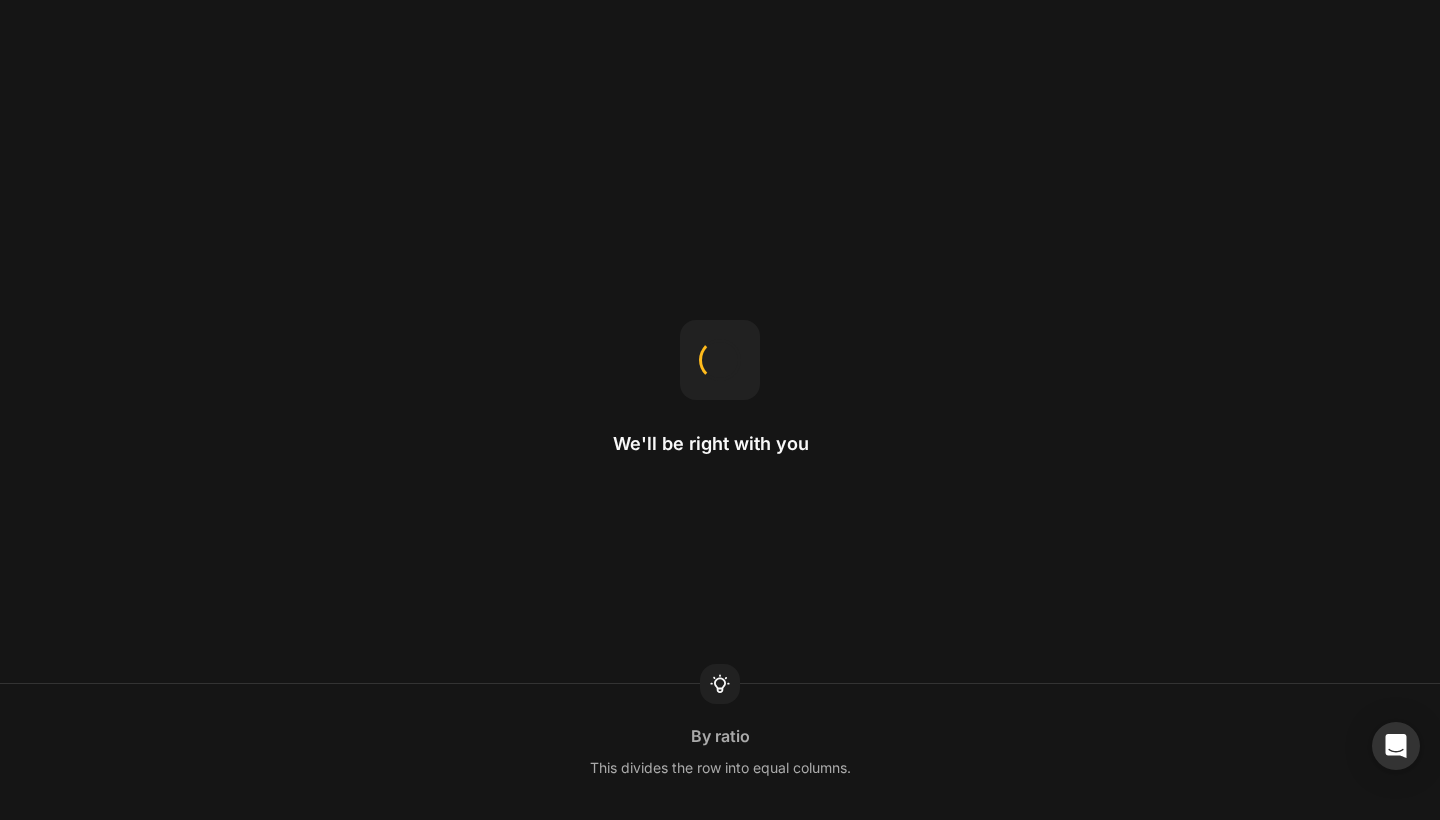 scroll, scrollTop: 0, scrollLeft: 0, axis: both 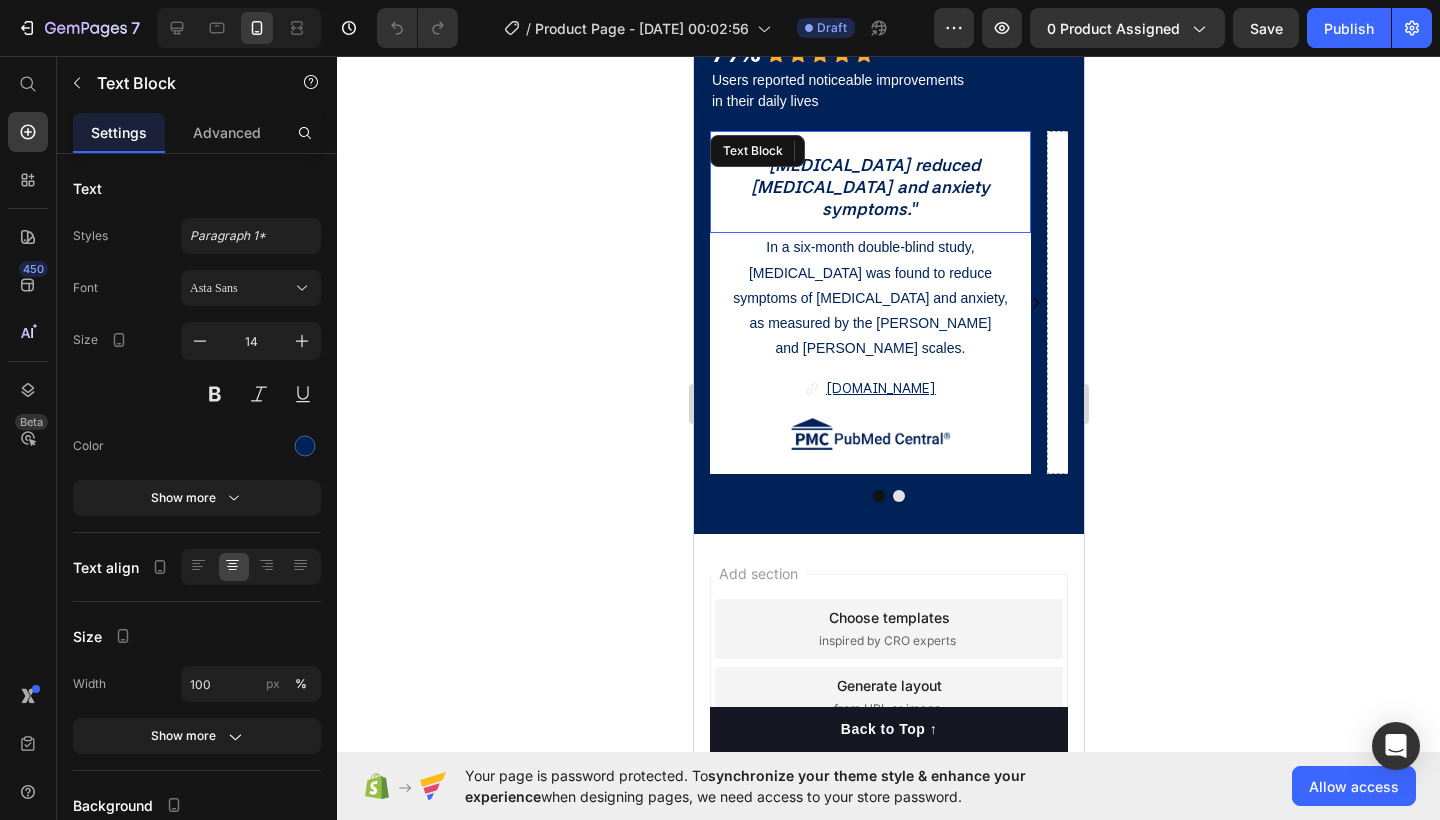 drag, startPoint x: 727, startPoint y: 368, endPoint x: 941, endPoint y: 439, distance: 225.47061 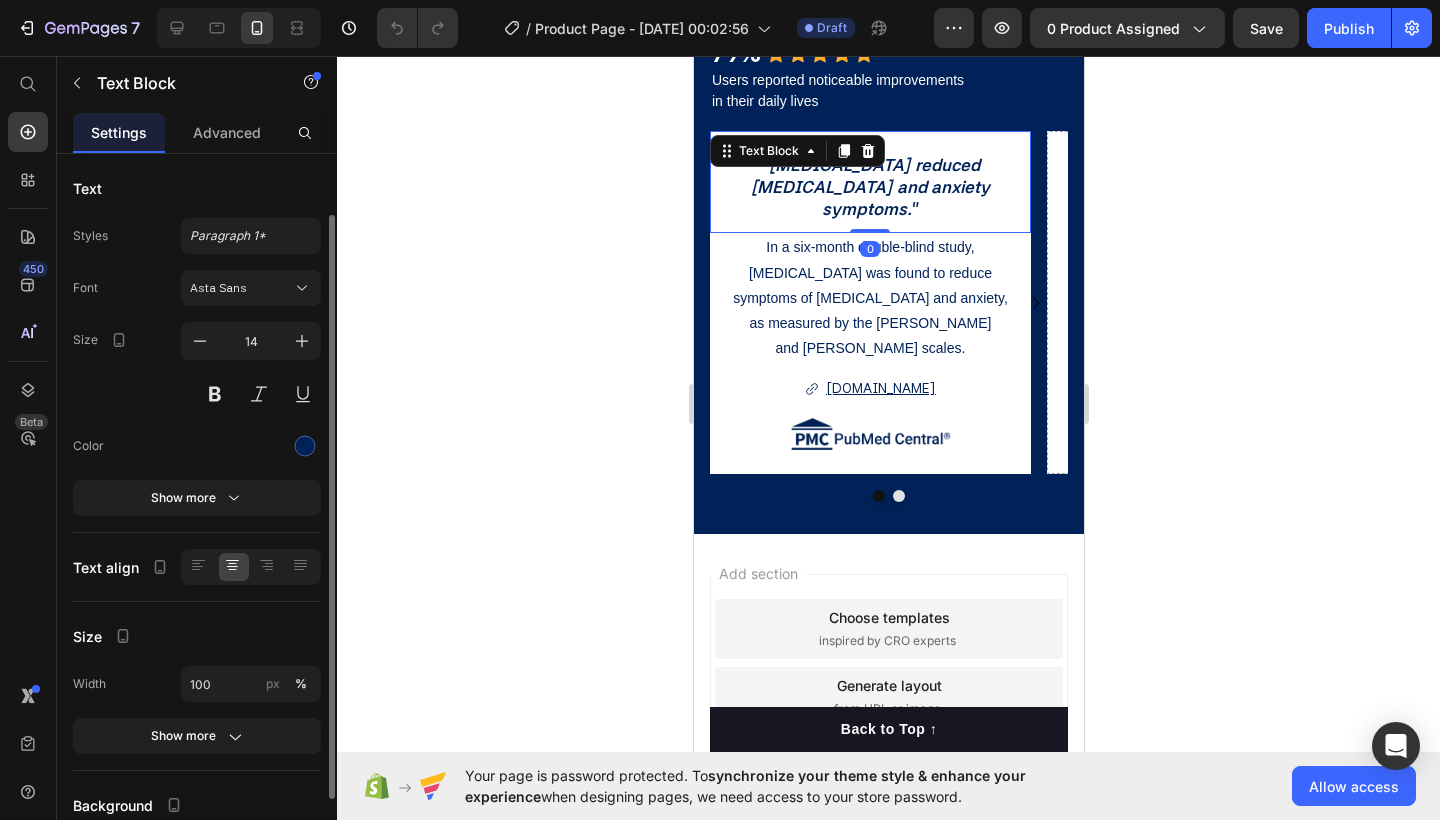 scroll, scrollTop: 172, scrollLeft: 0, axis: vertical 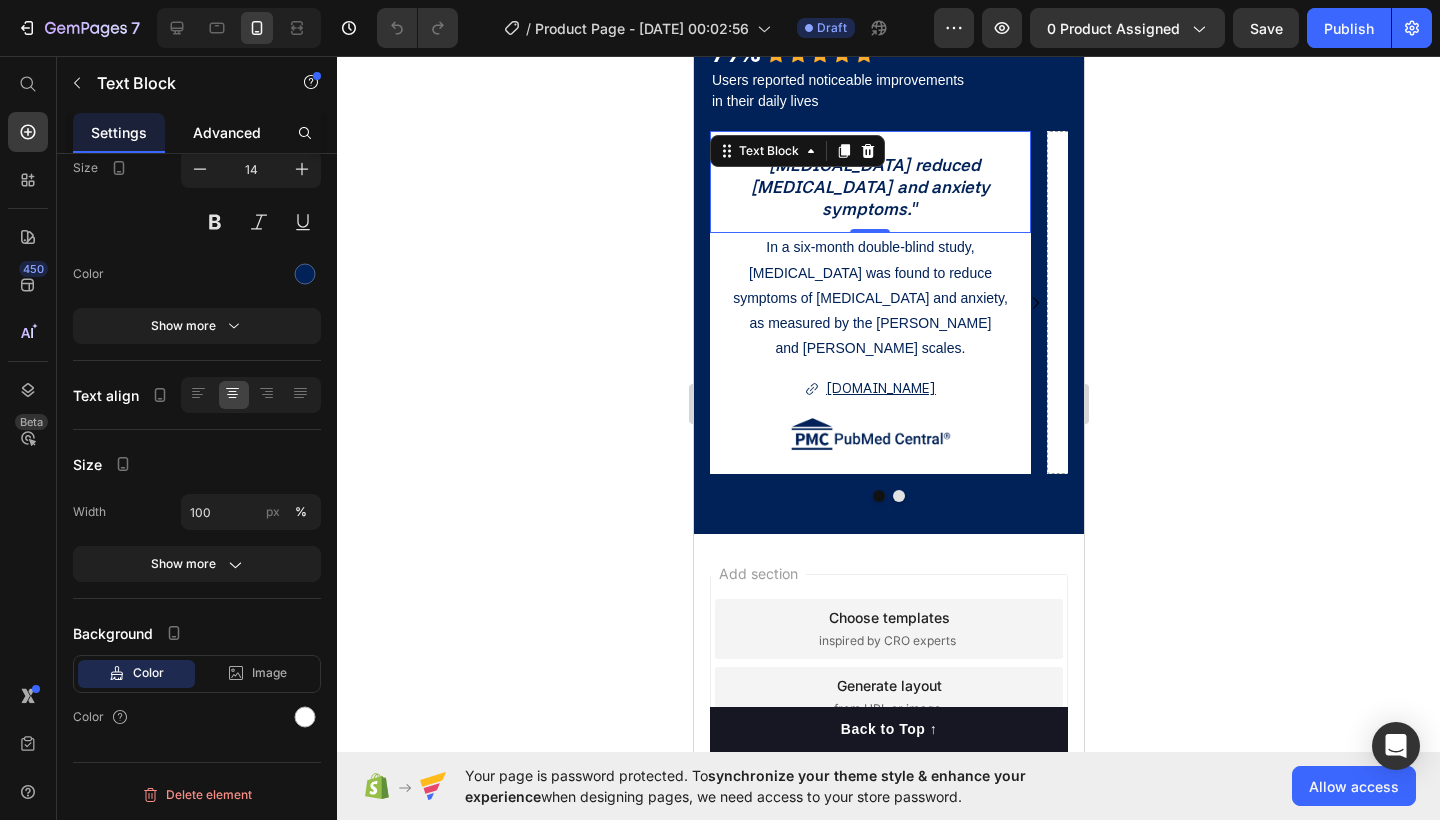 click on "Advanced" at bounding box center (227, 132) 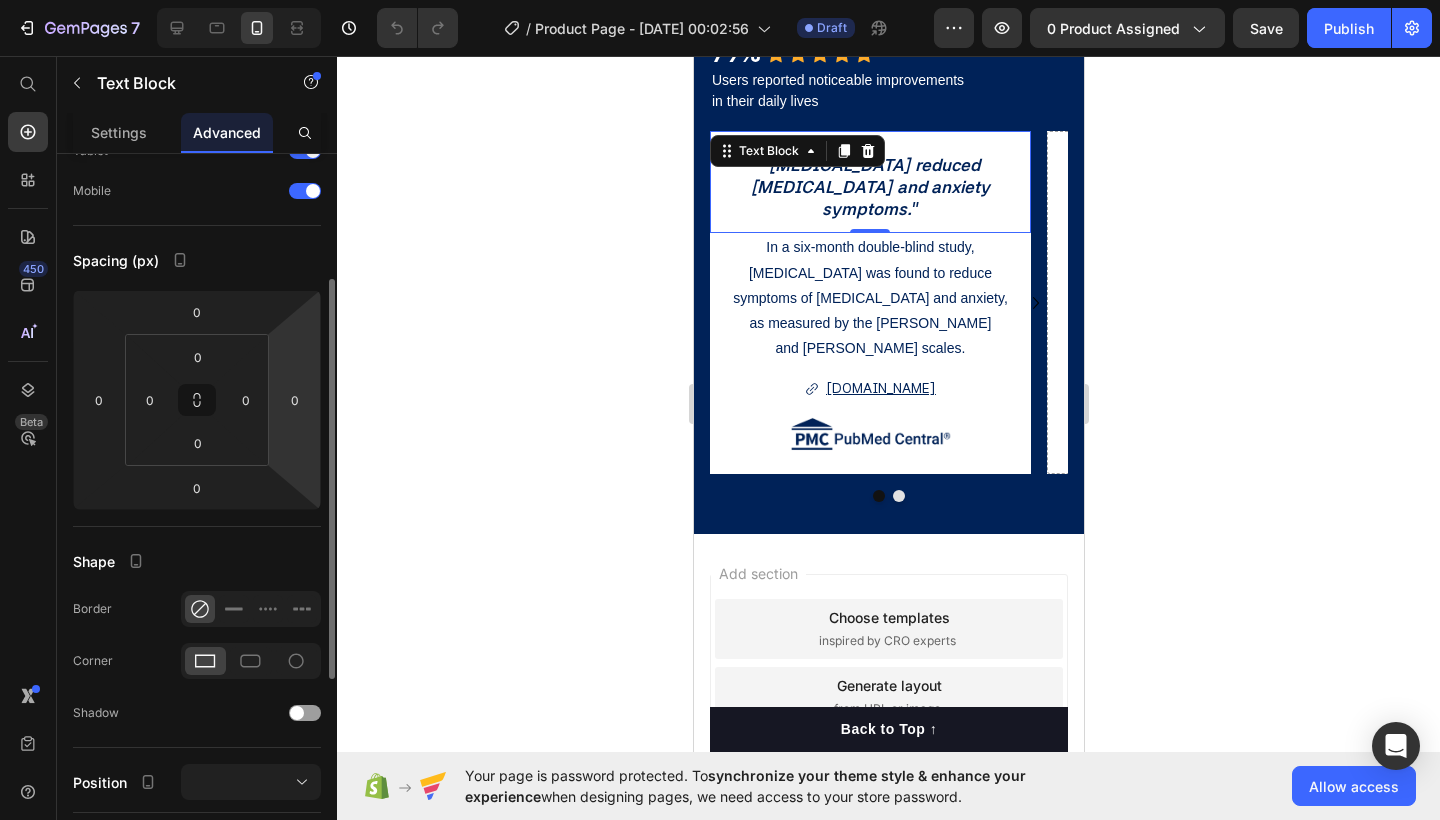 scroll, scrollTop: 161, scrollLeft: 0, axis: vertical 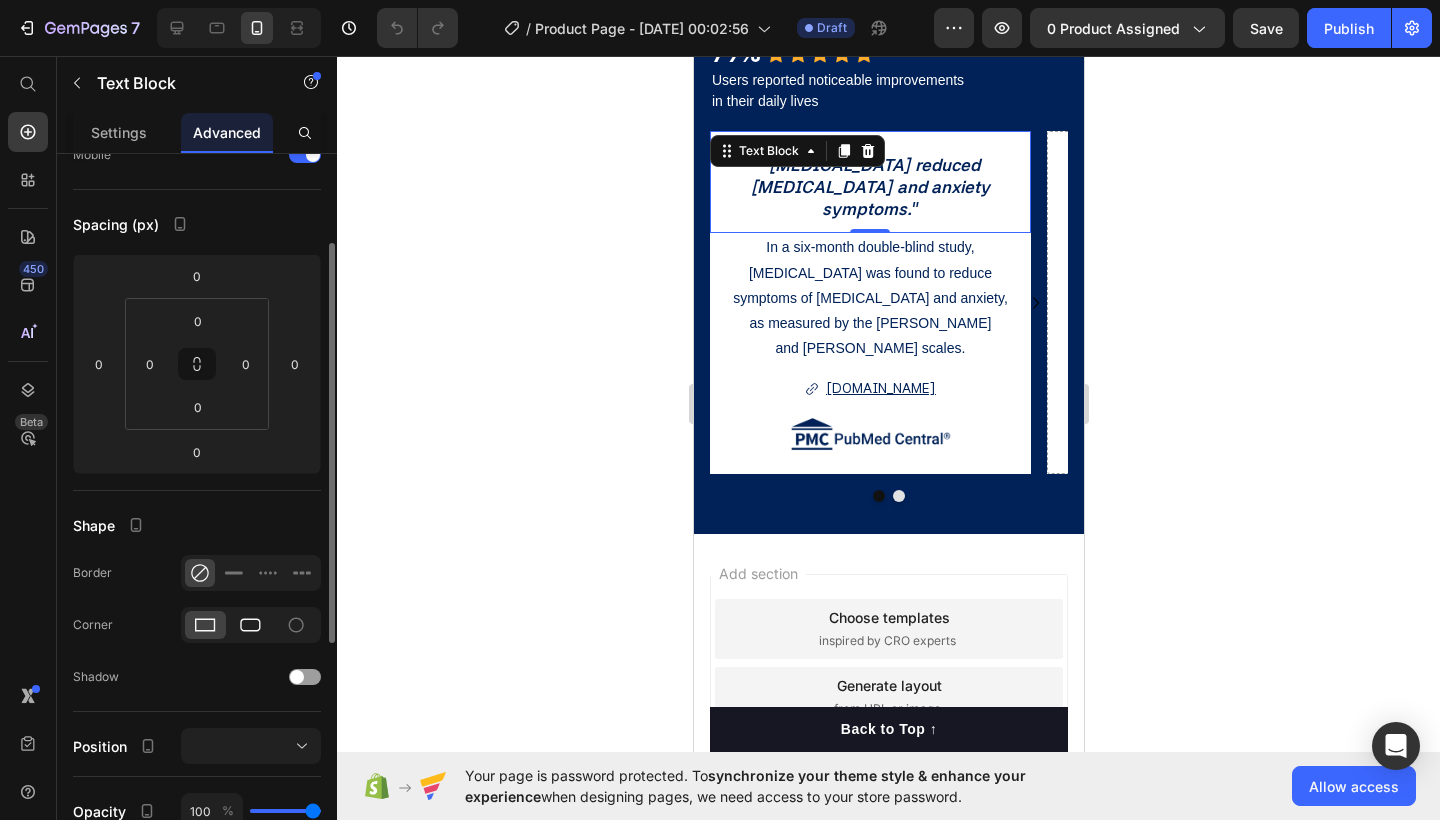 click 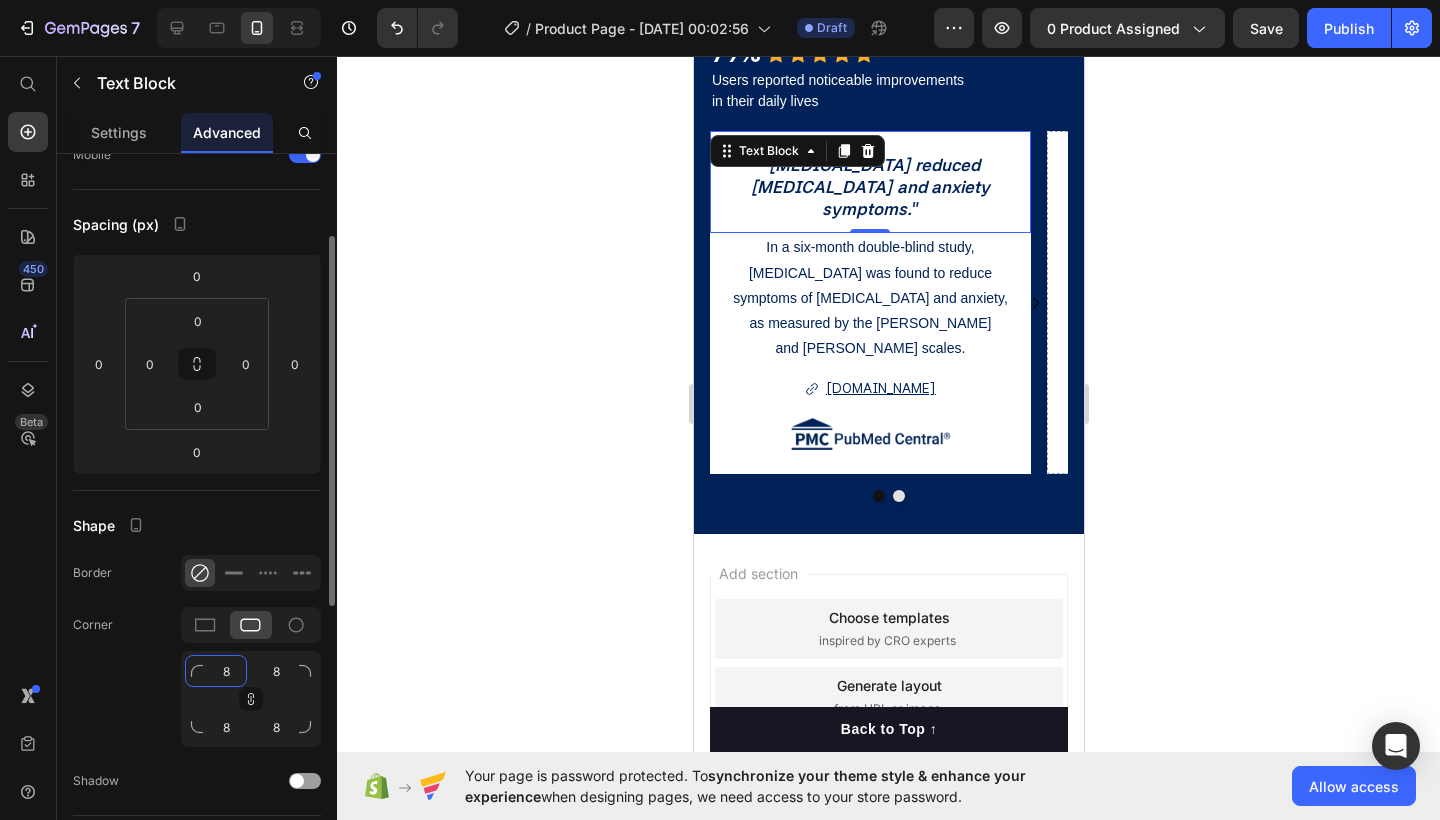 click on "8" 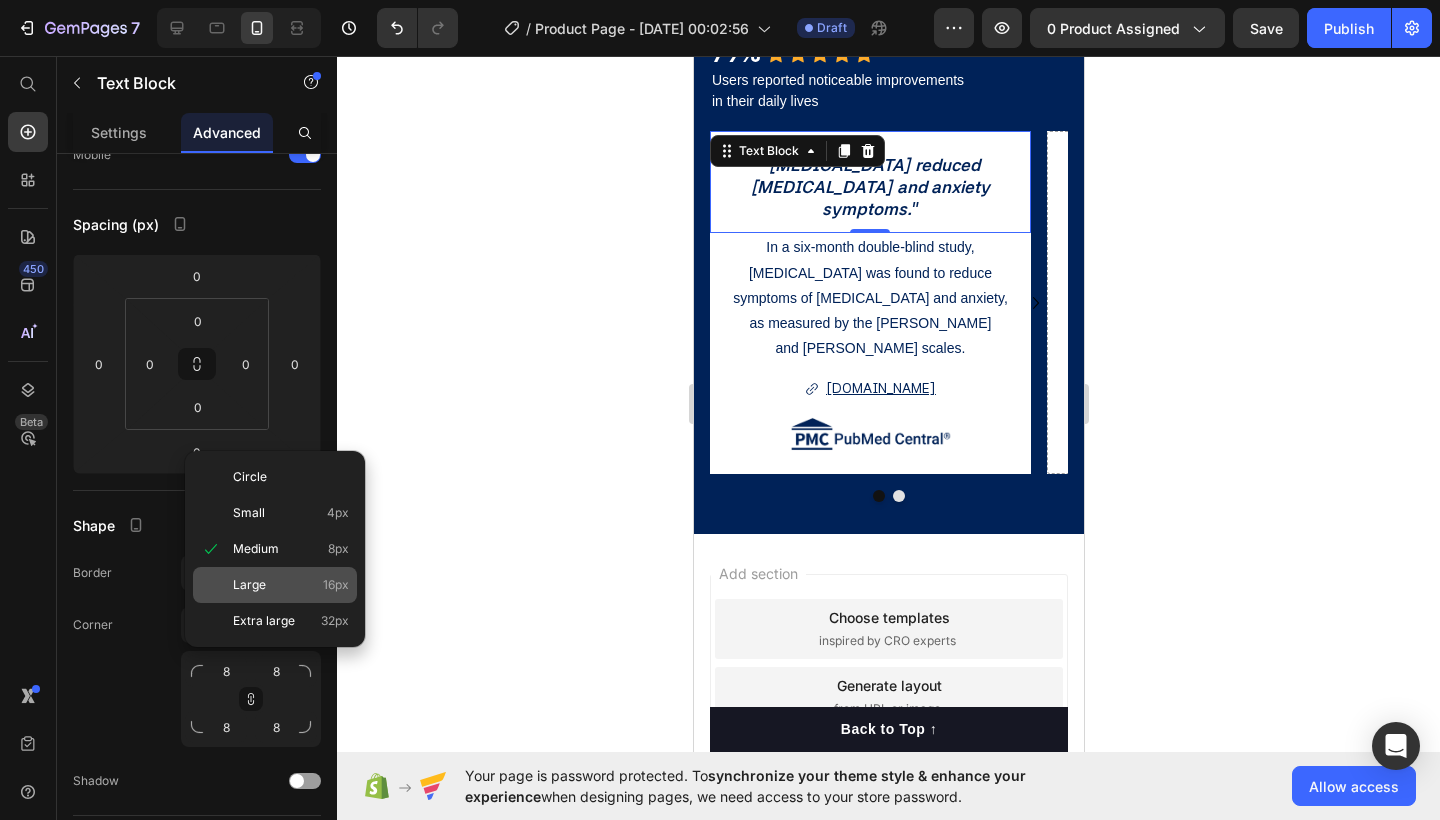 click on "Large 16px" at bounding box center (291, 585) 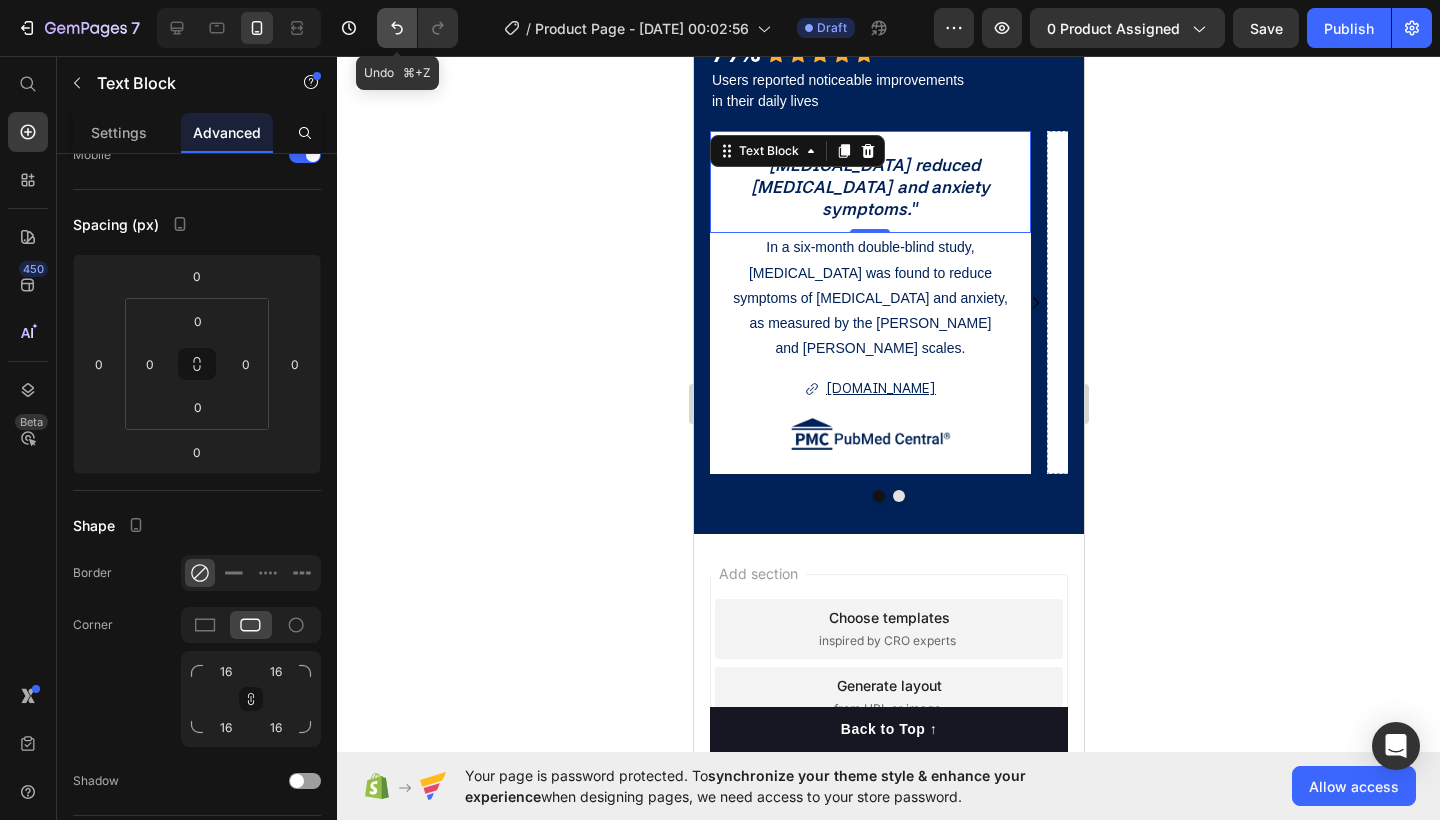 click 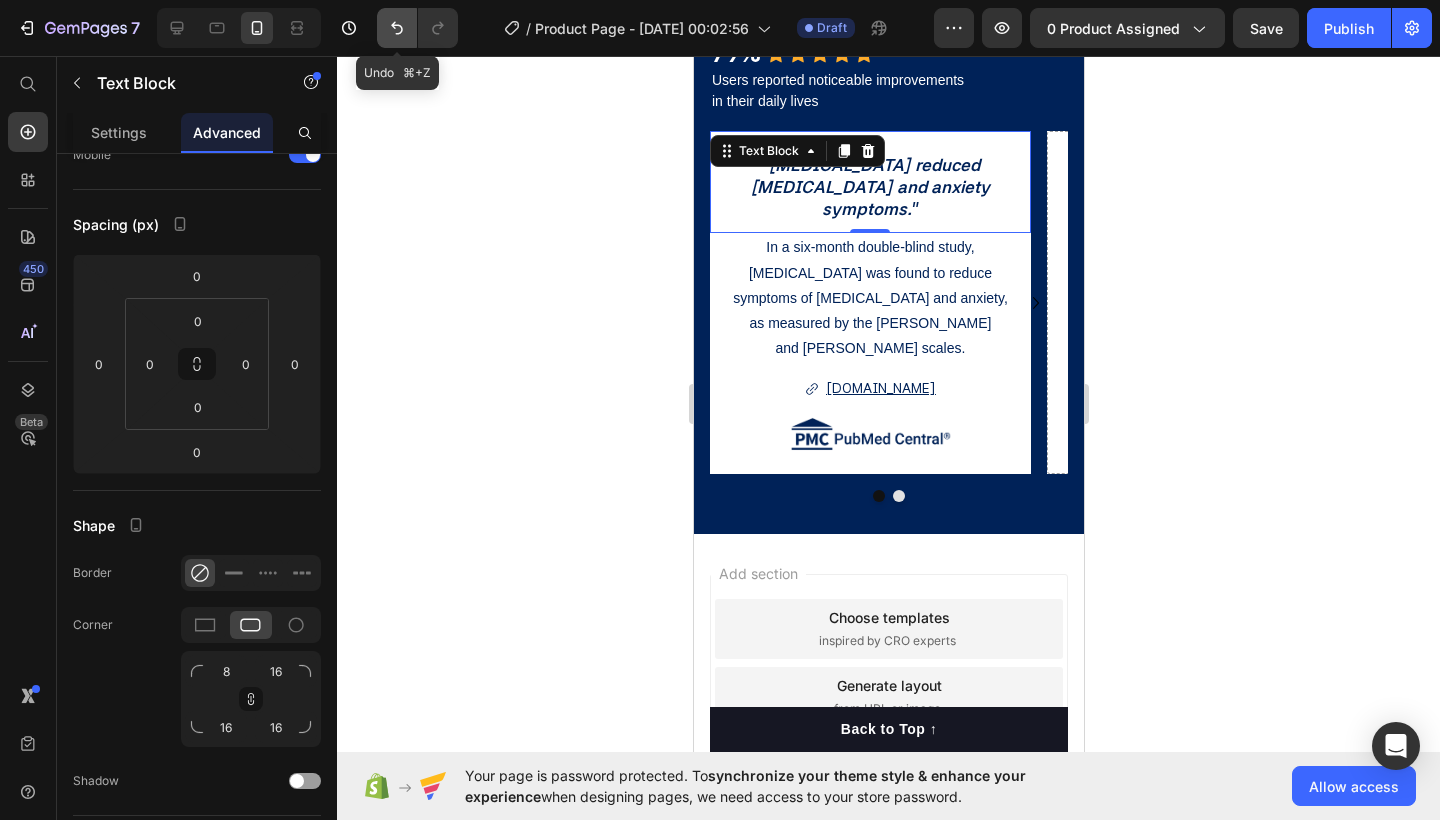 type on "8" 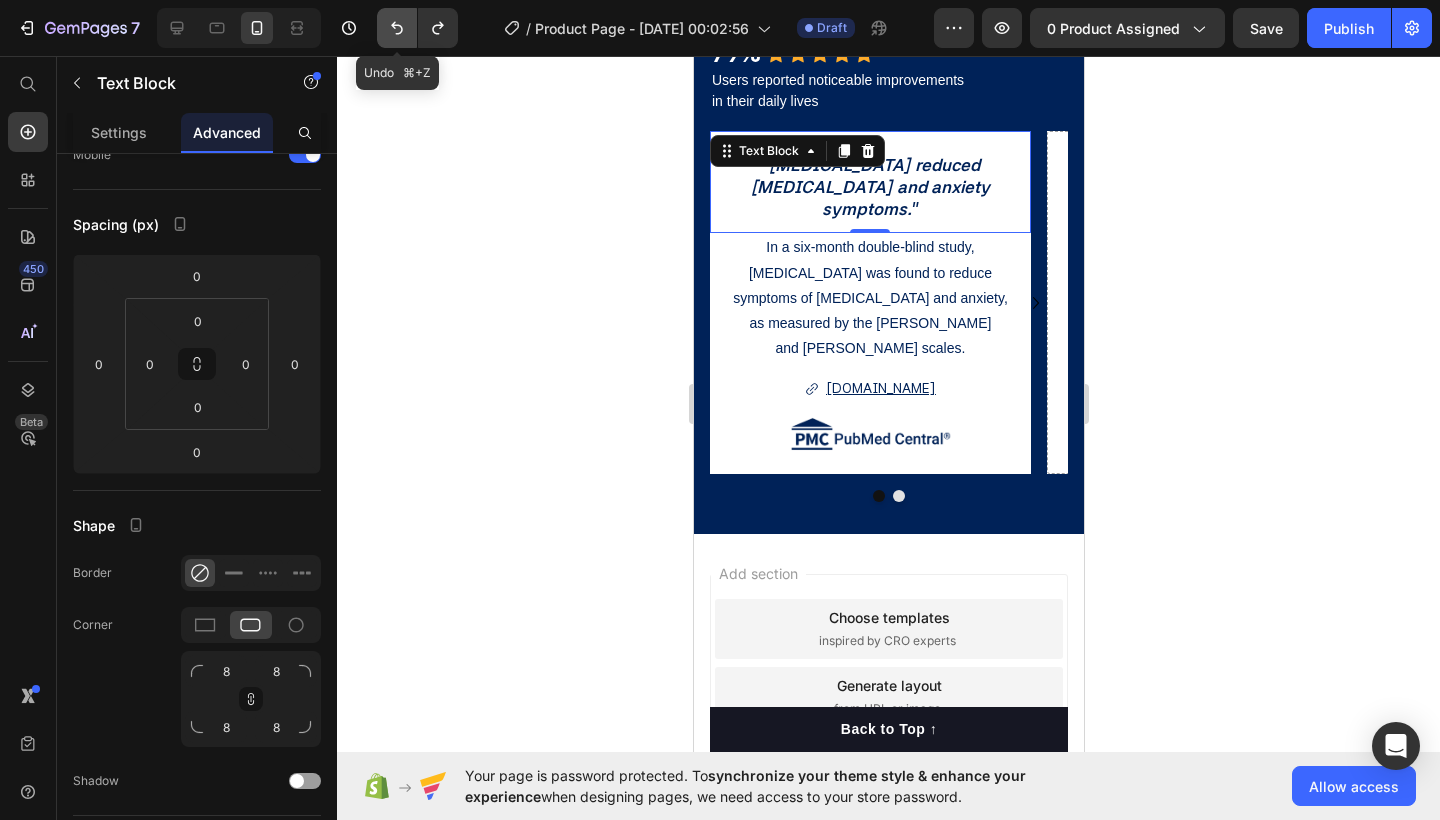 click 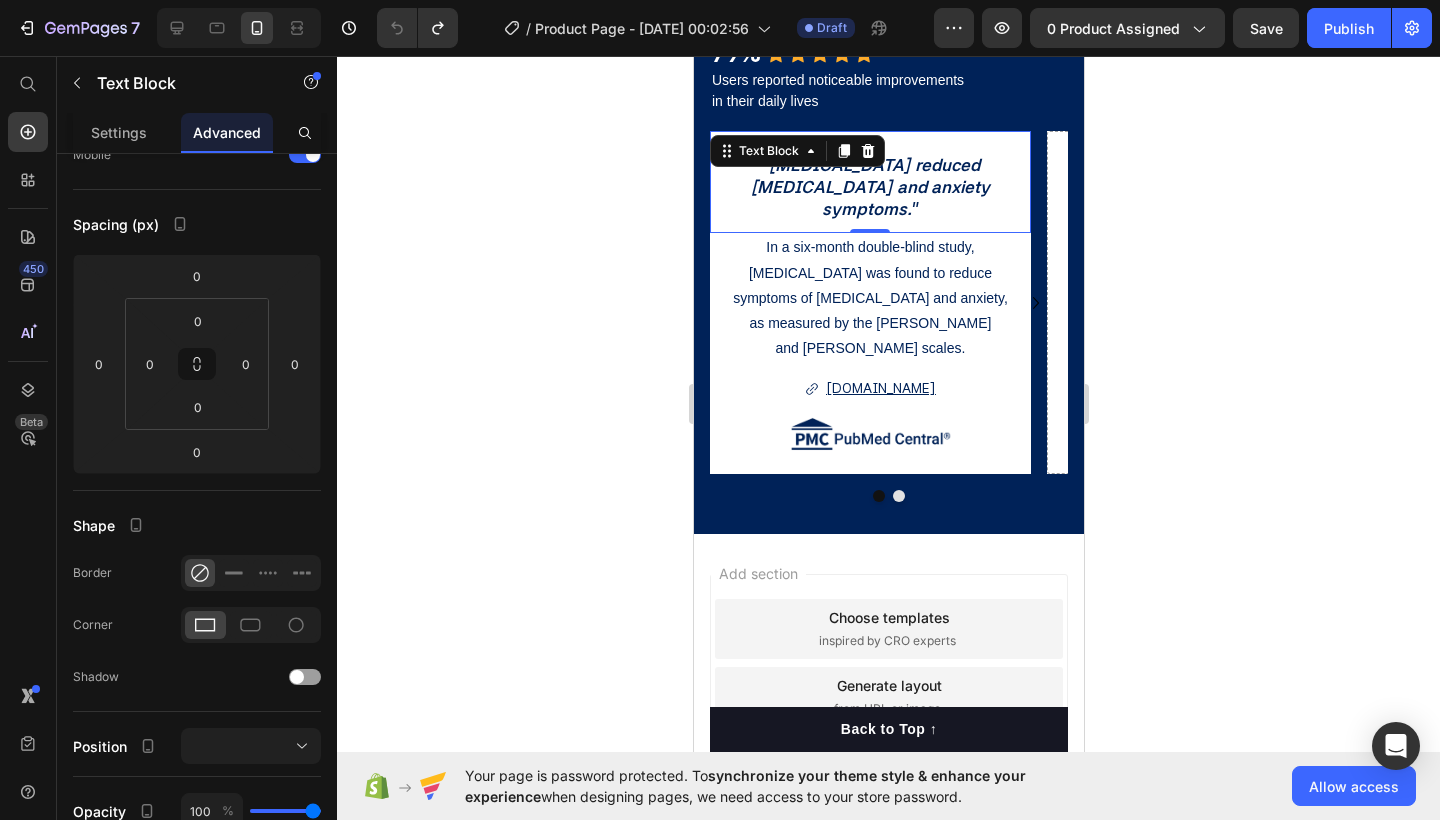 click 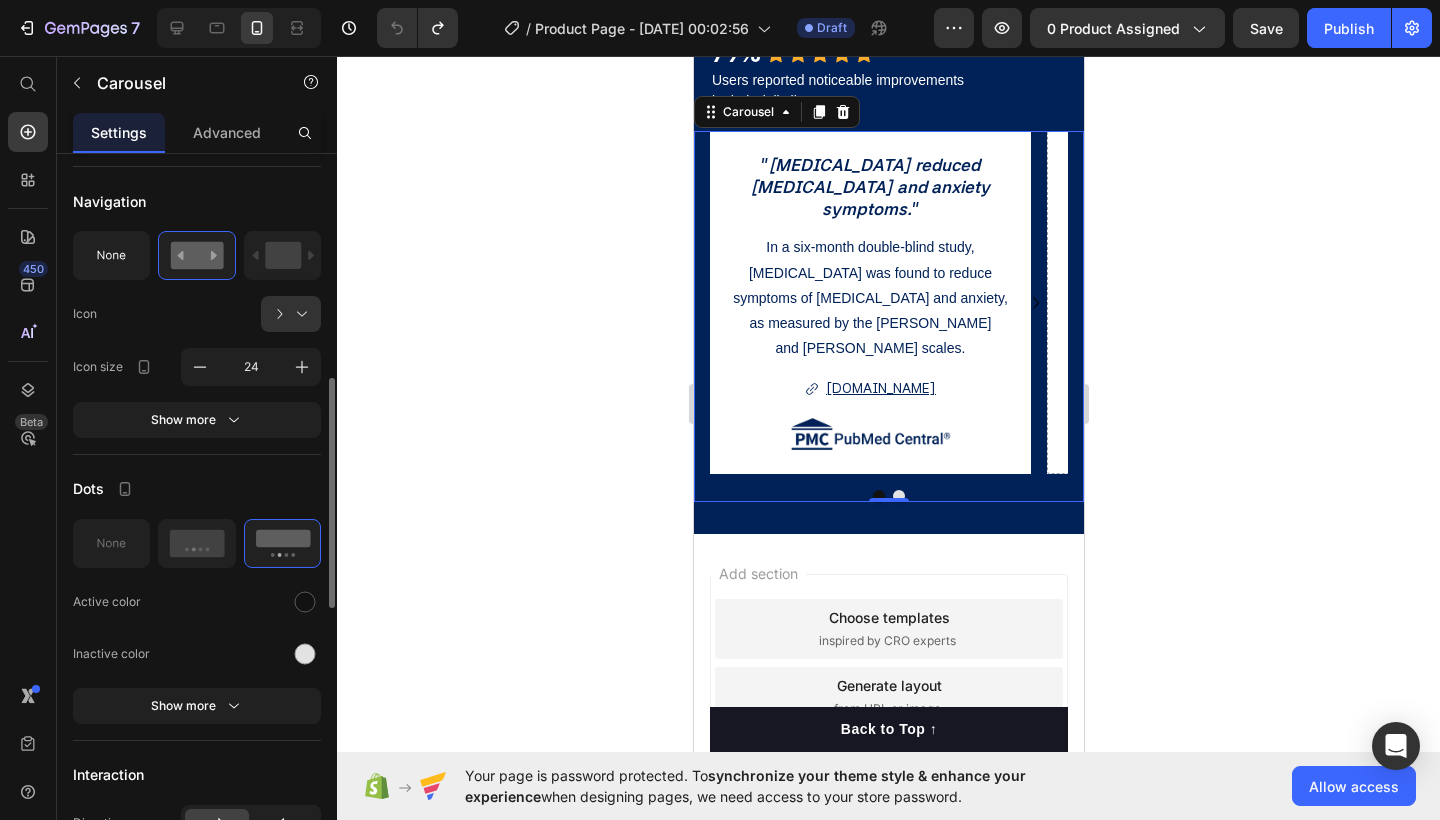 scroll, scrollTop: 651, scrollLeft: 0, axis: vertical 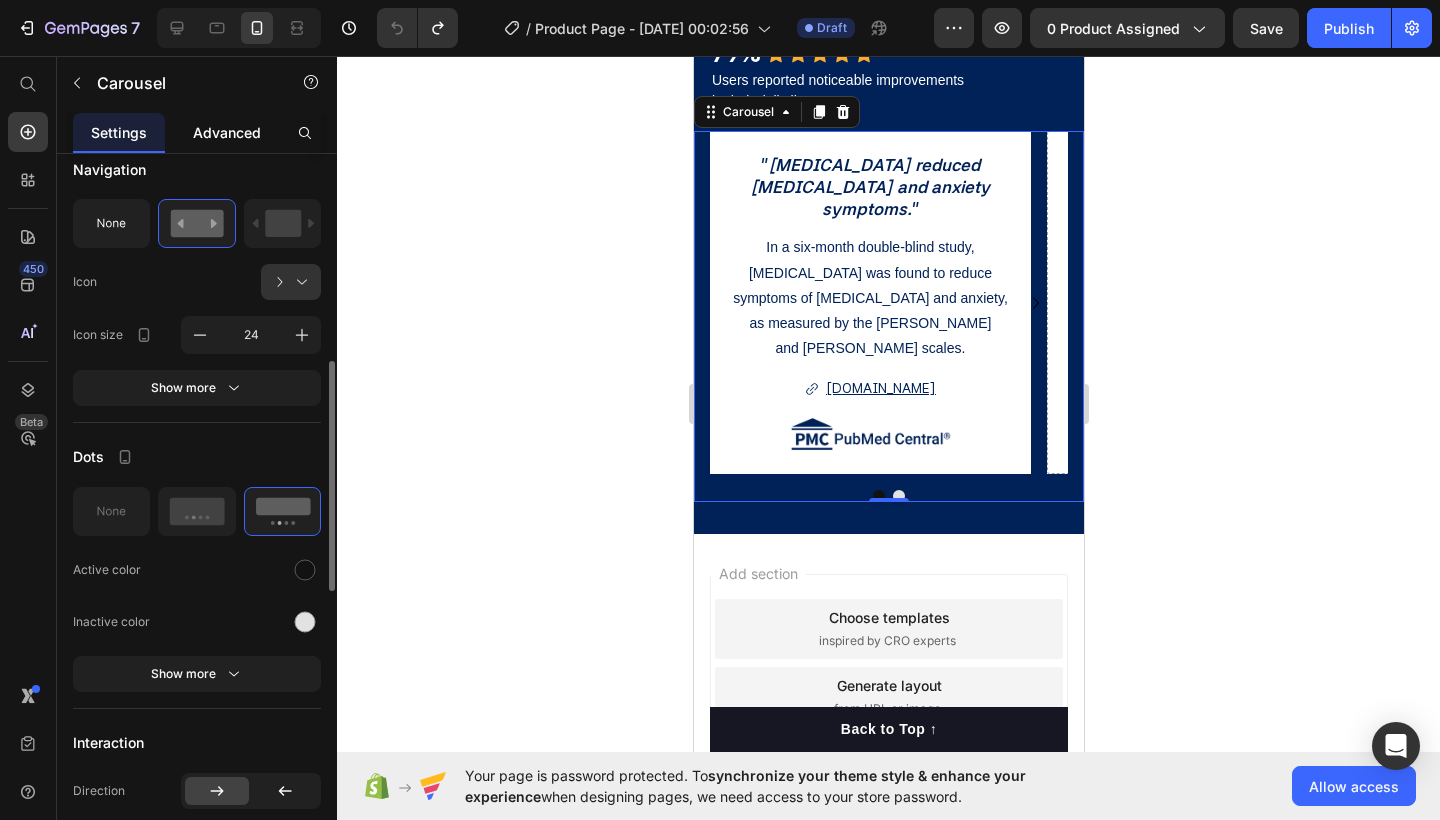 click on "Advanced" 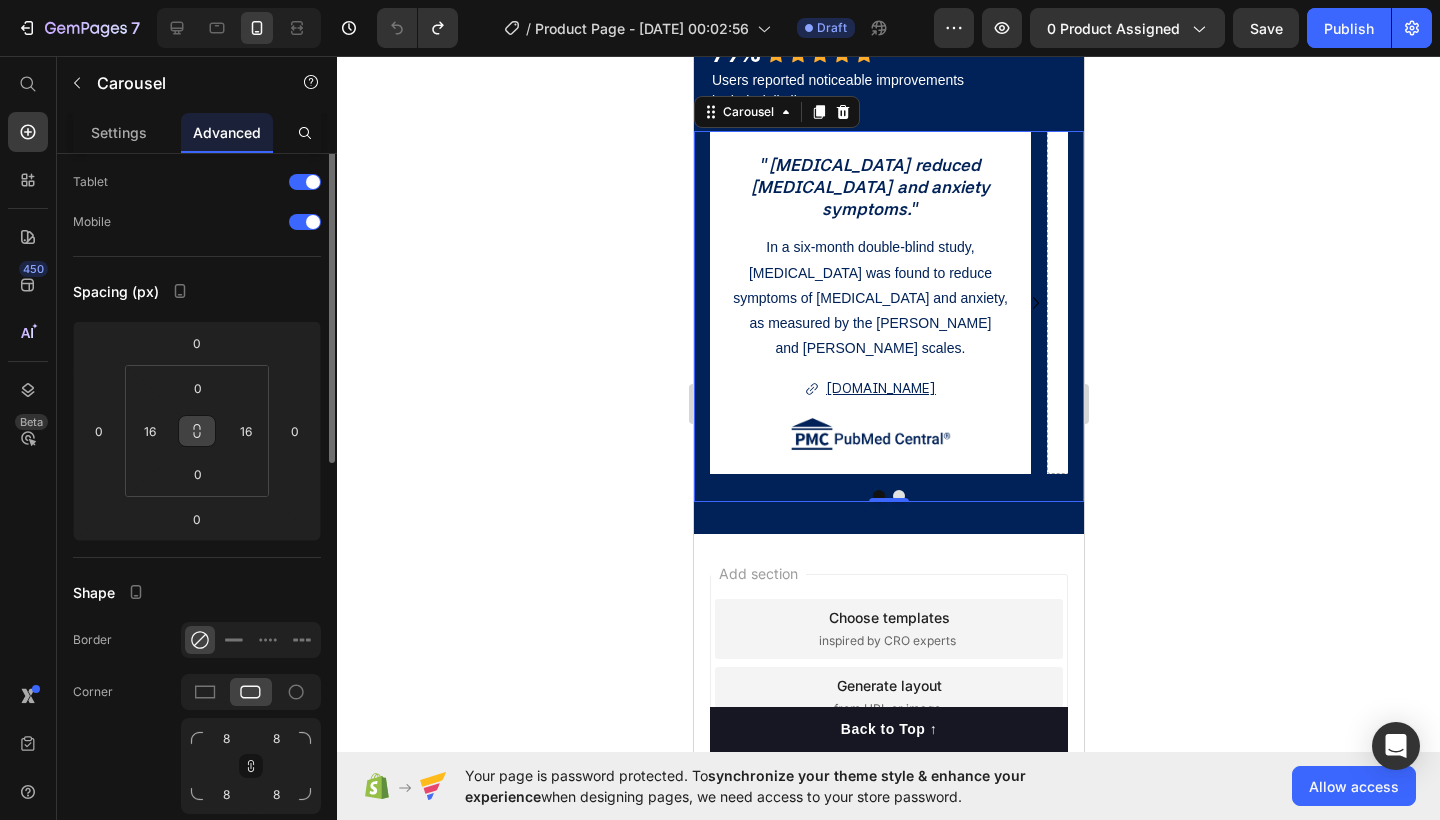 scroll, scrollTop: 103, scrollLeft: 0, axis: vertical 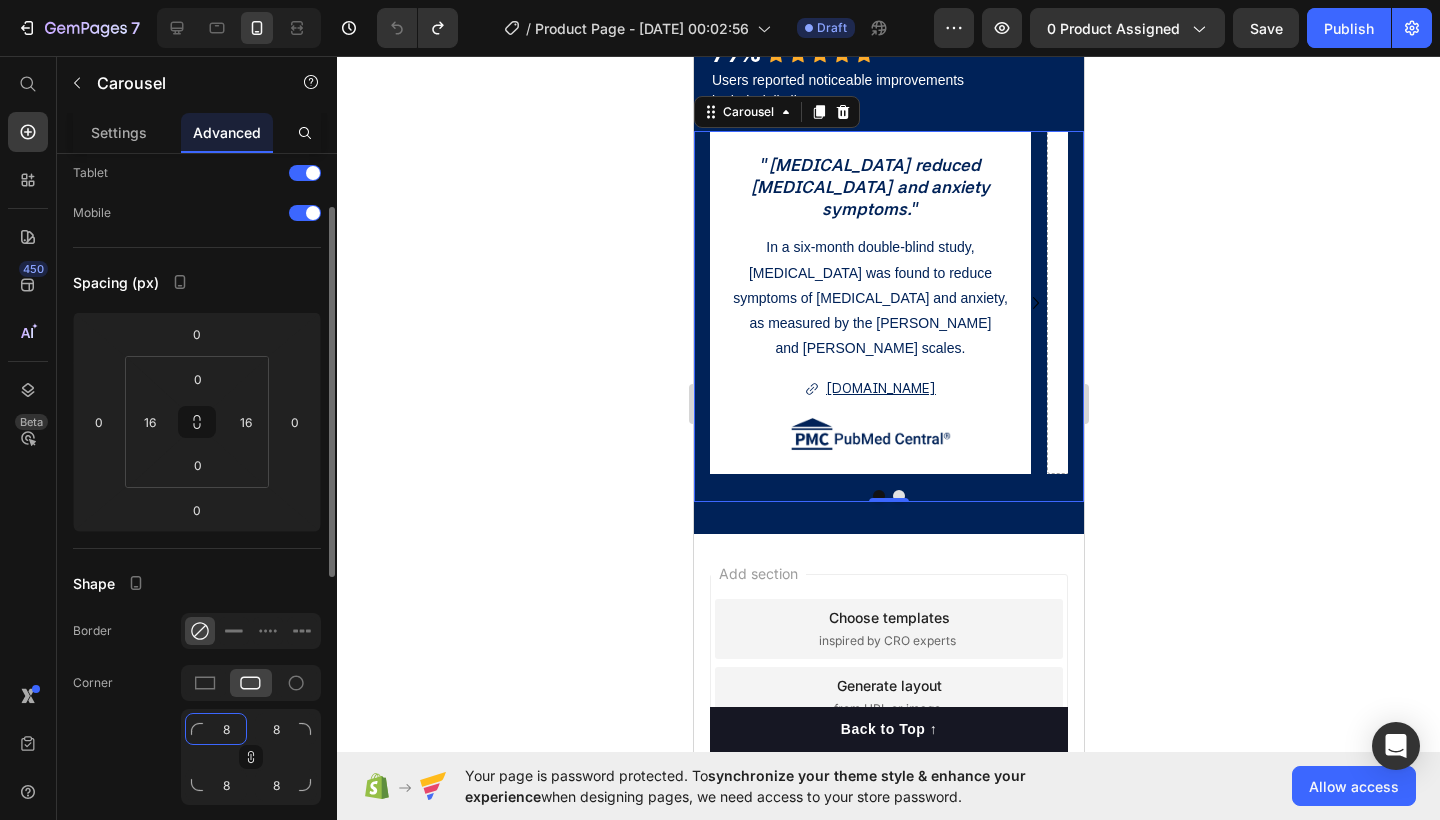 click on "8" 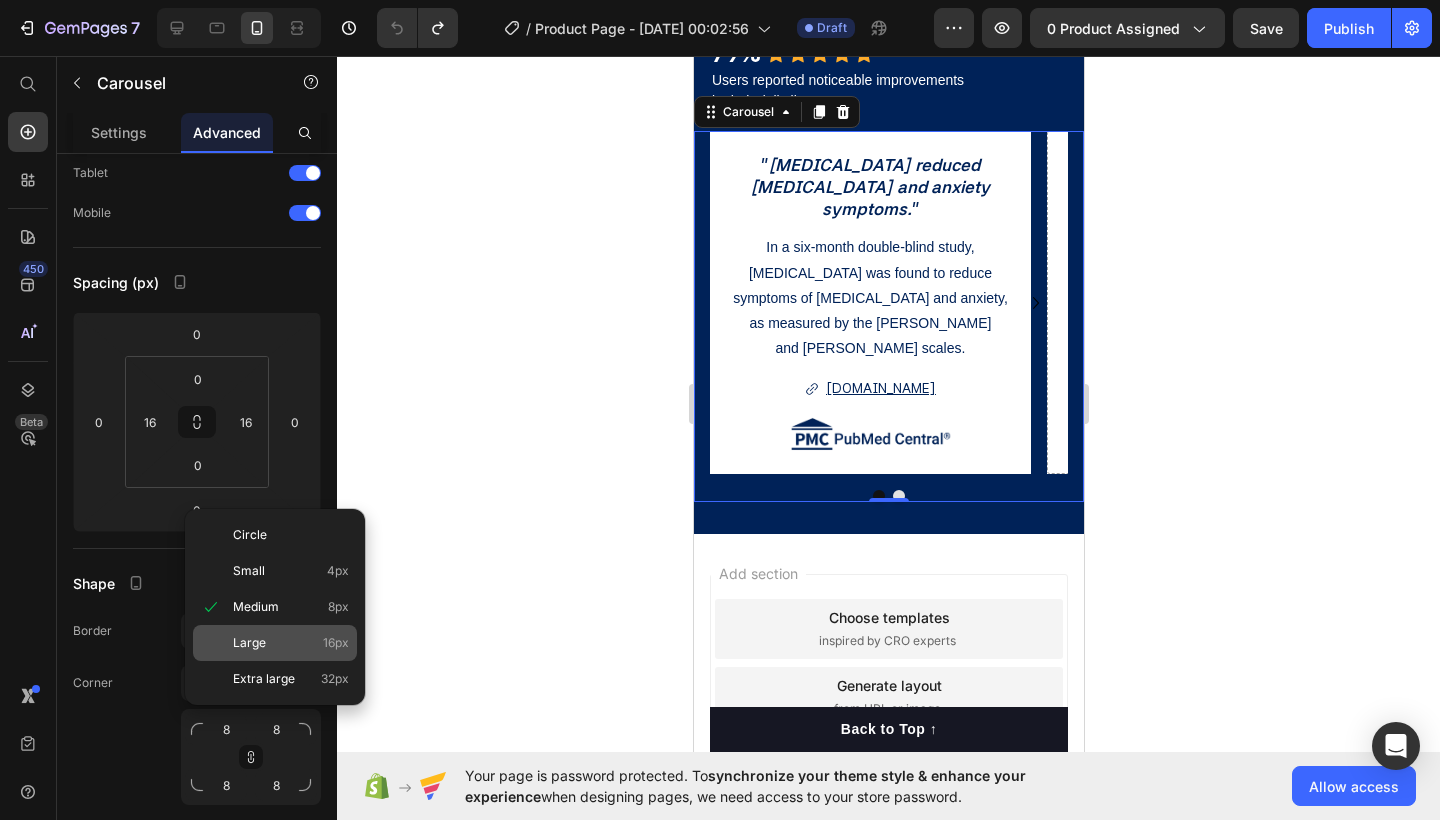 click on "Large 16px" at bounding box center [291, 643] 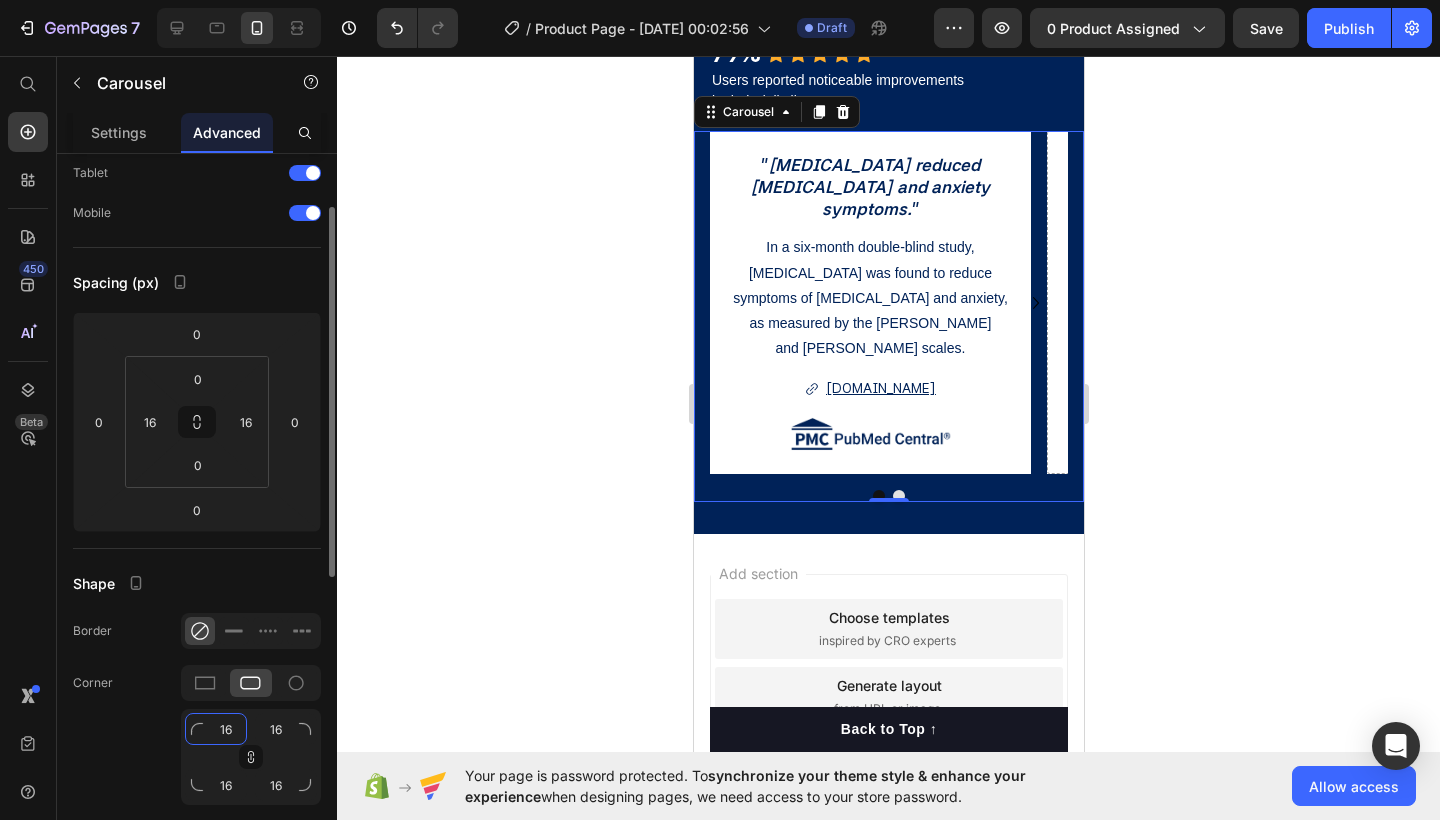 click on "16" 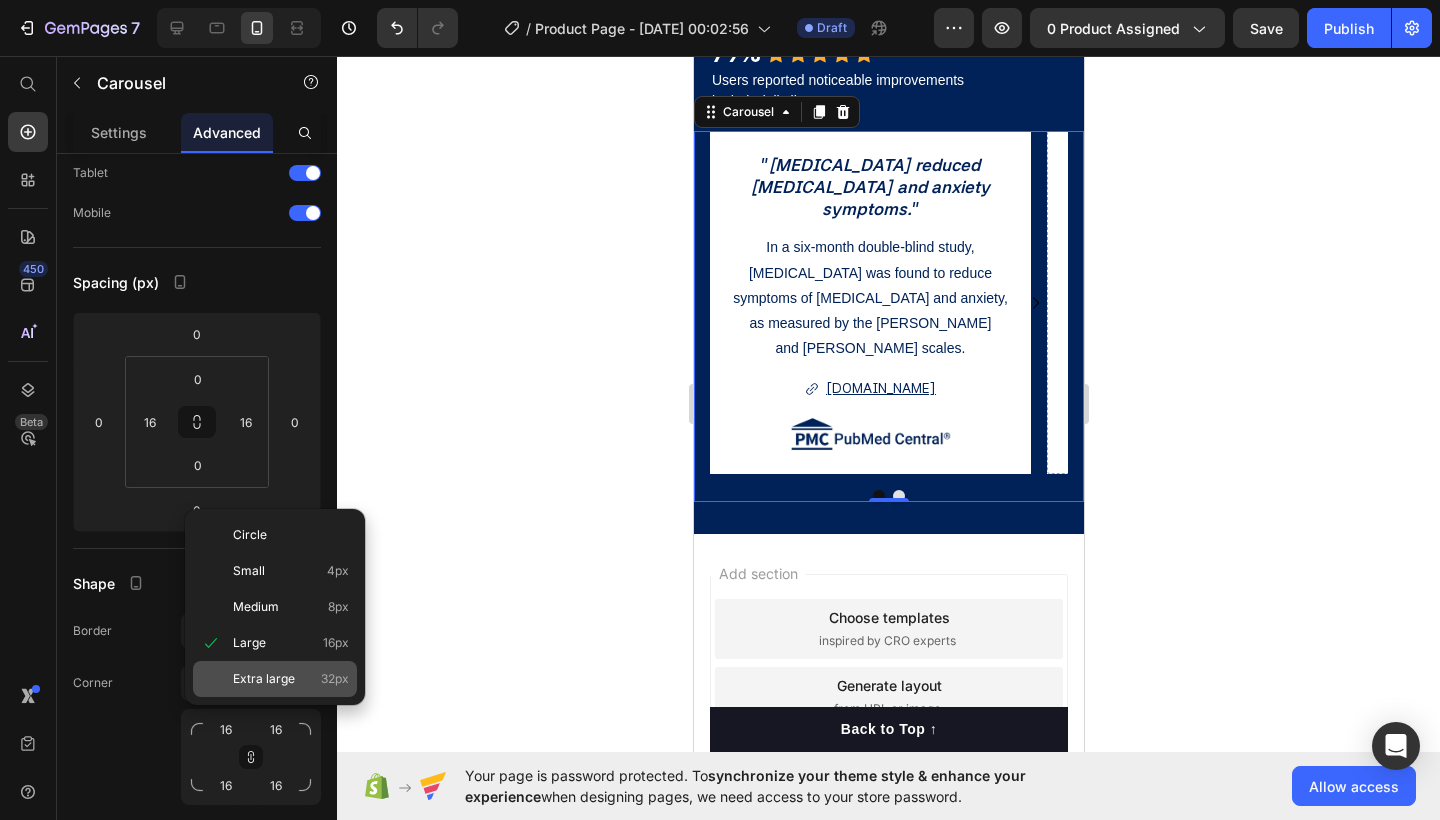 click on "Extra large" at bounding box center [264, 679] 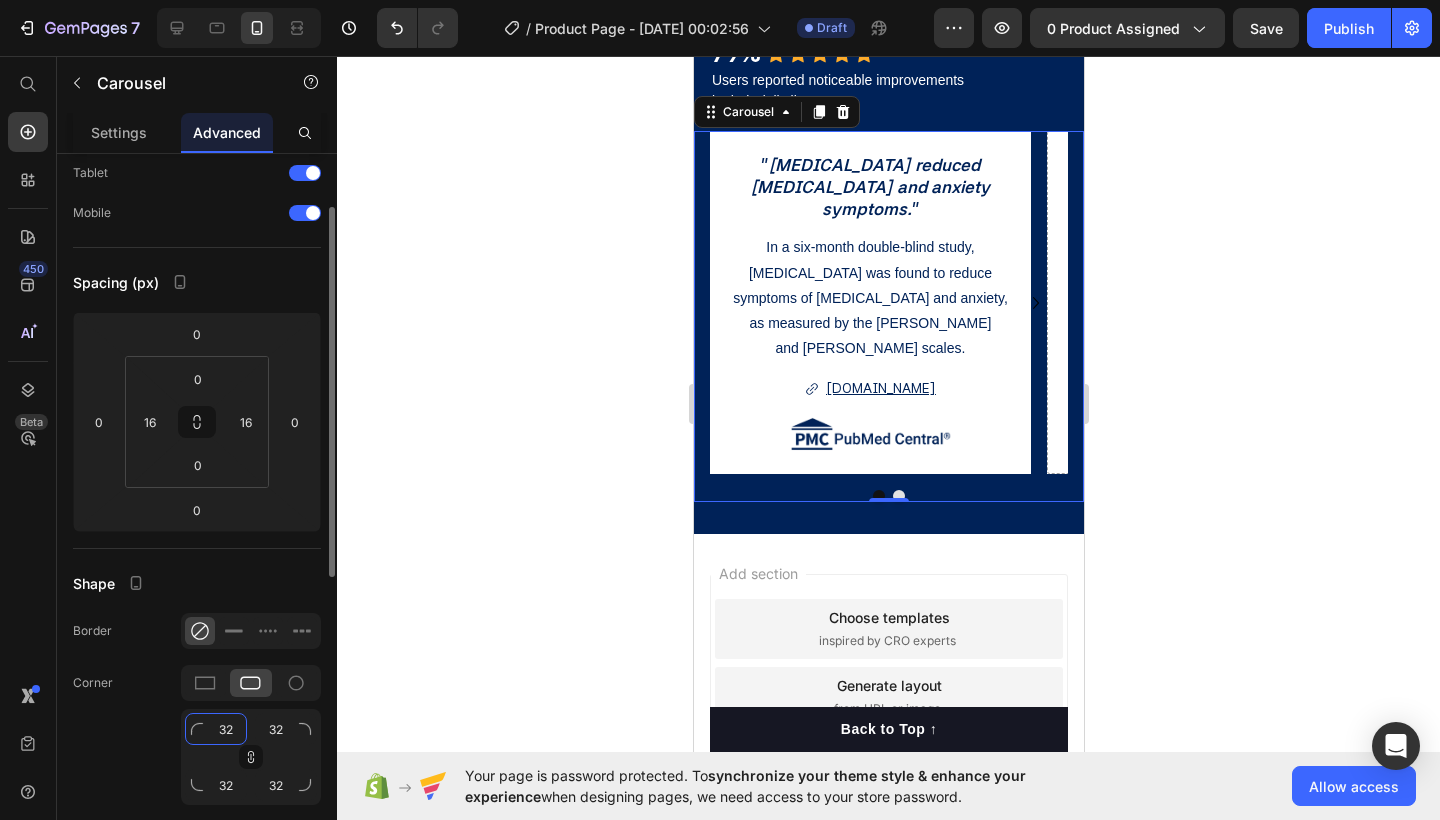 click on "32" 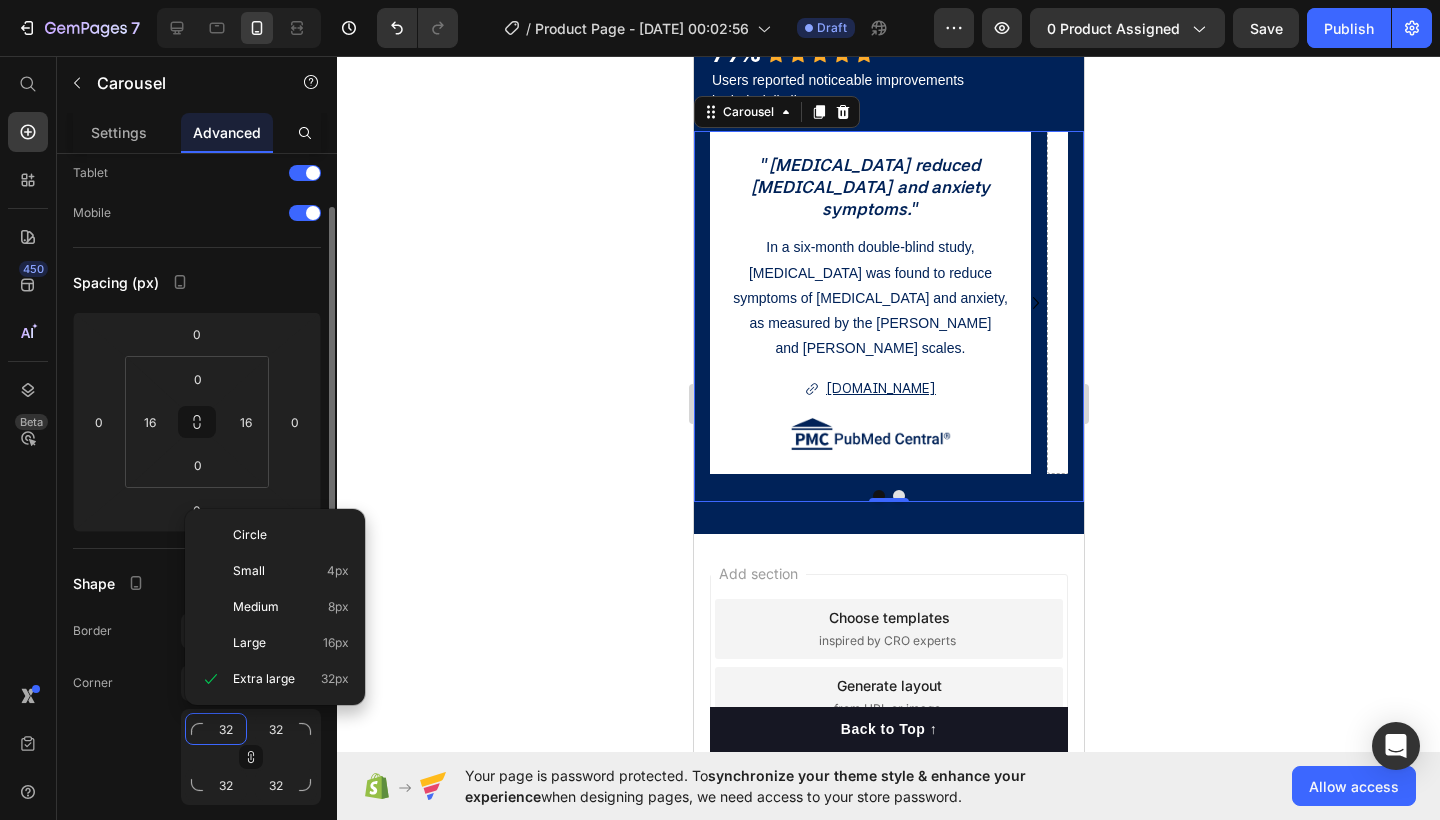 click on "32" 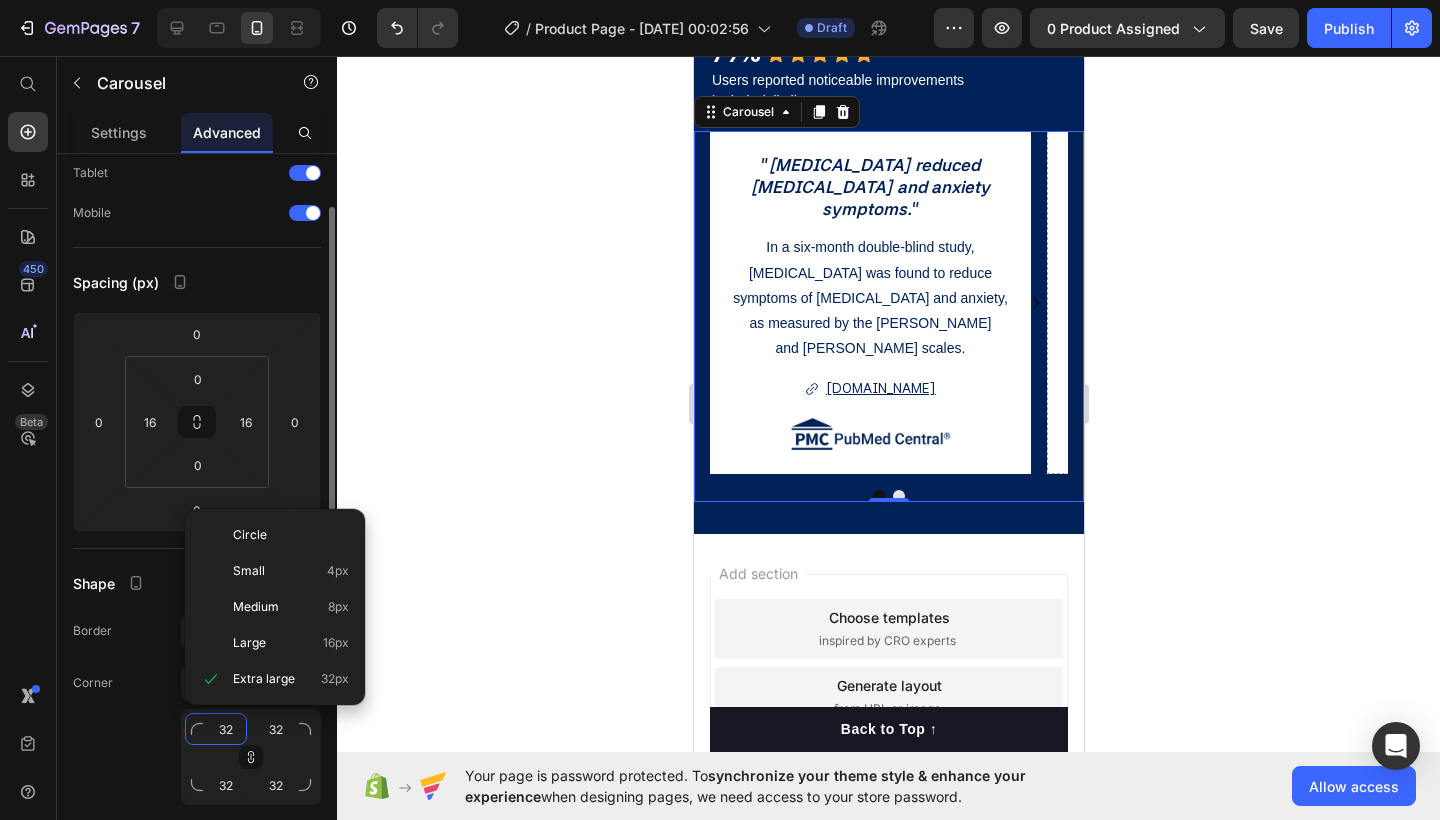 type on "8" 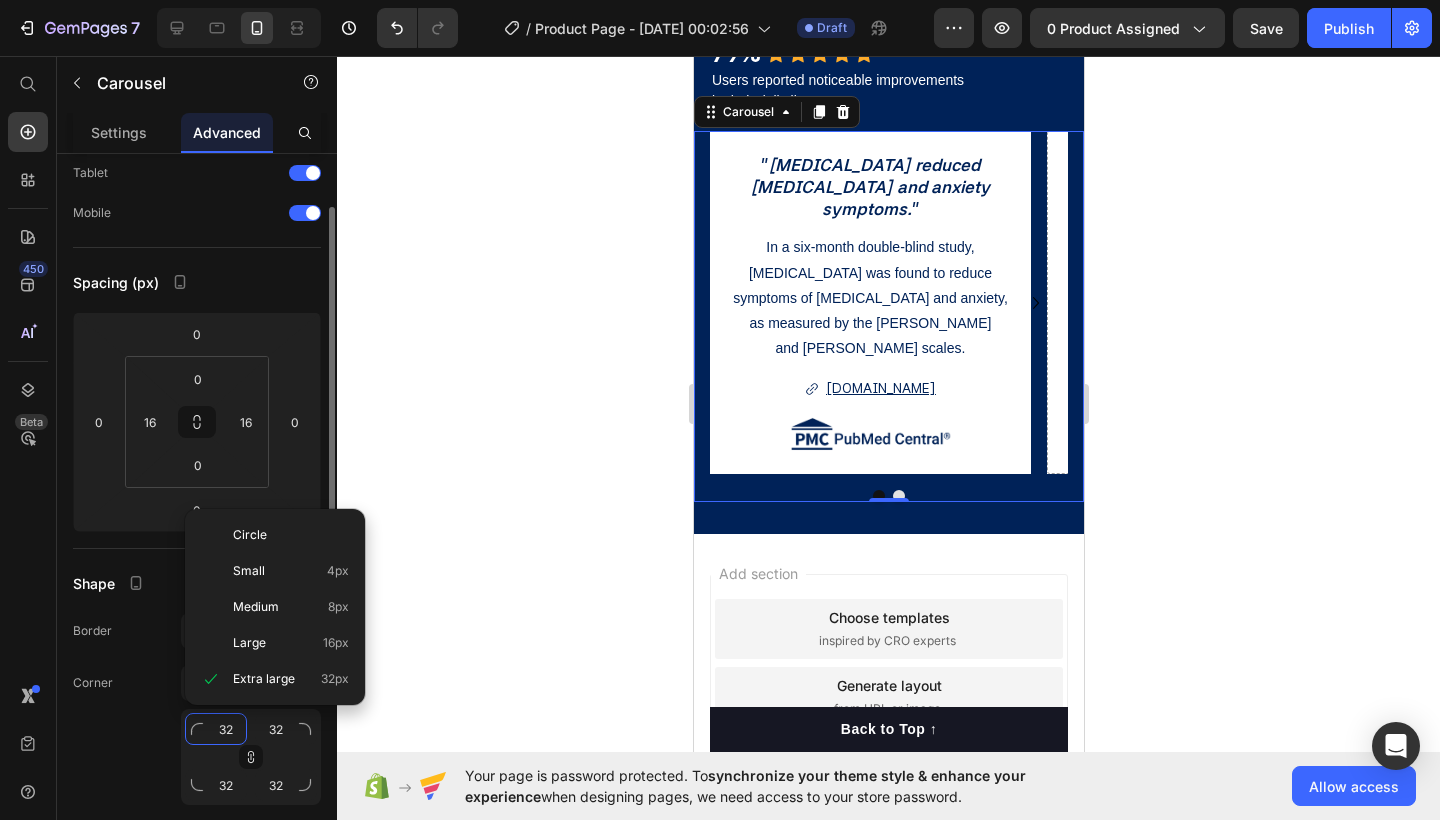 type on "8" 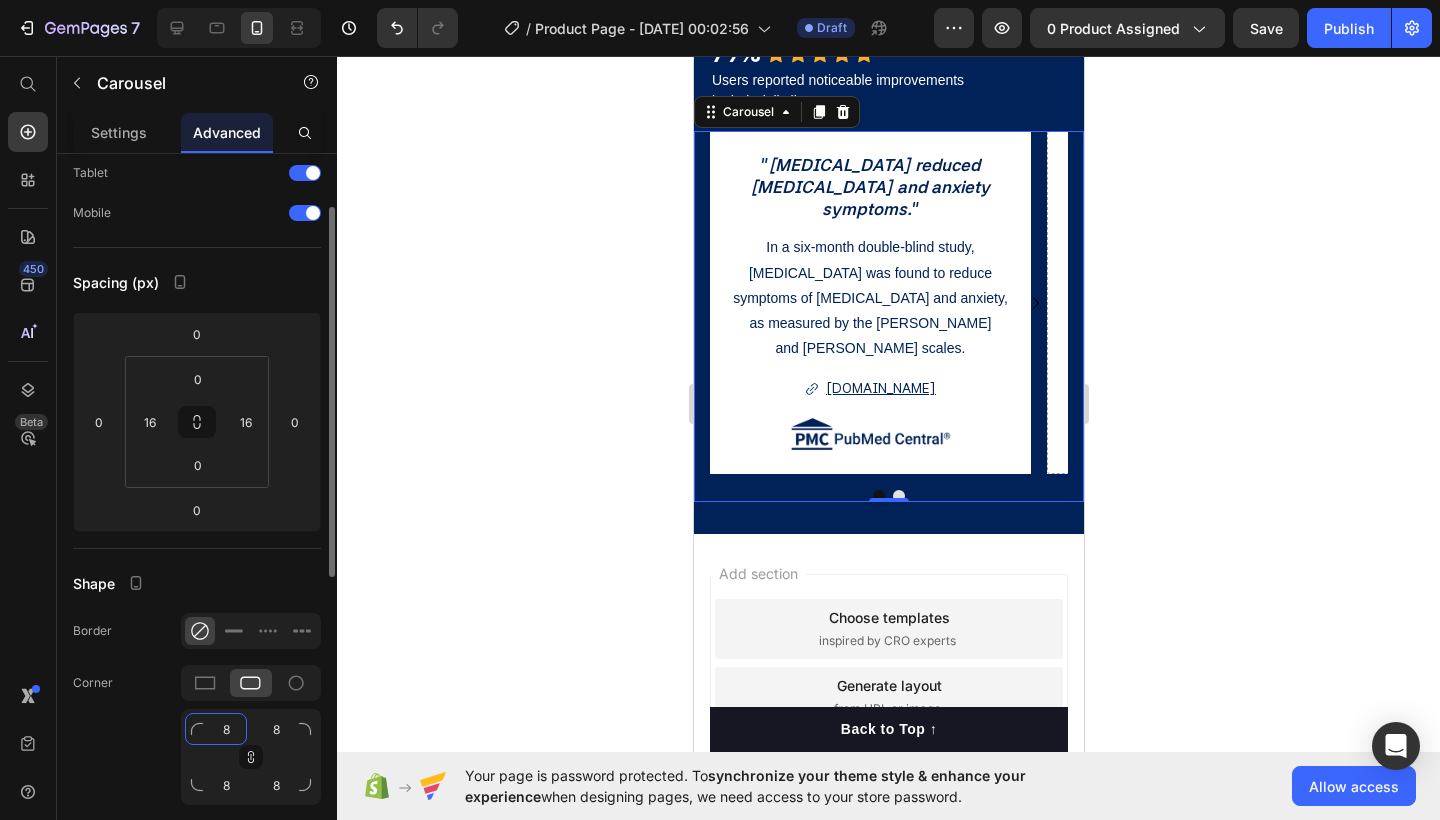 type on "8" 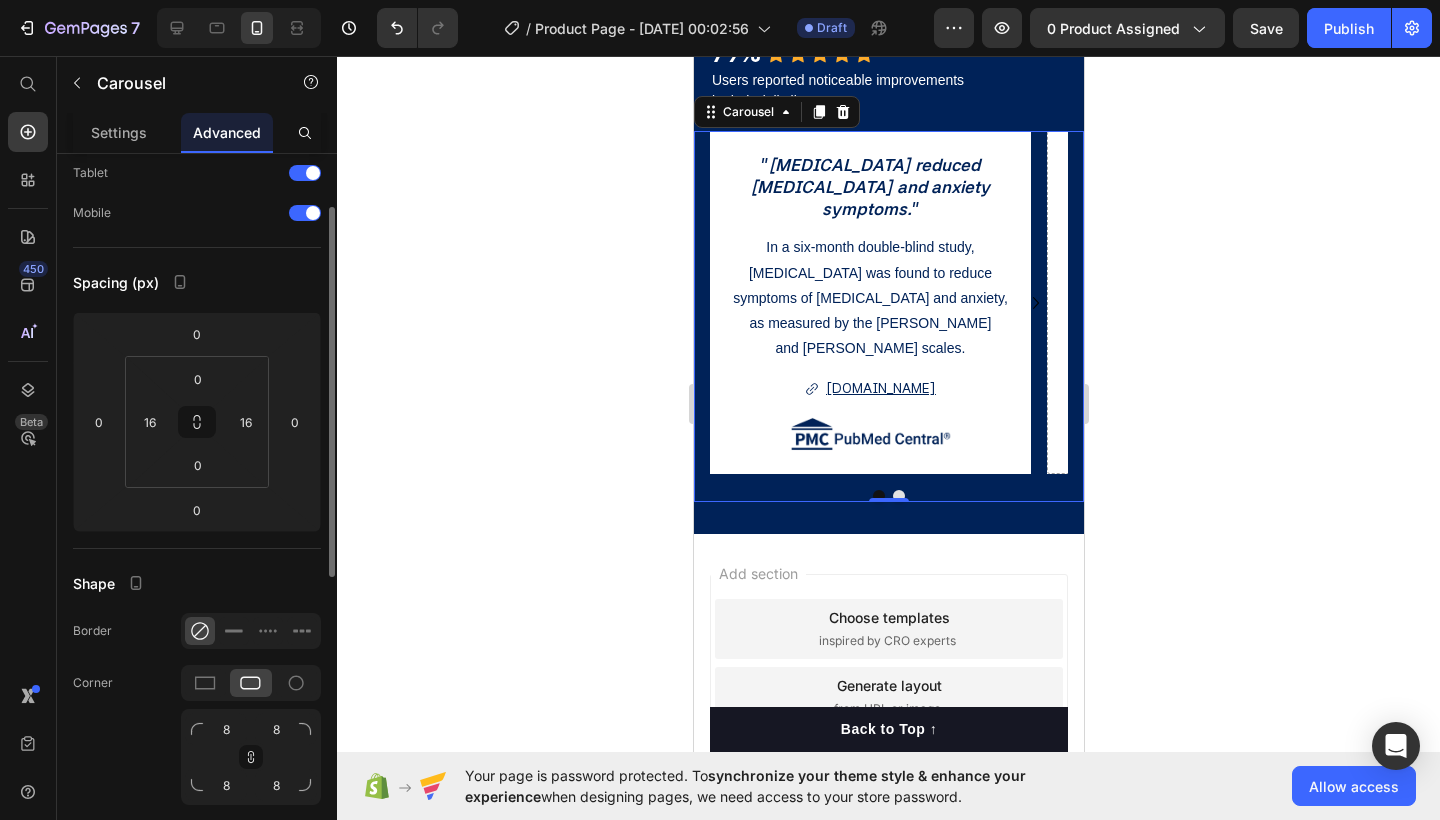 click on "Shape" at bounding box center (197, 583) 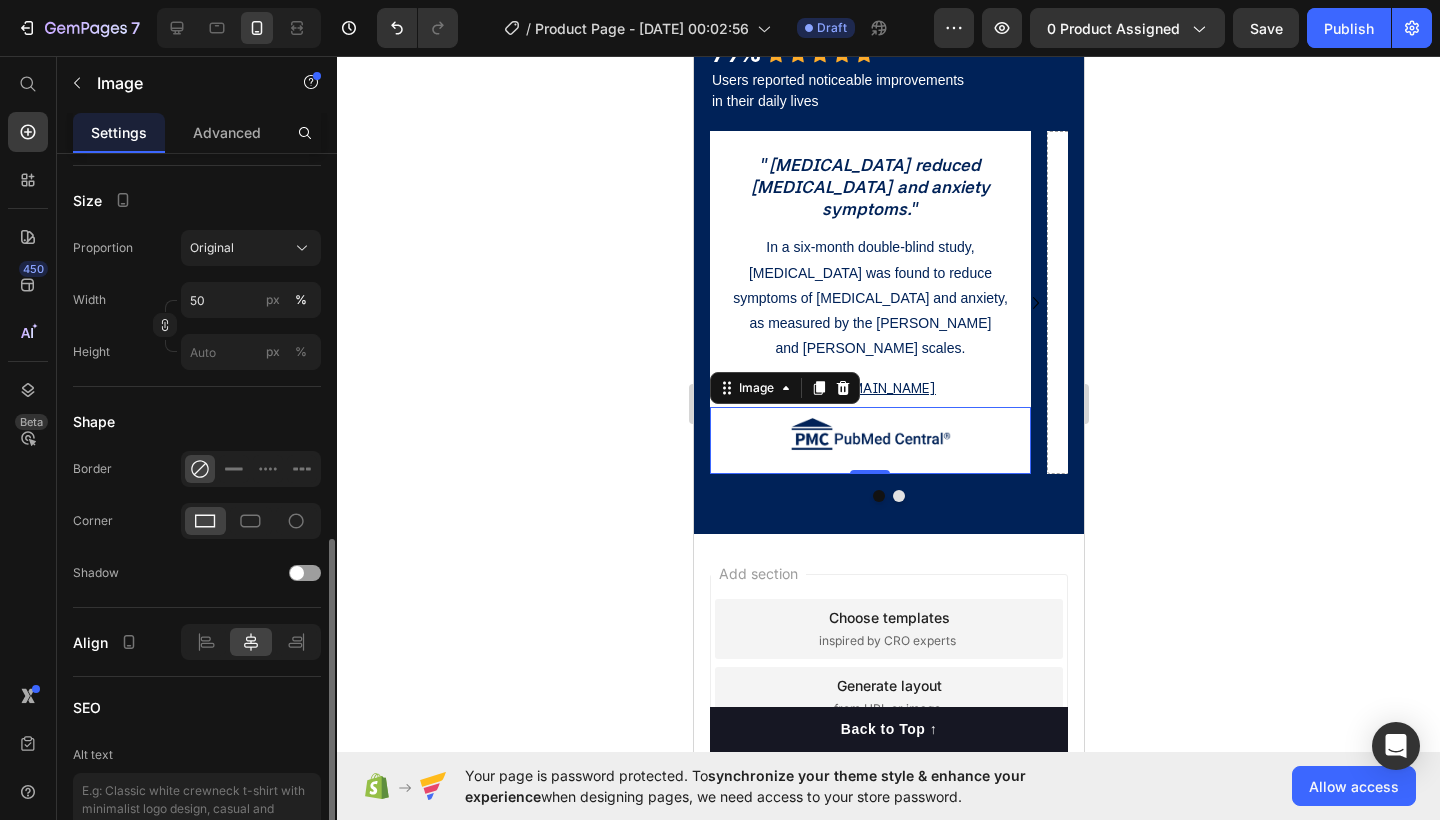scroll, scrollTop: 663, scrollLeft: 0, axis: vertical 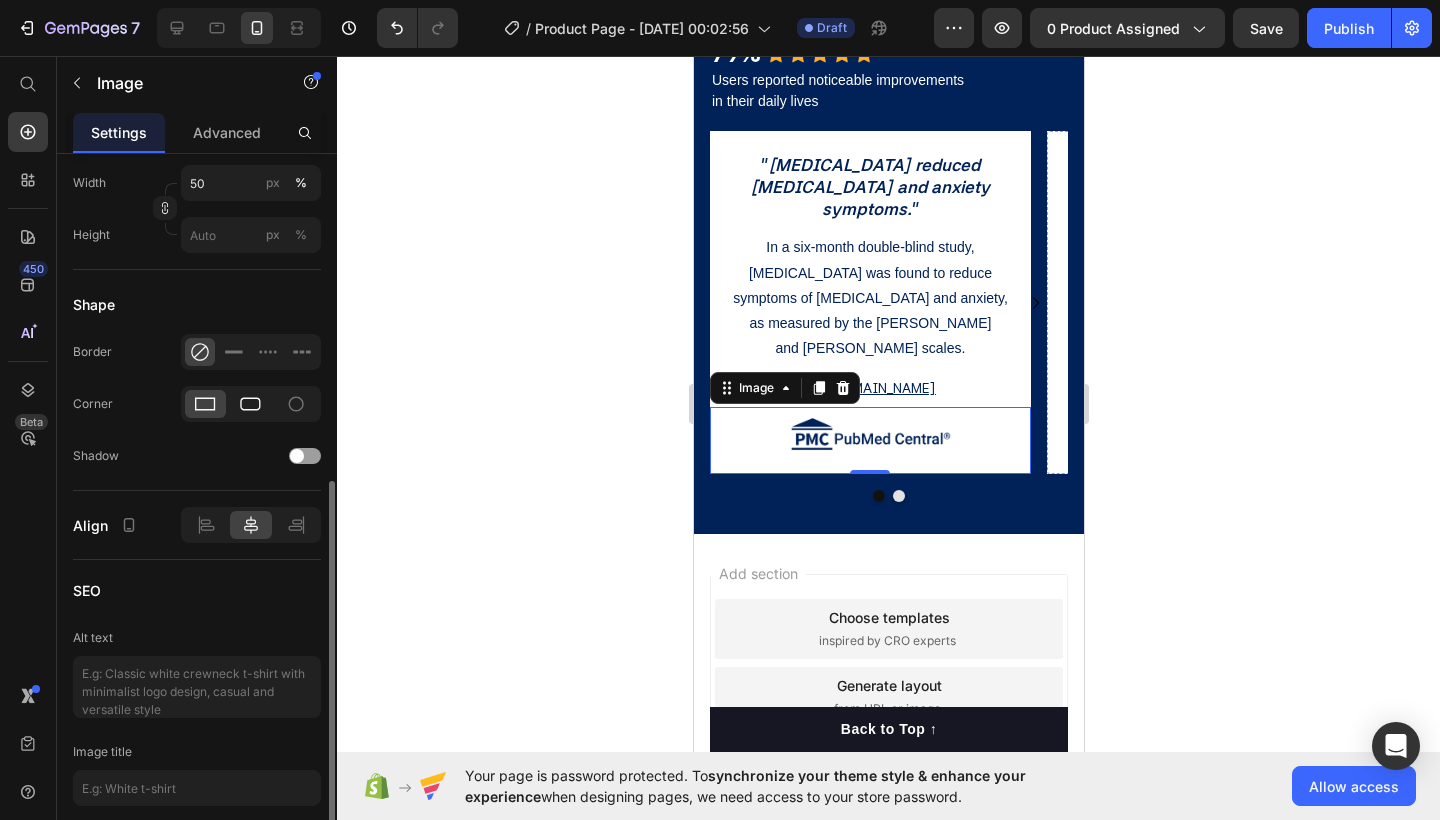 click 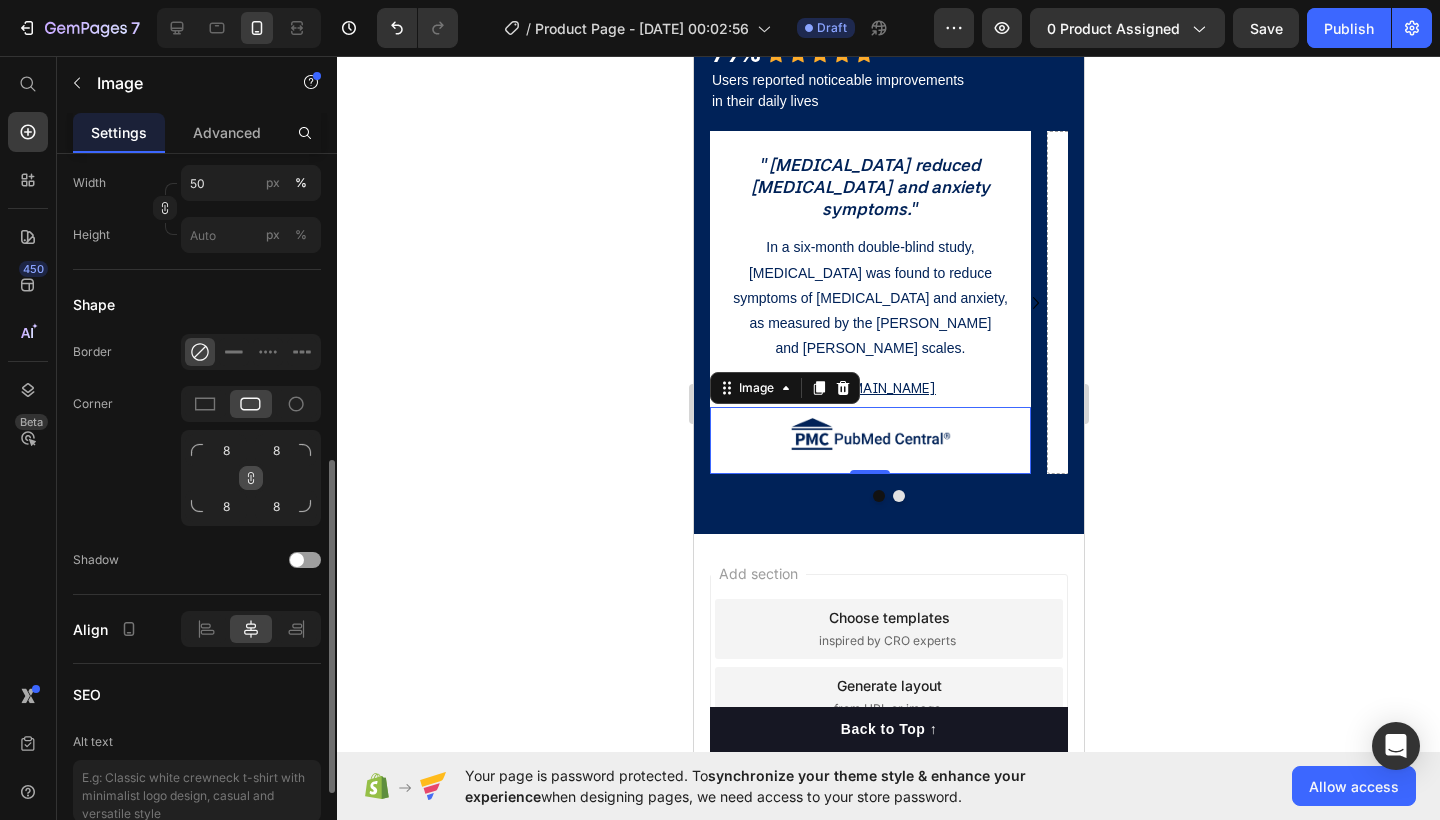 click 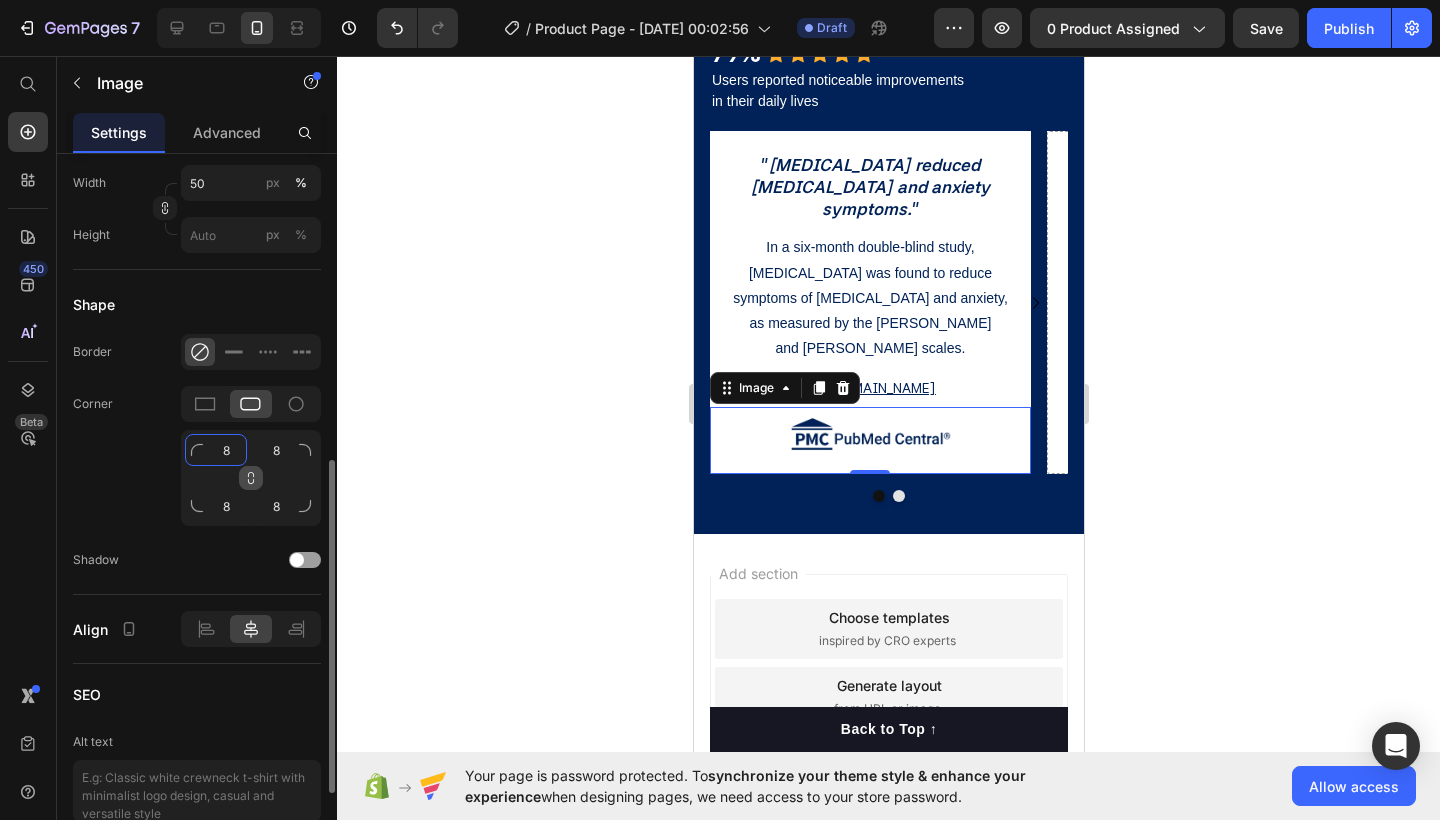 click on "8" 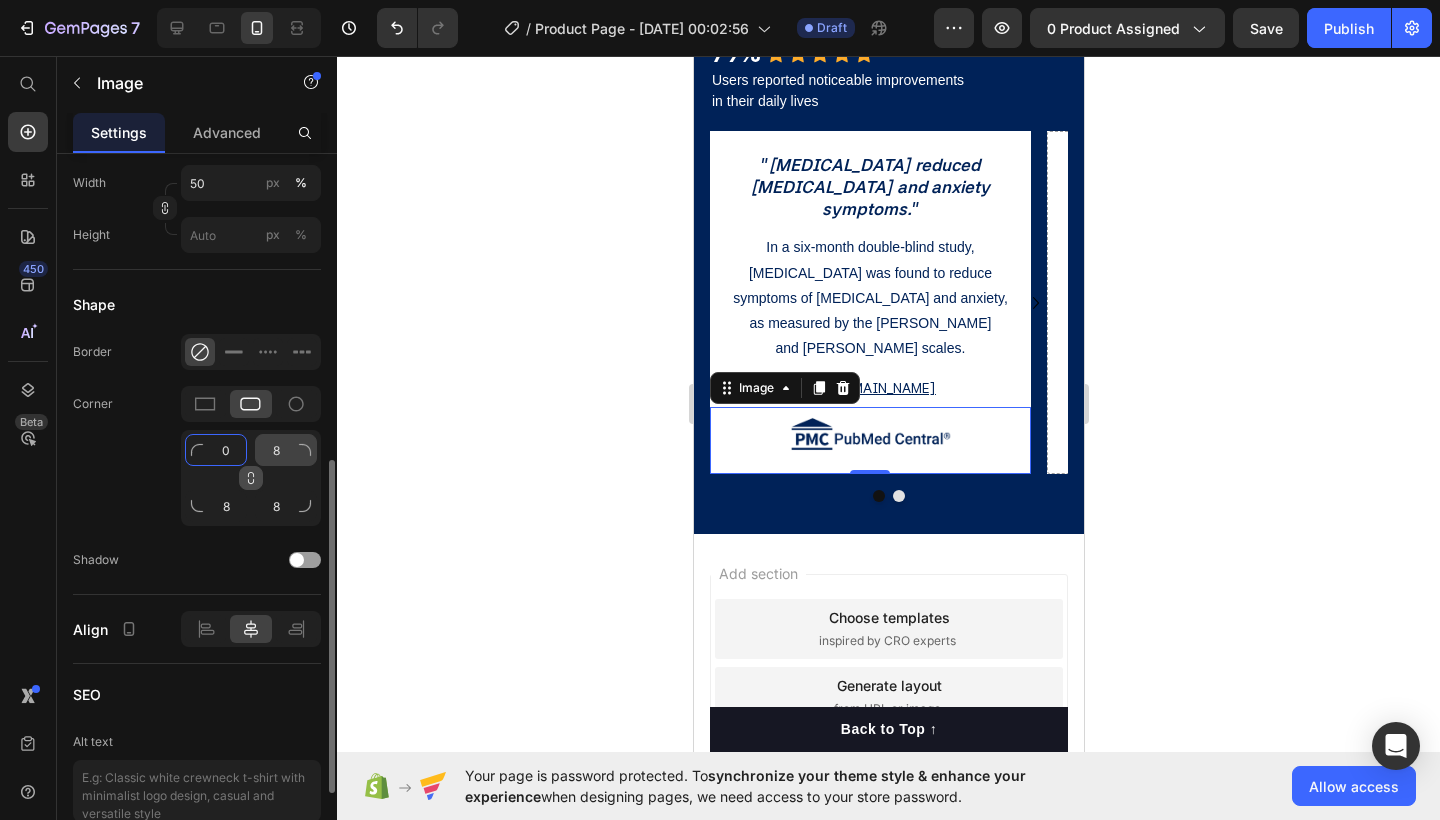 type on "0" 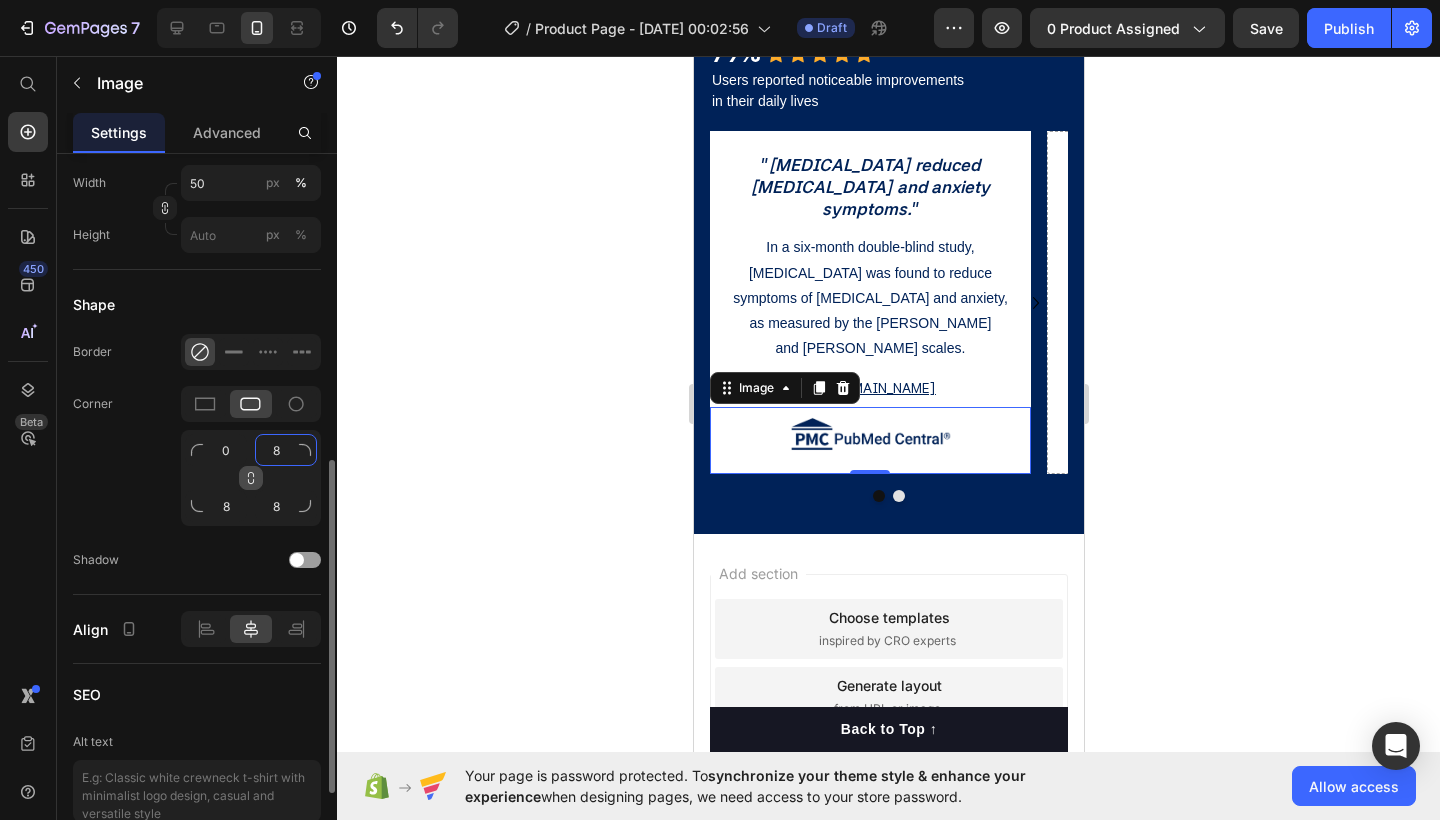click on "8" 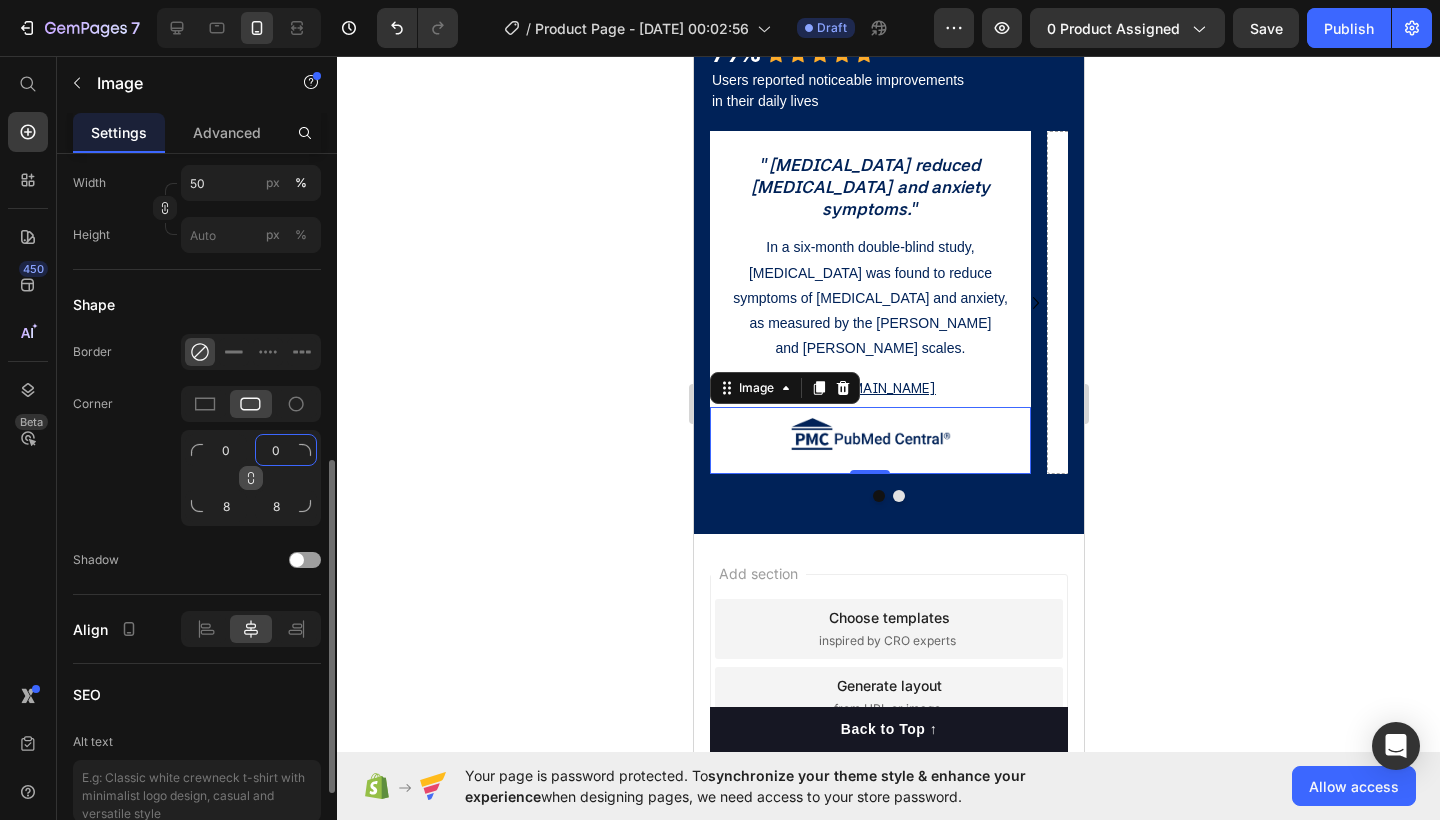 click on "0" 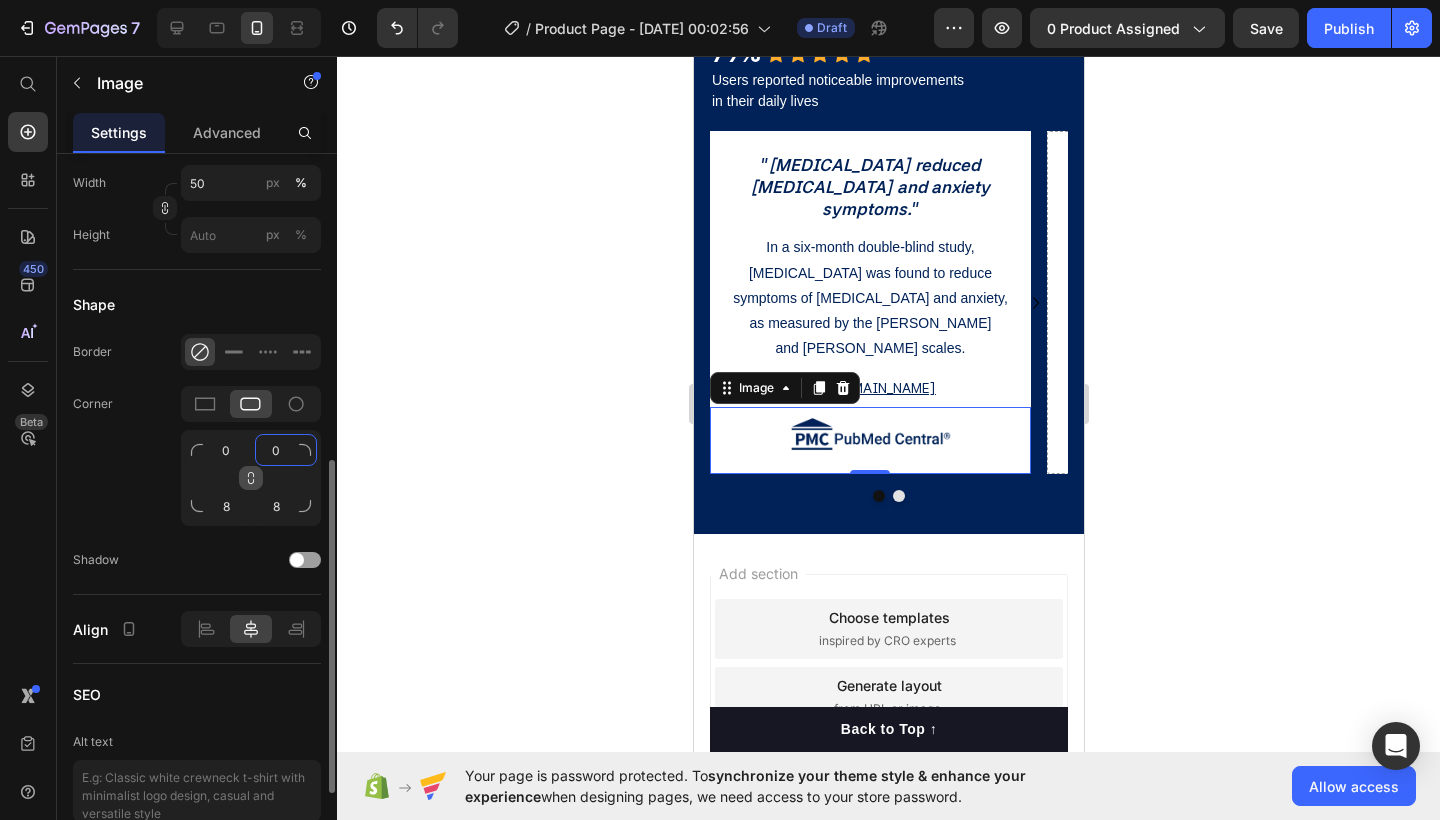 click on "0" 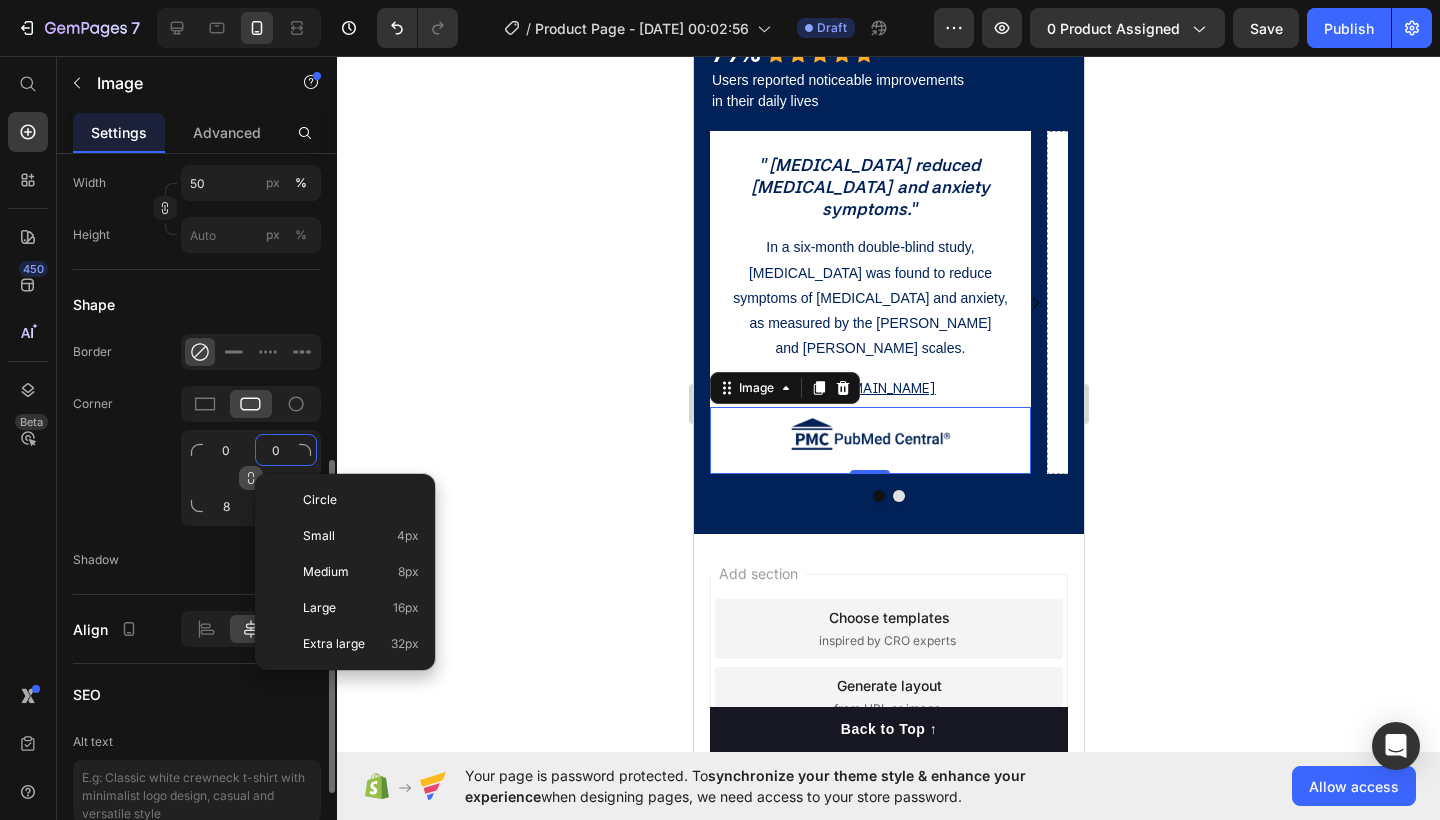 type on "8" 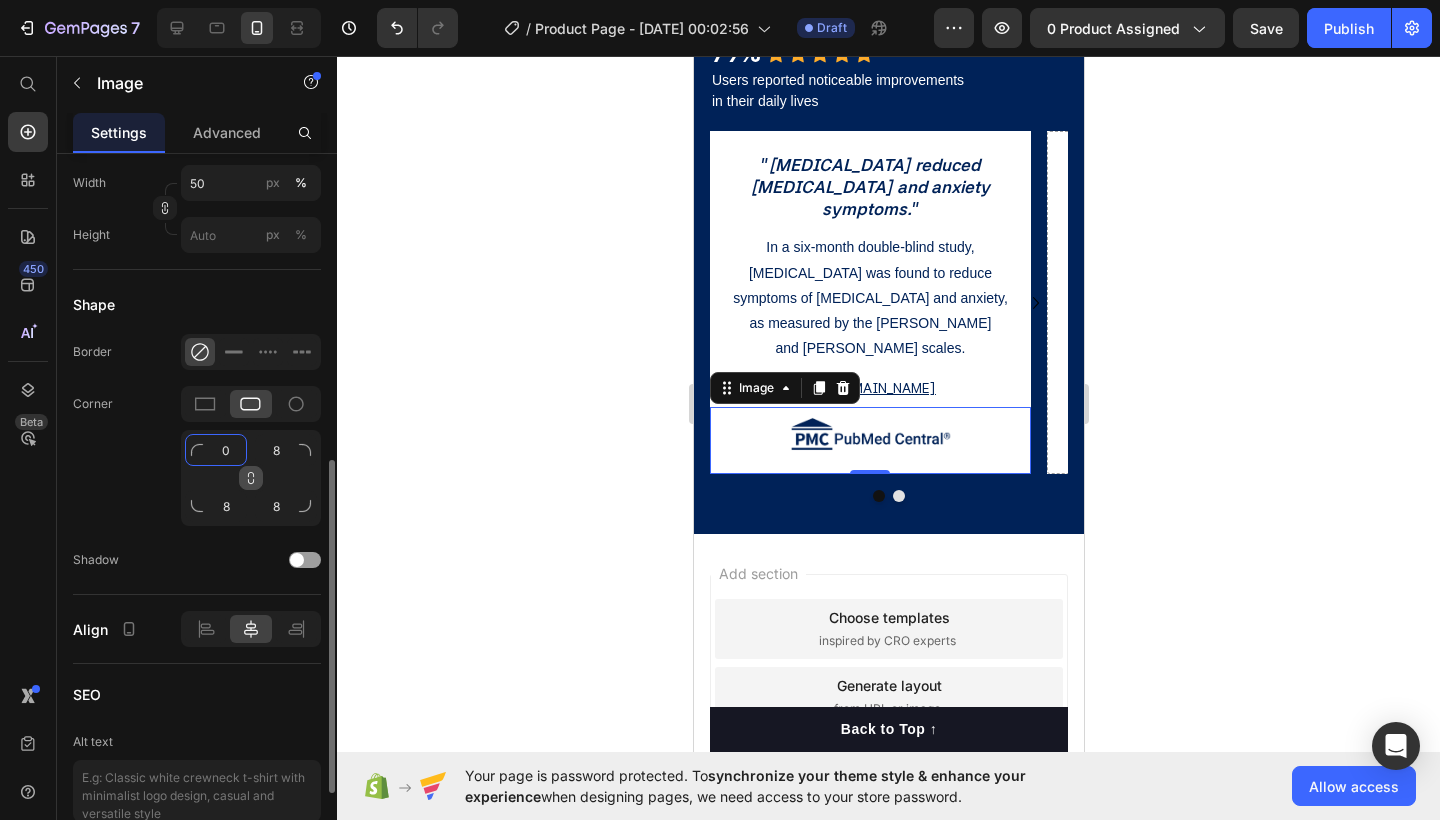 click on "0" 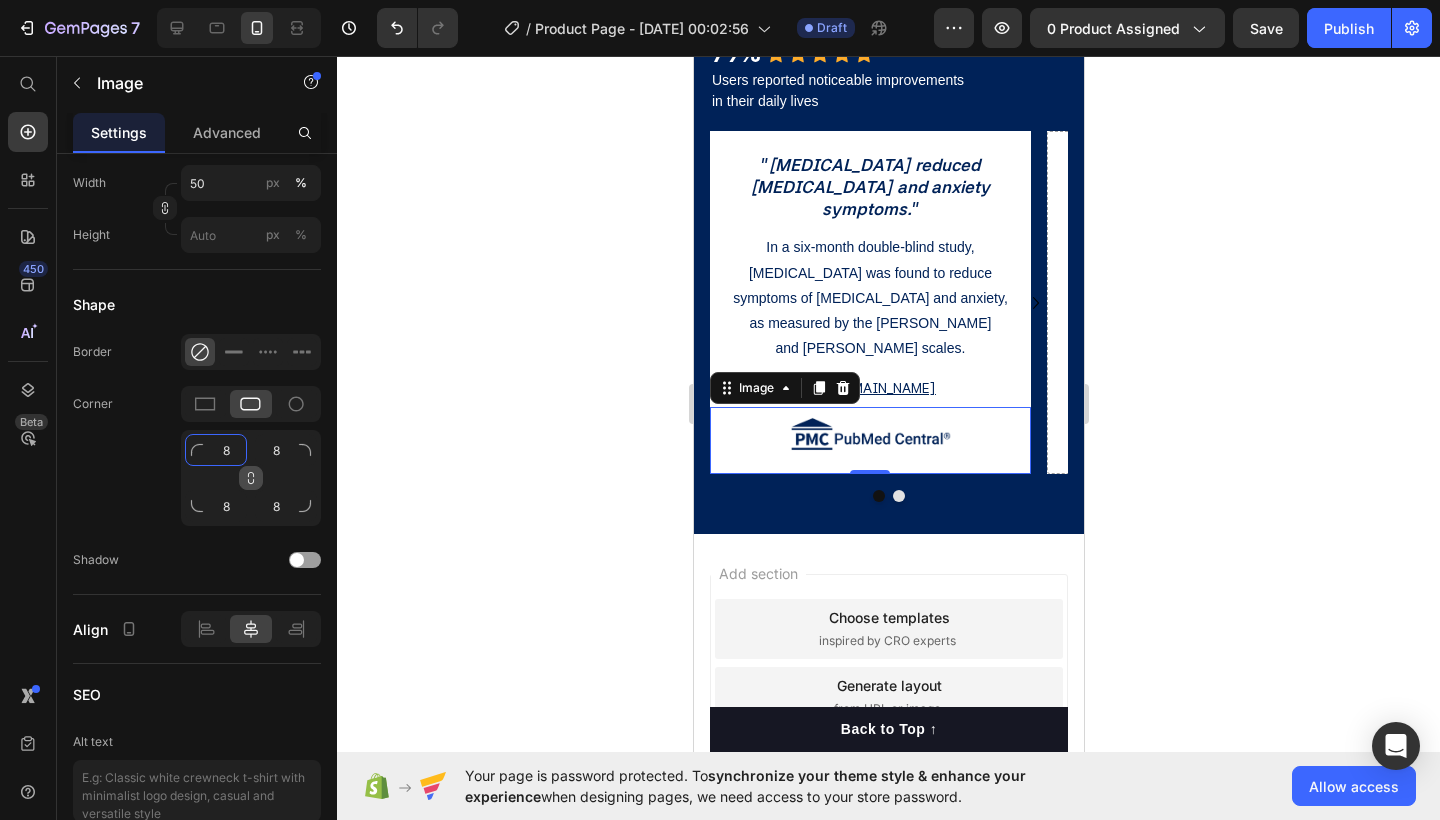 type on "8" 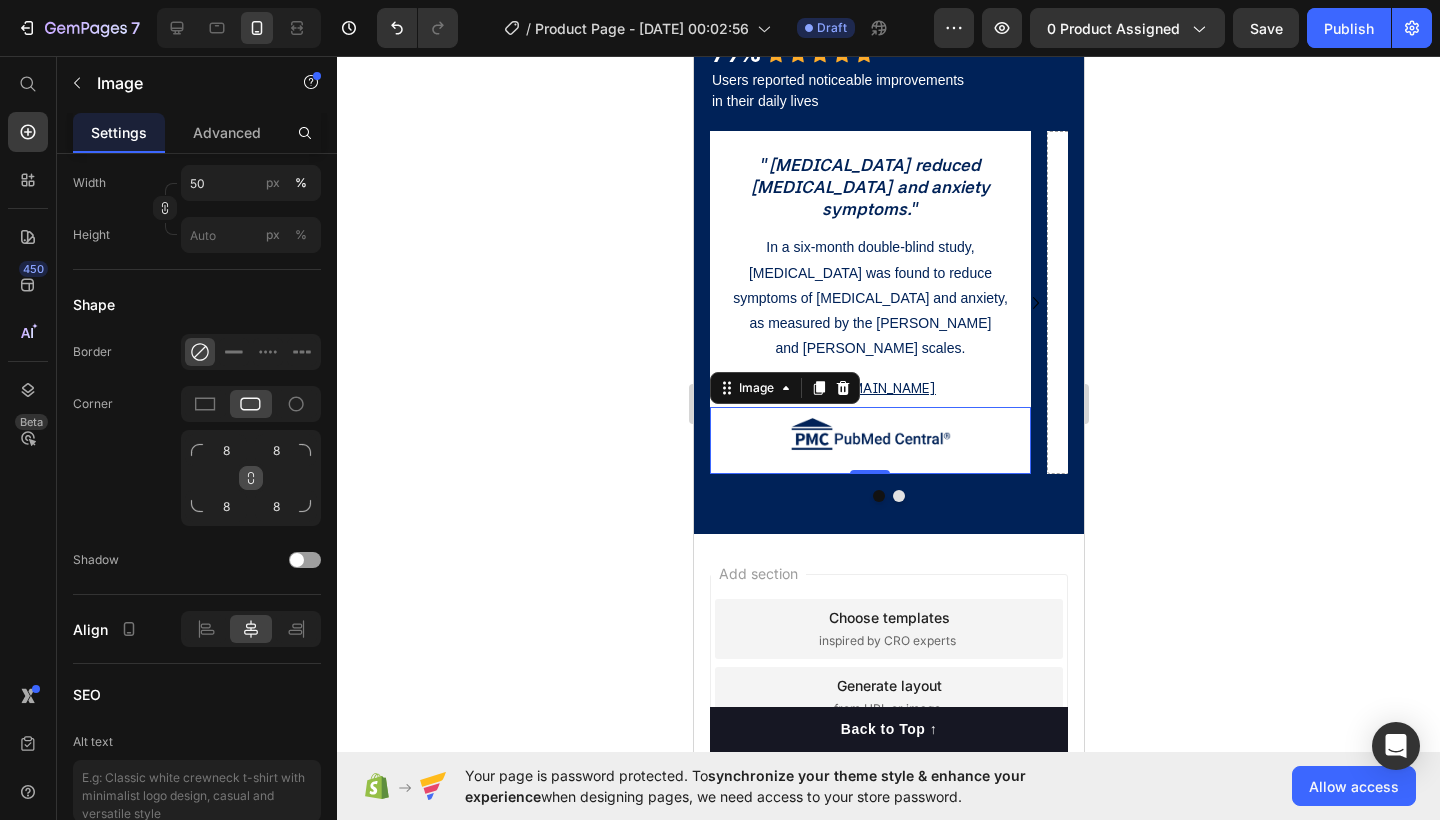 click 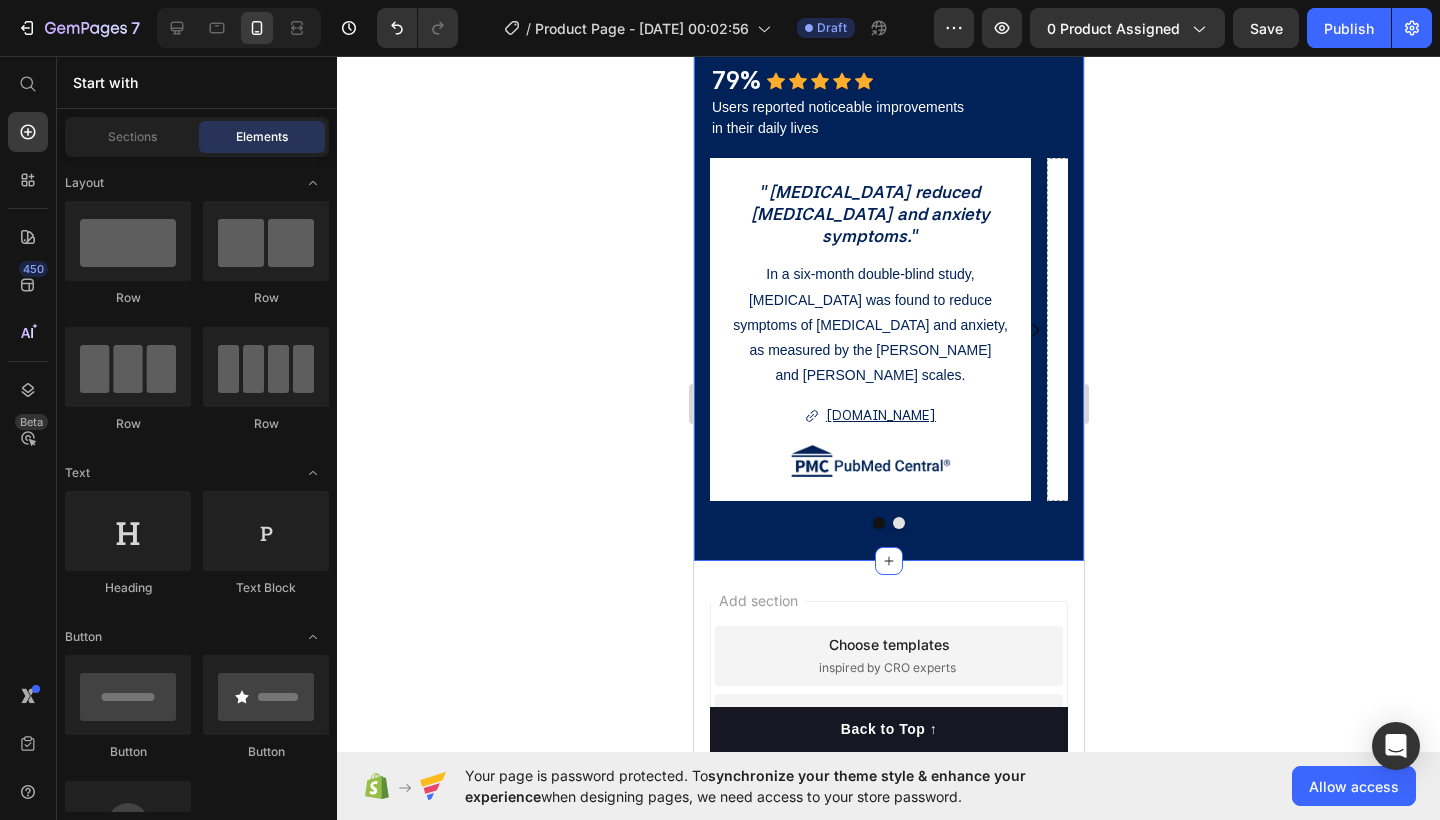 scroll, scrollTop: 1887, scrollLeft: 0, axis: vertical 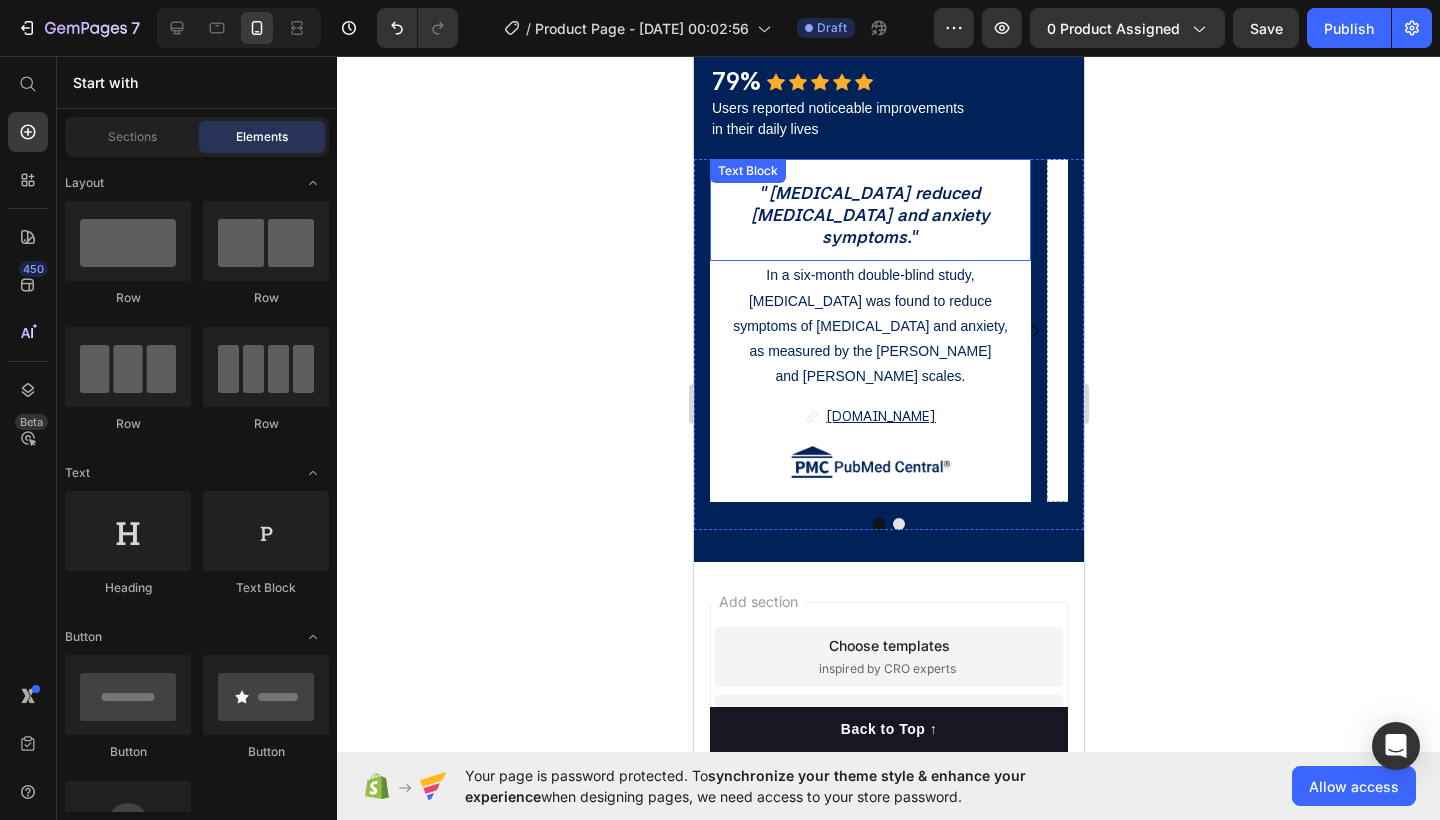 click on "[MEDICAL_DATA] and anxiety" at bounding box center [869, 216] 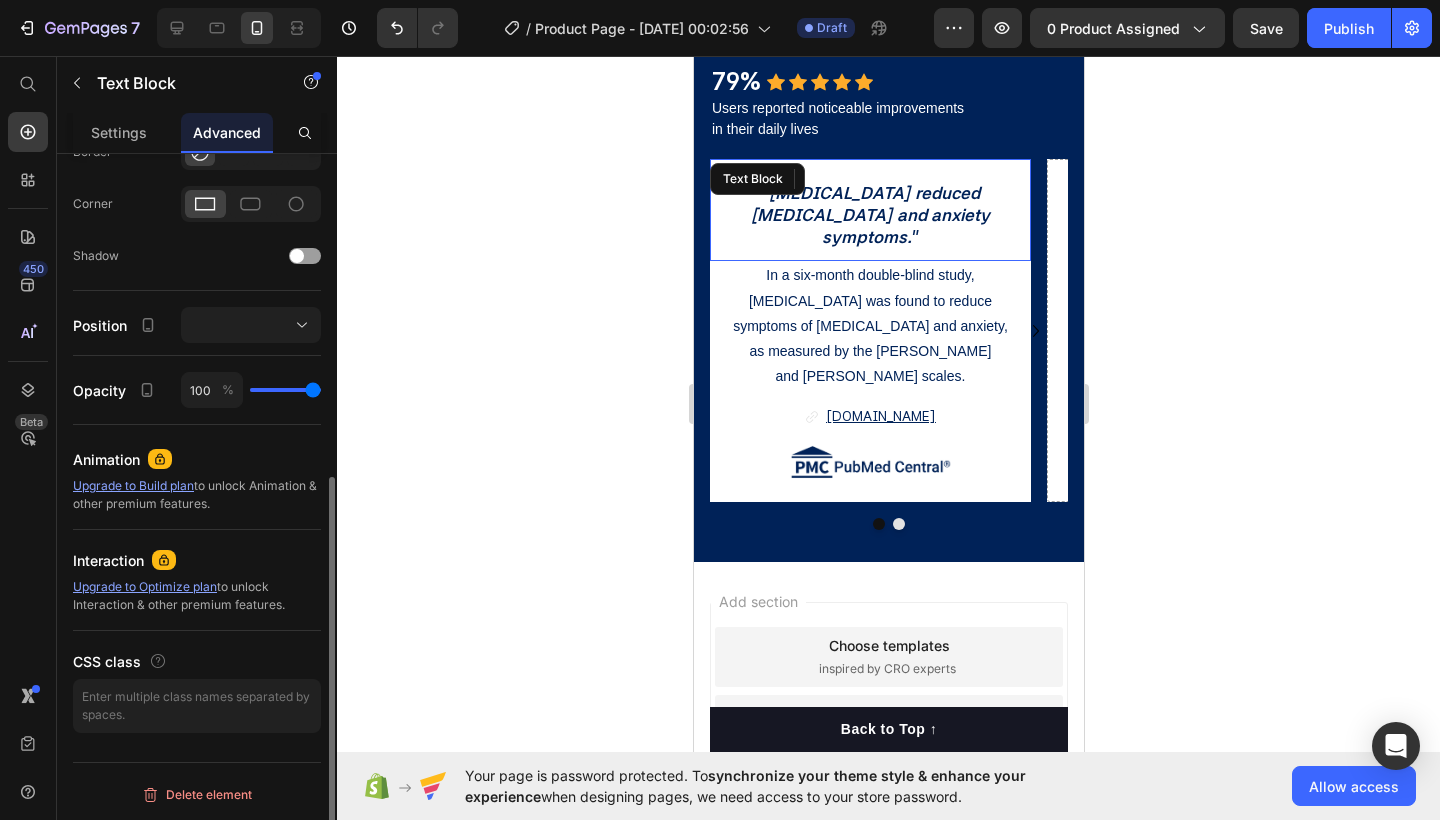 scroll, scrollTop: 0, scrollLeft: 0, axis: both 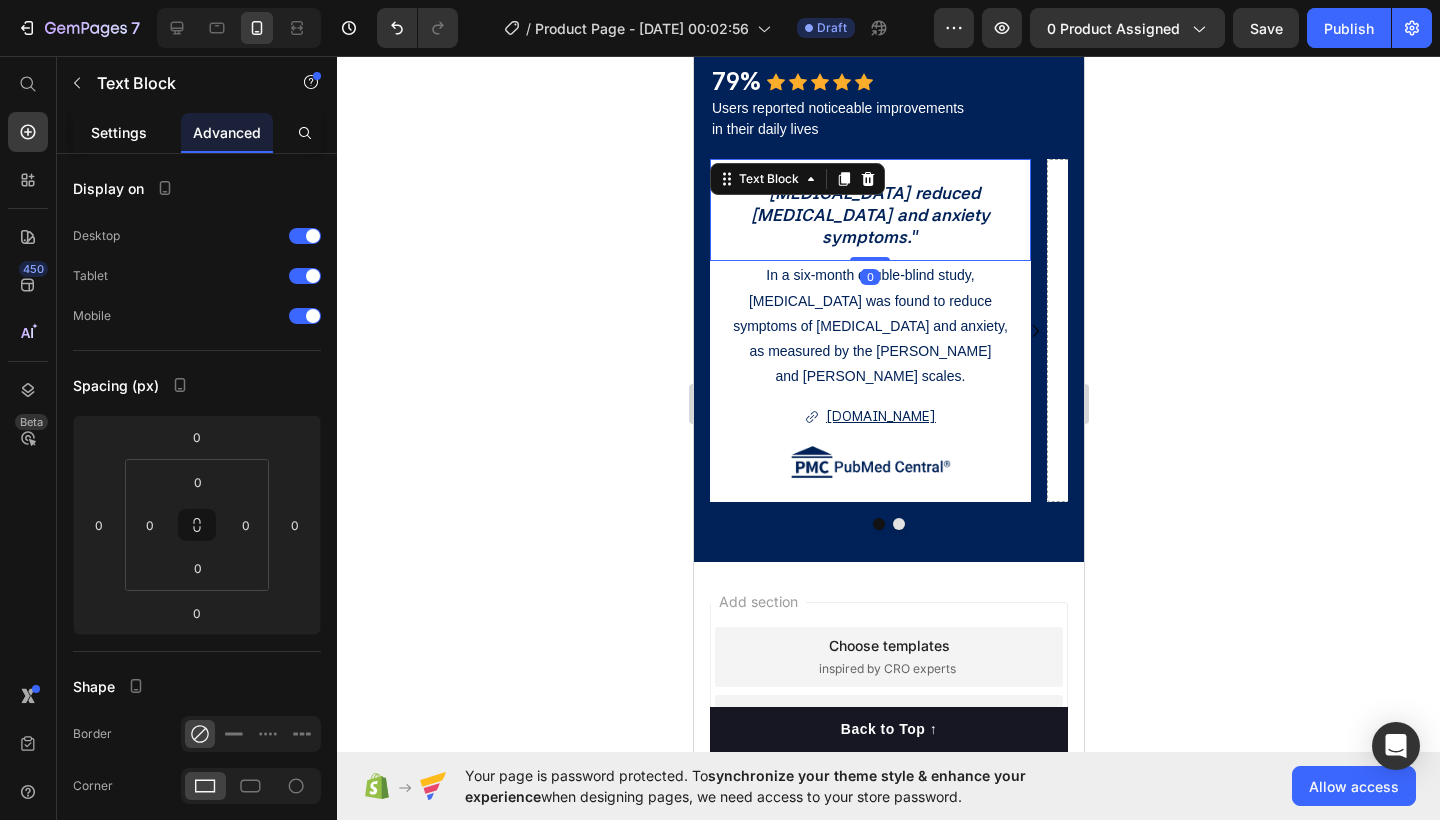 click on "Settings" at bounding box center (119, 132) 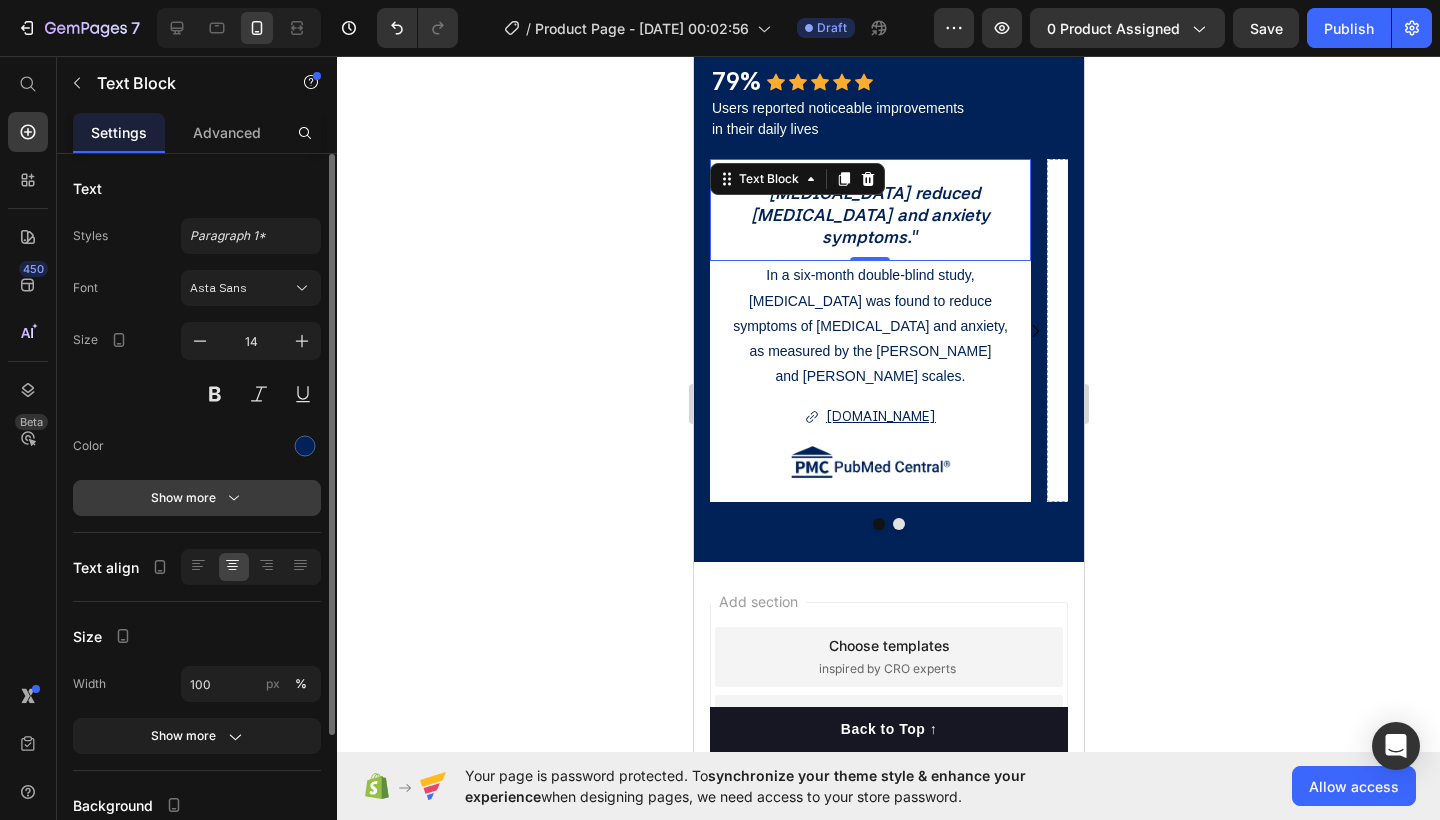 click on "Show more" at bounding box center [197, 498] 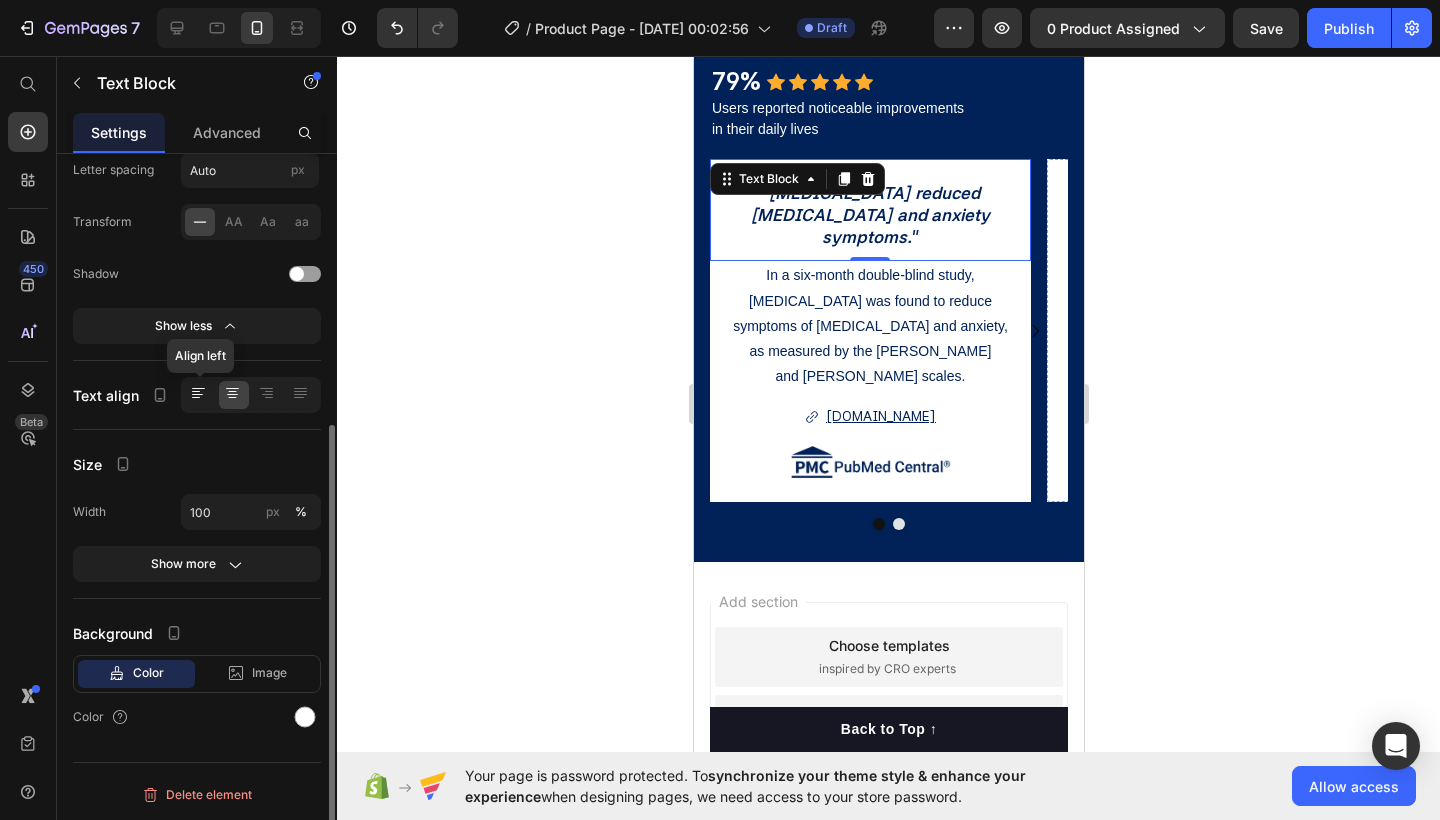 scroll, scrollTop: 432, scrollLeft: 0, axis: vertical 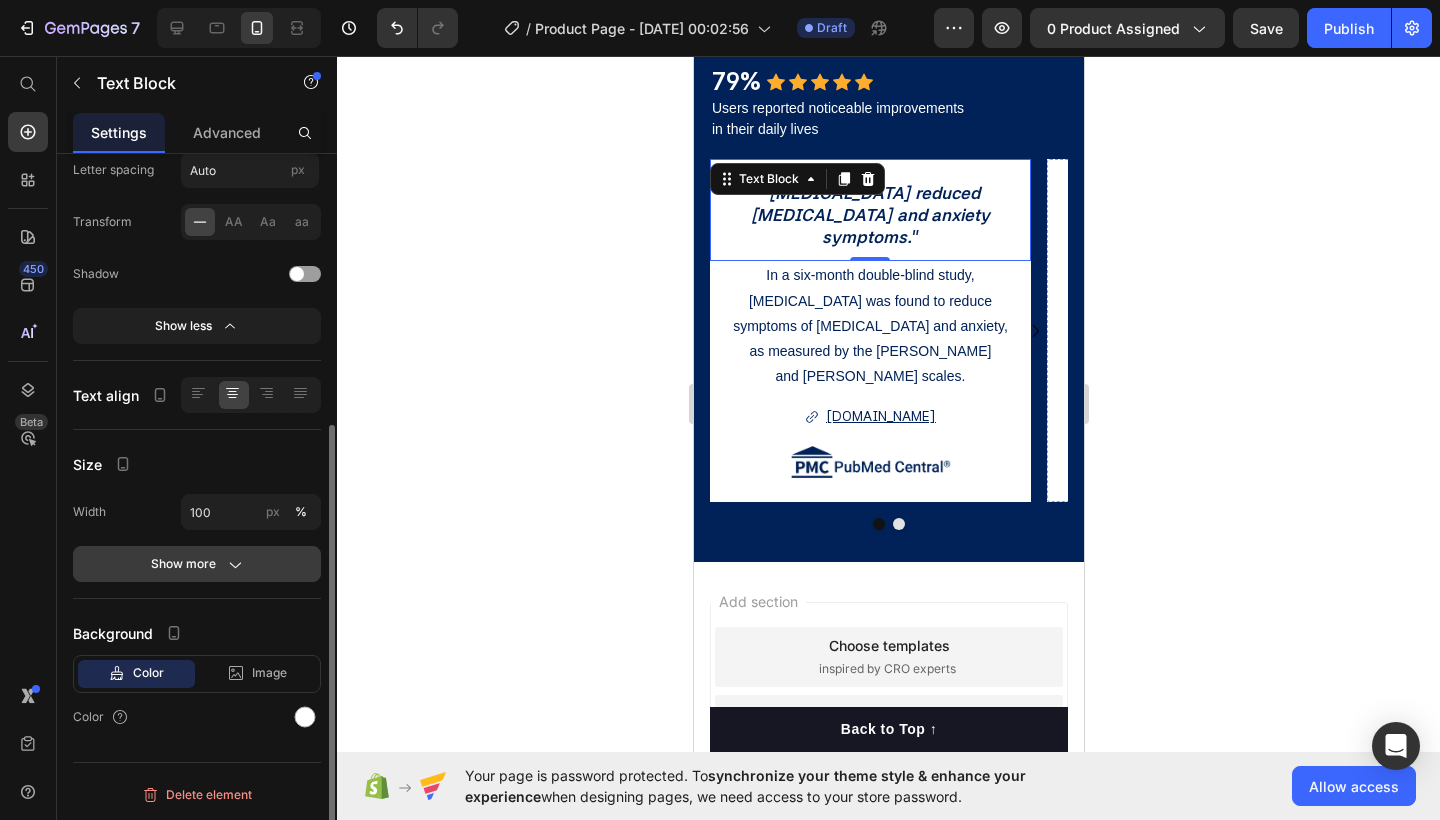 click on "Show more" at bounding box center [197, 564] 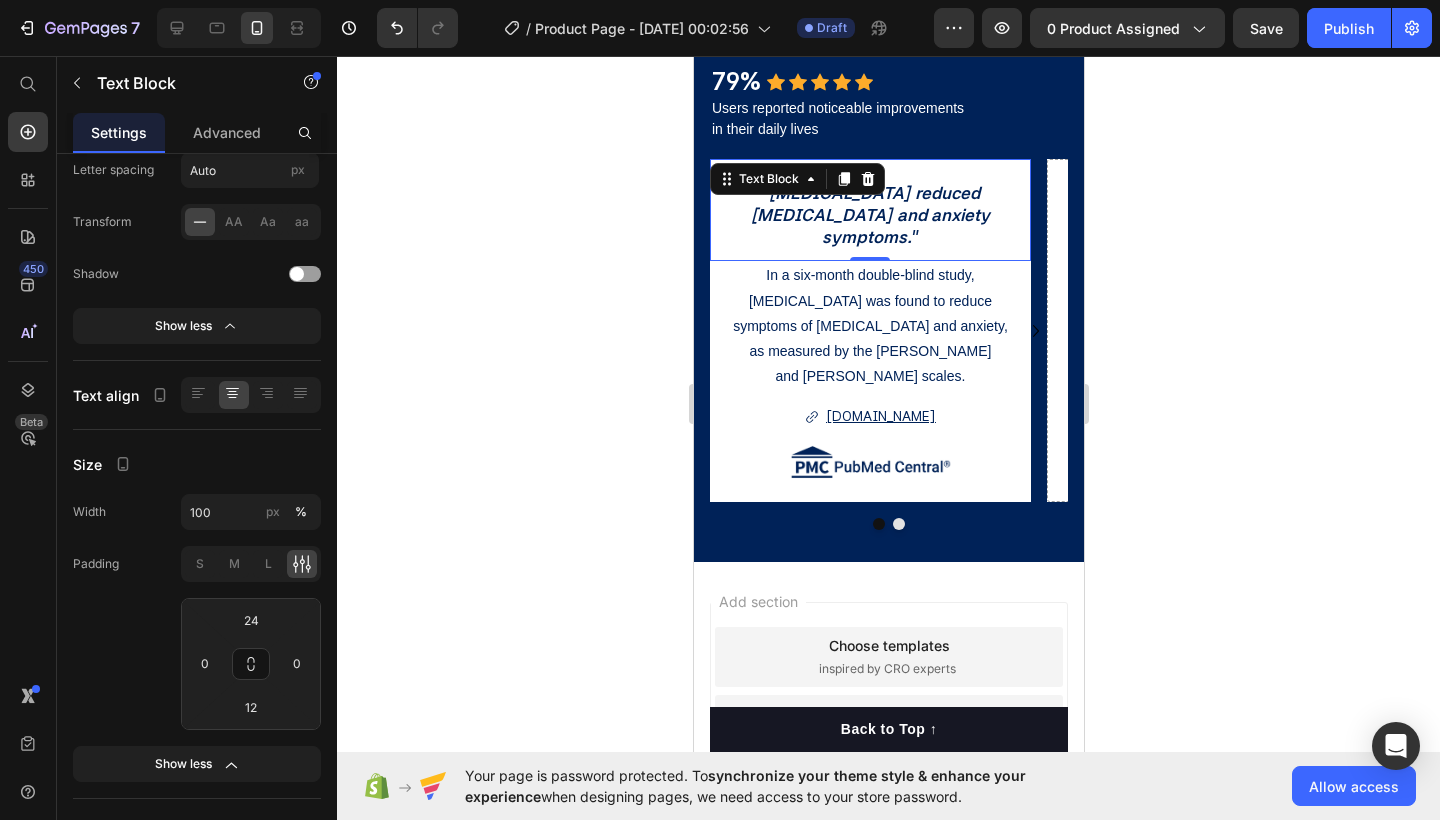 click 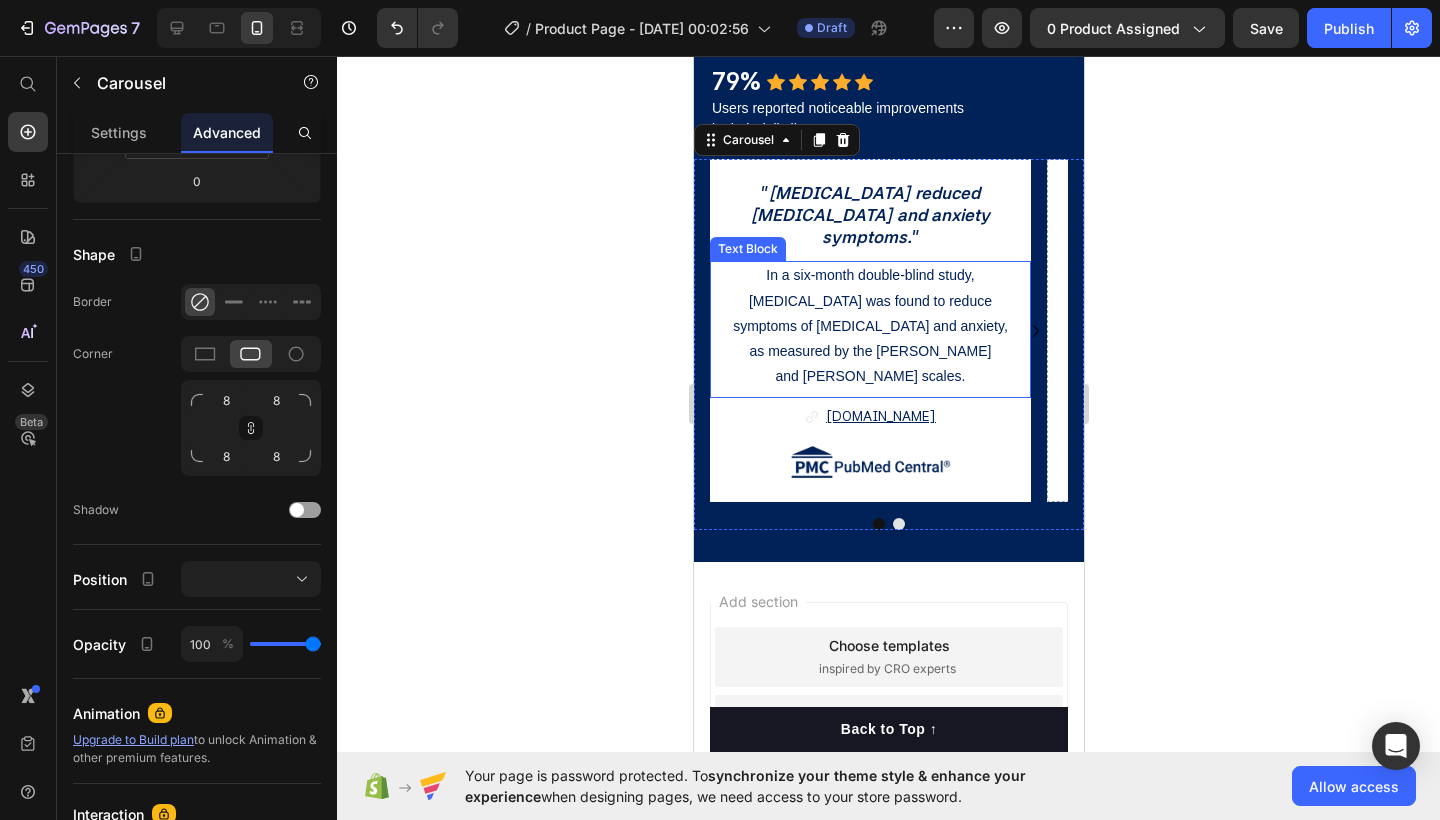 scroll, scrollTop: 0, scrollLeft: 0, axis: both 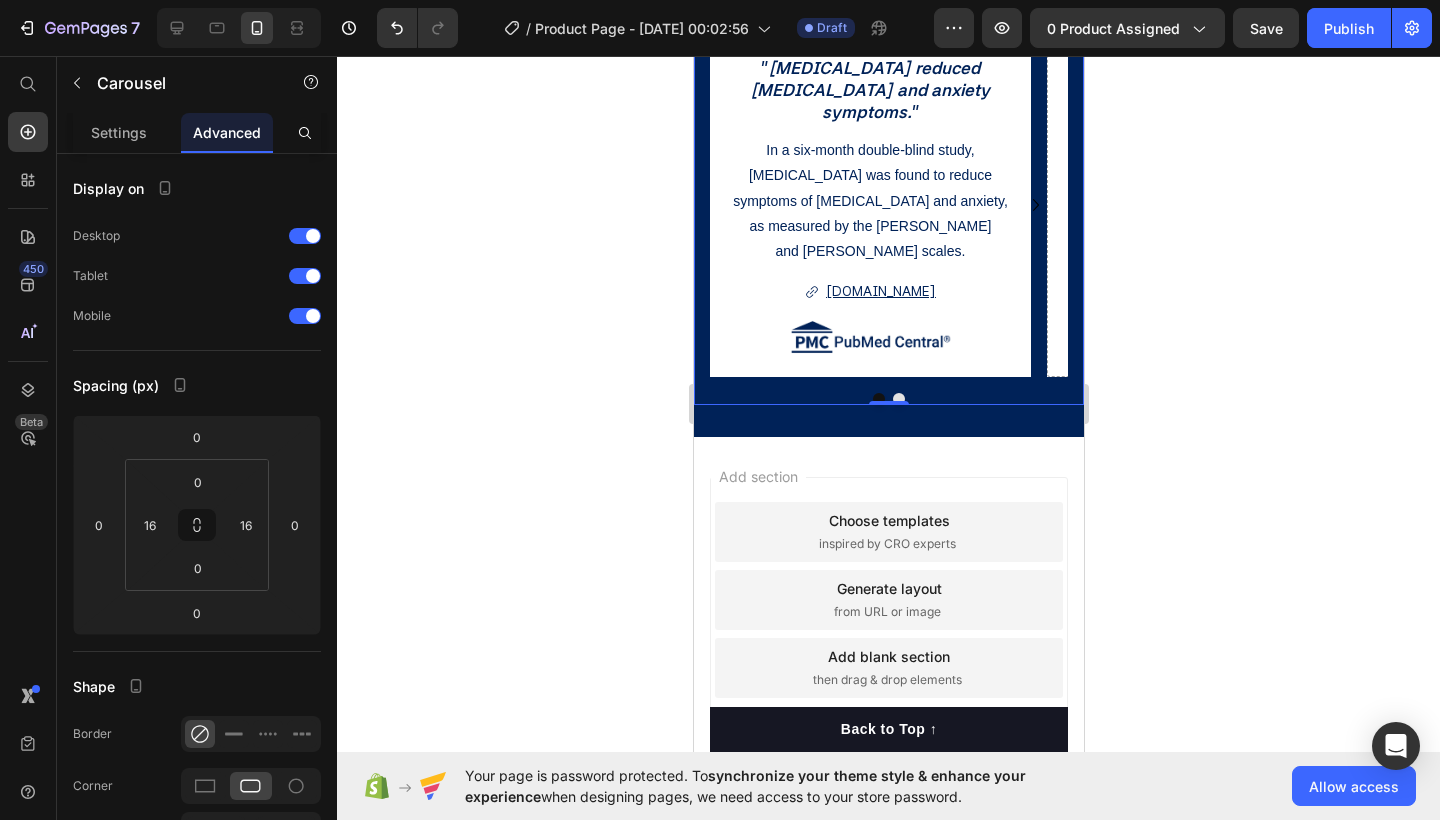 click at bounding box center [898, 399] 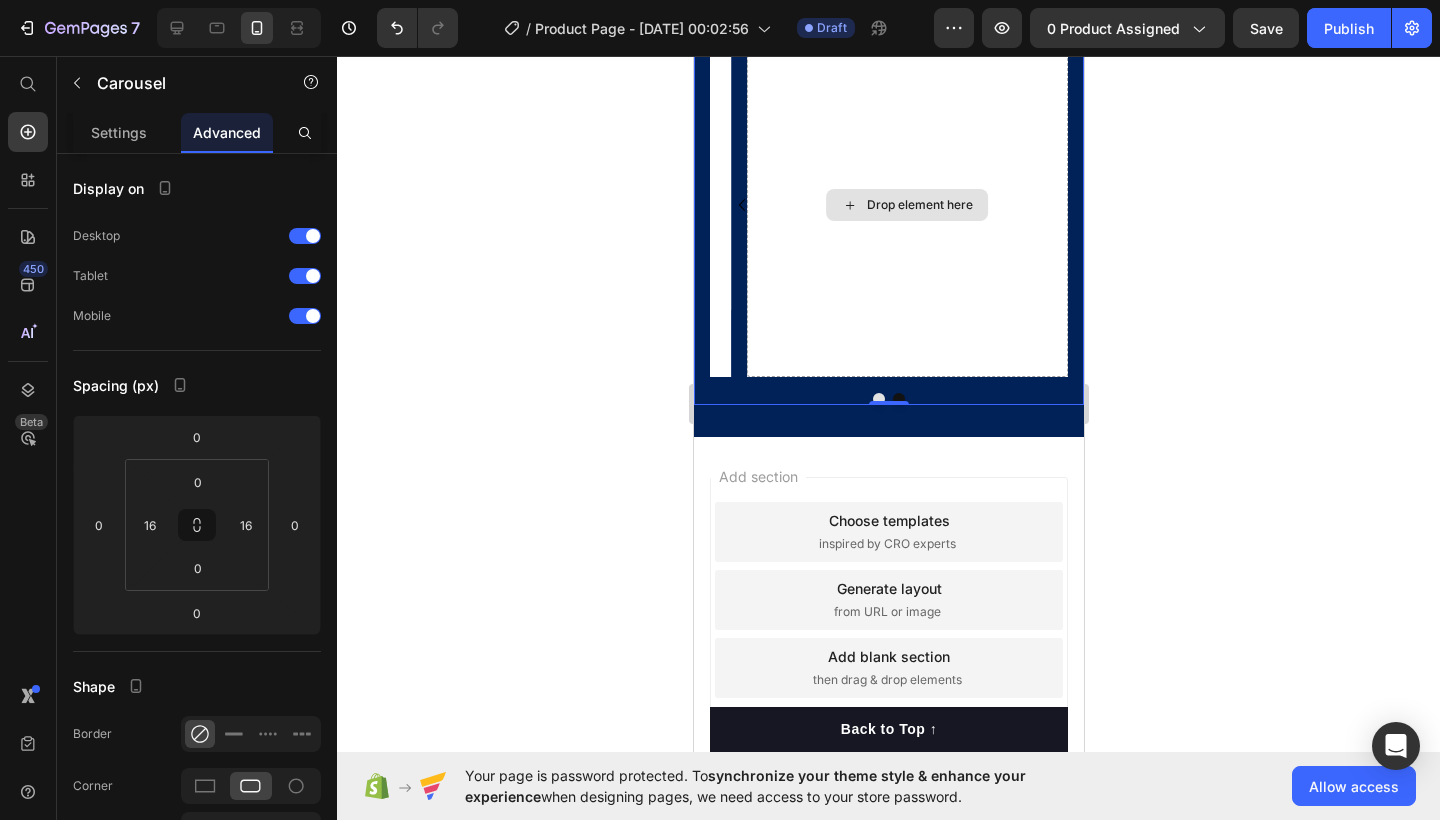 click on "Drop element here" at bounding box center (906, 205) 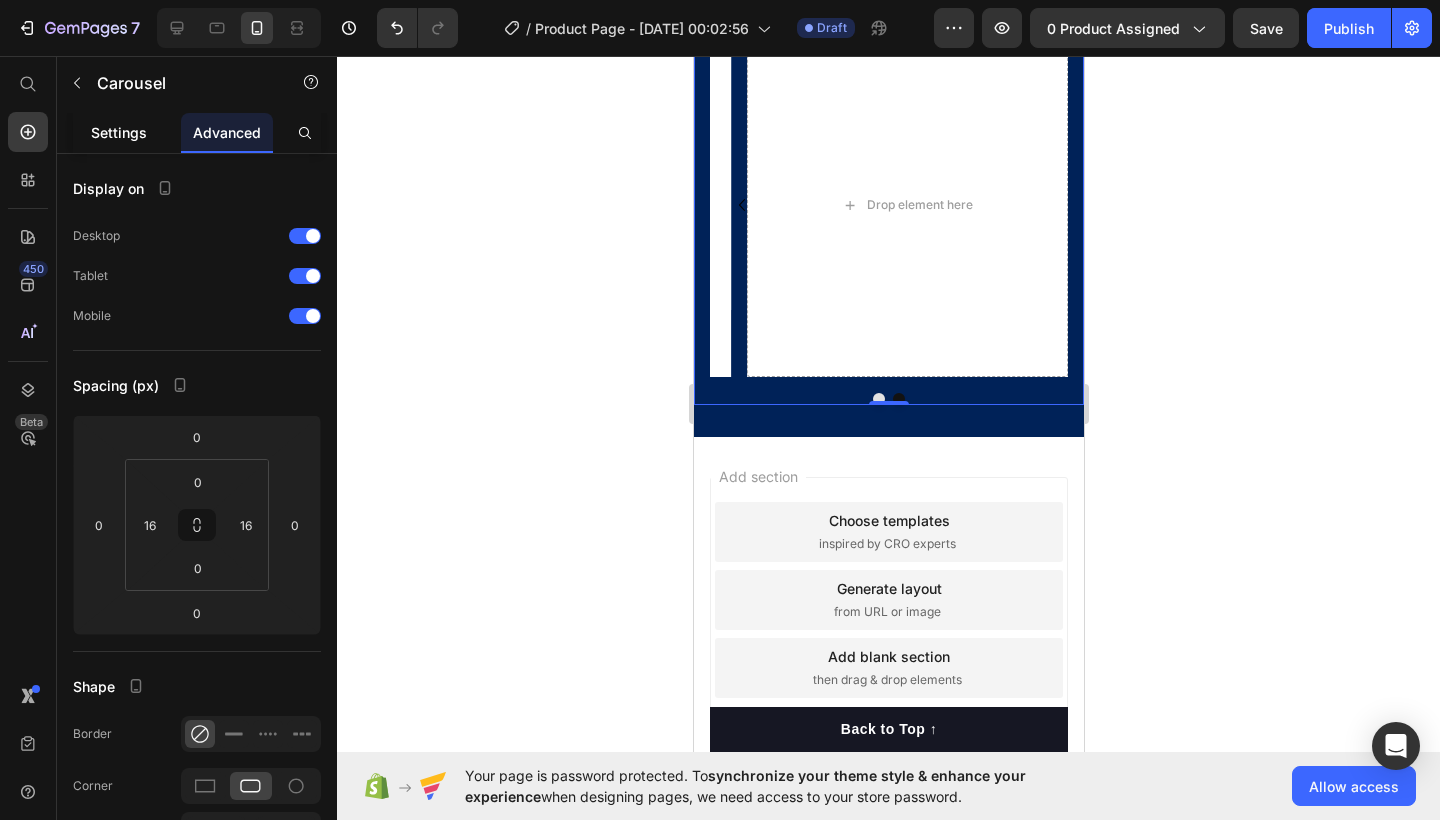 click on "Settings" at bounding box center (119, 132) 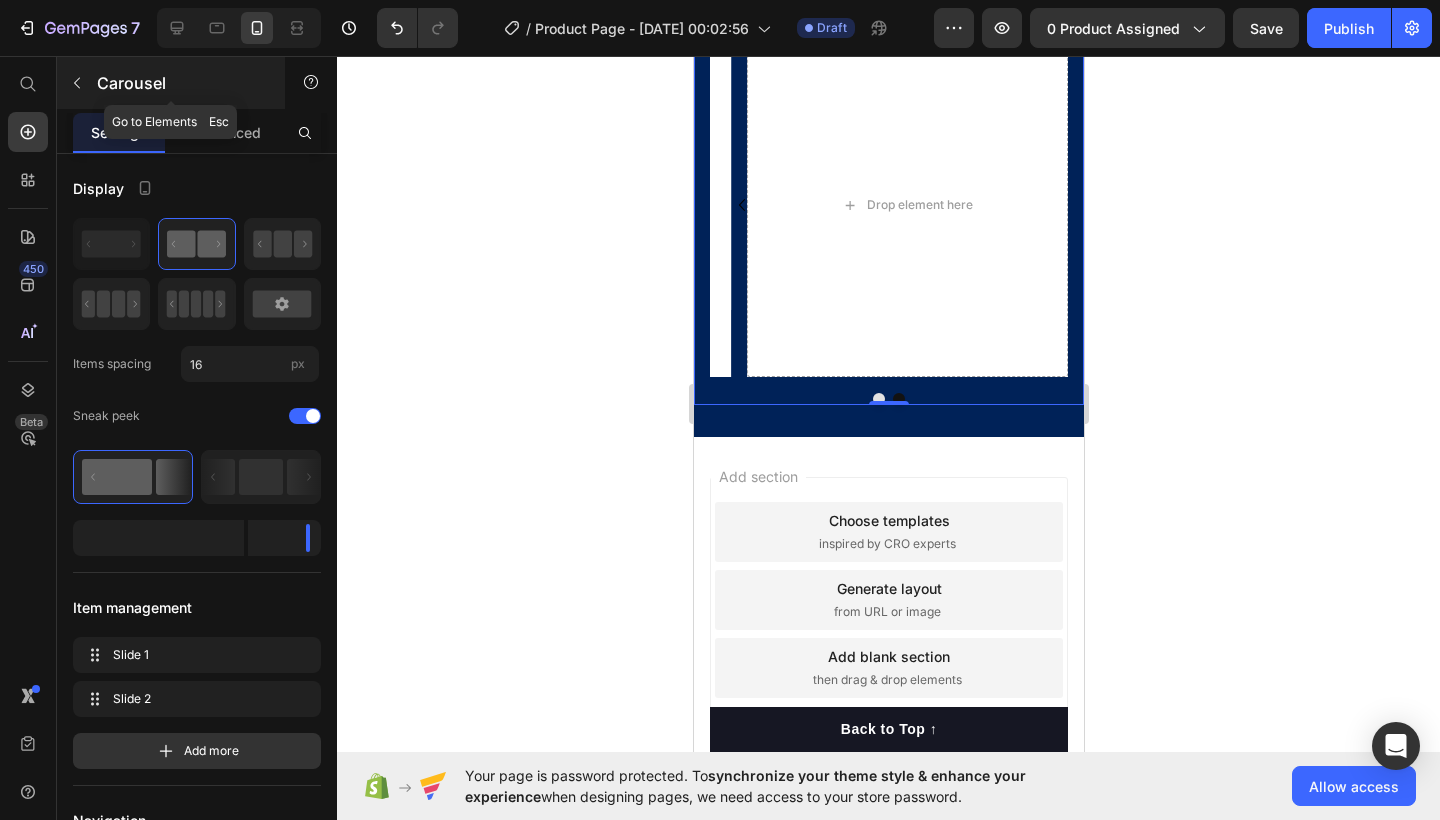 click at bounding box center [77, 83] 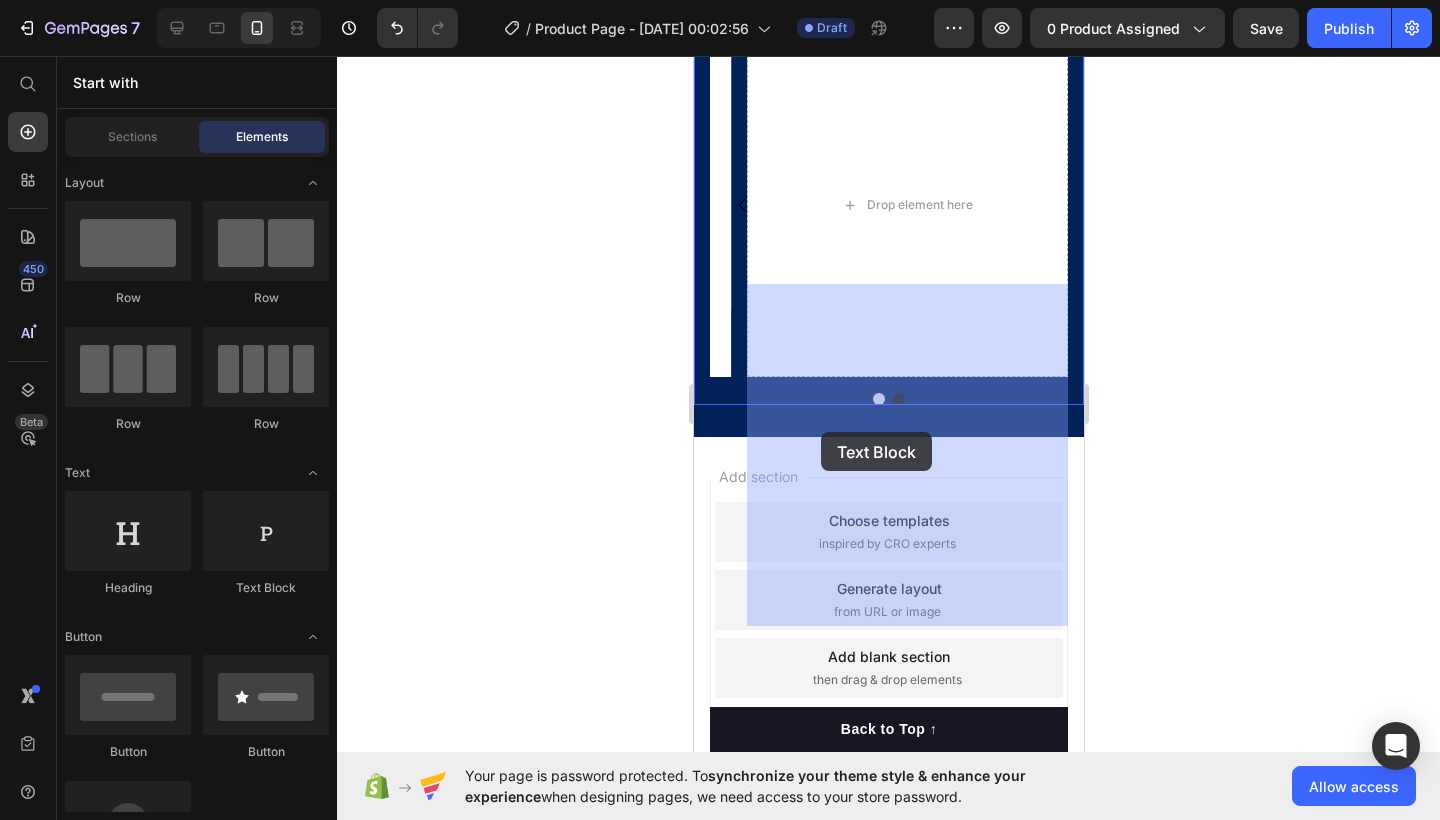 drag, startPoint x: 931, startPoint y: 585, endPoint x: 820, endPoint y: 432, distance: 189.0238 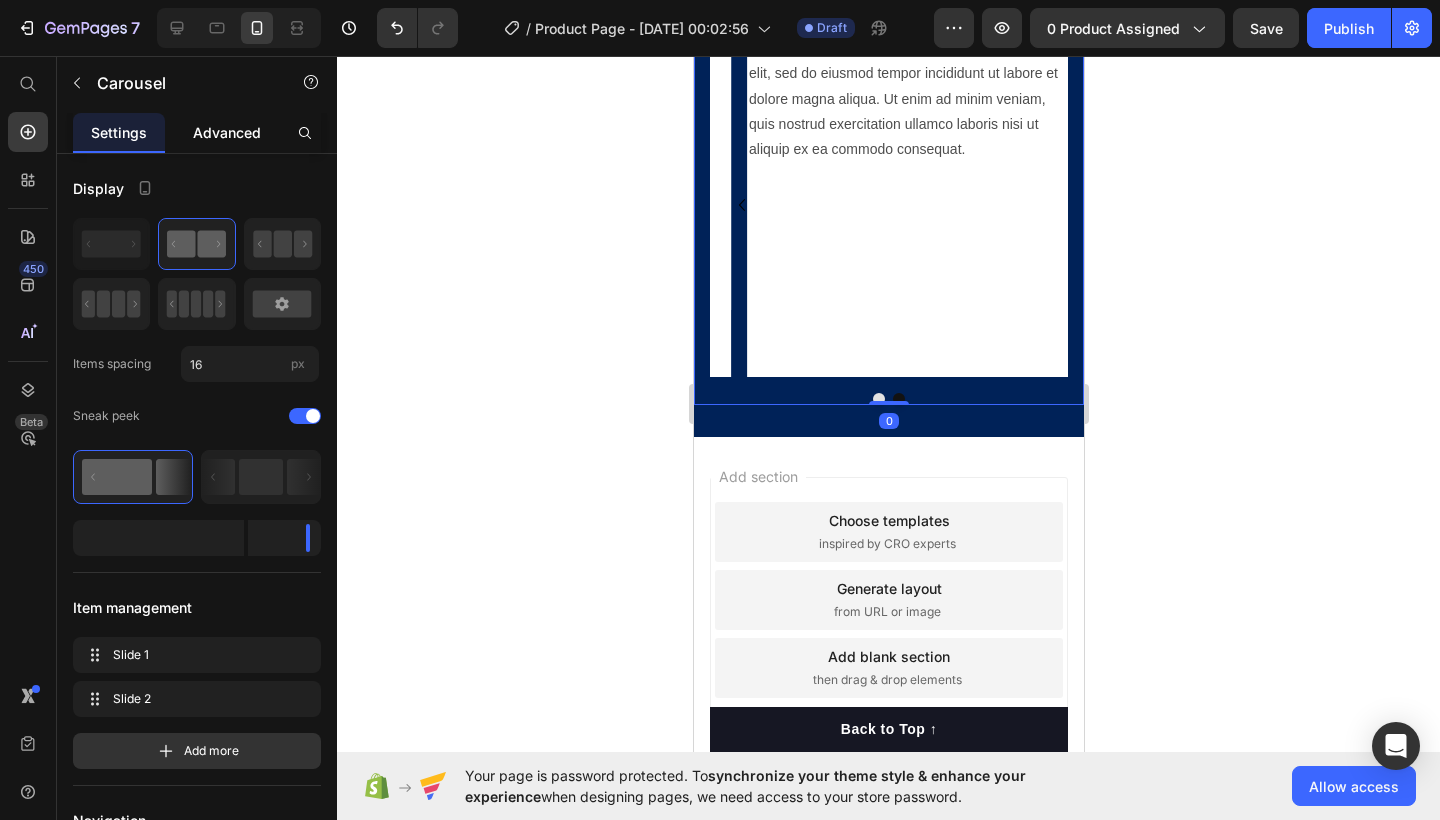 click on "Advanced" at bounding box center [227, 132] 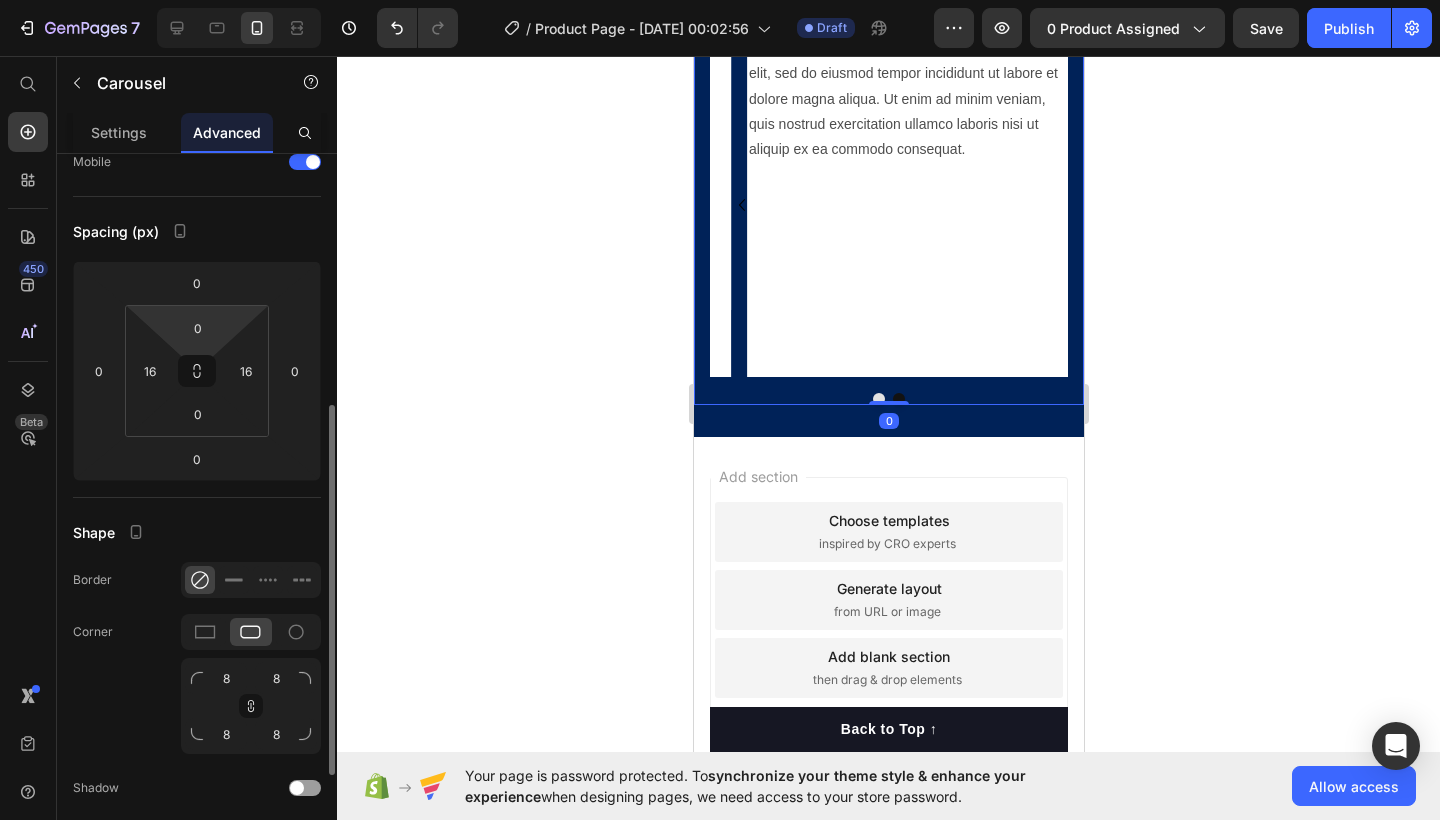 scroll, scrollTop: 268, scrollLeft: 0, axis: vertical 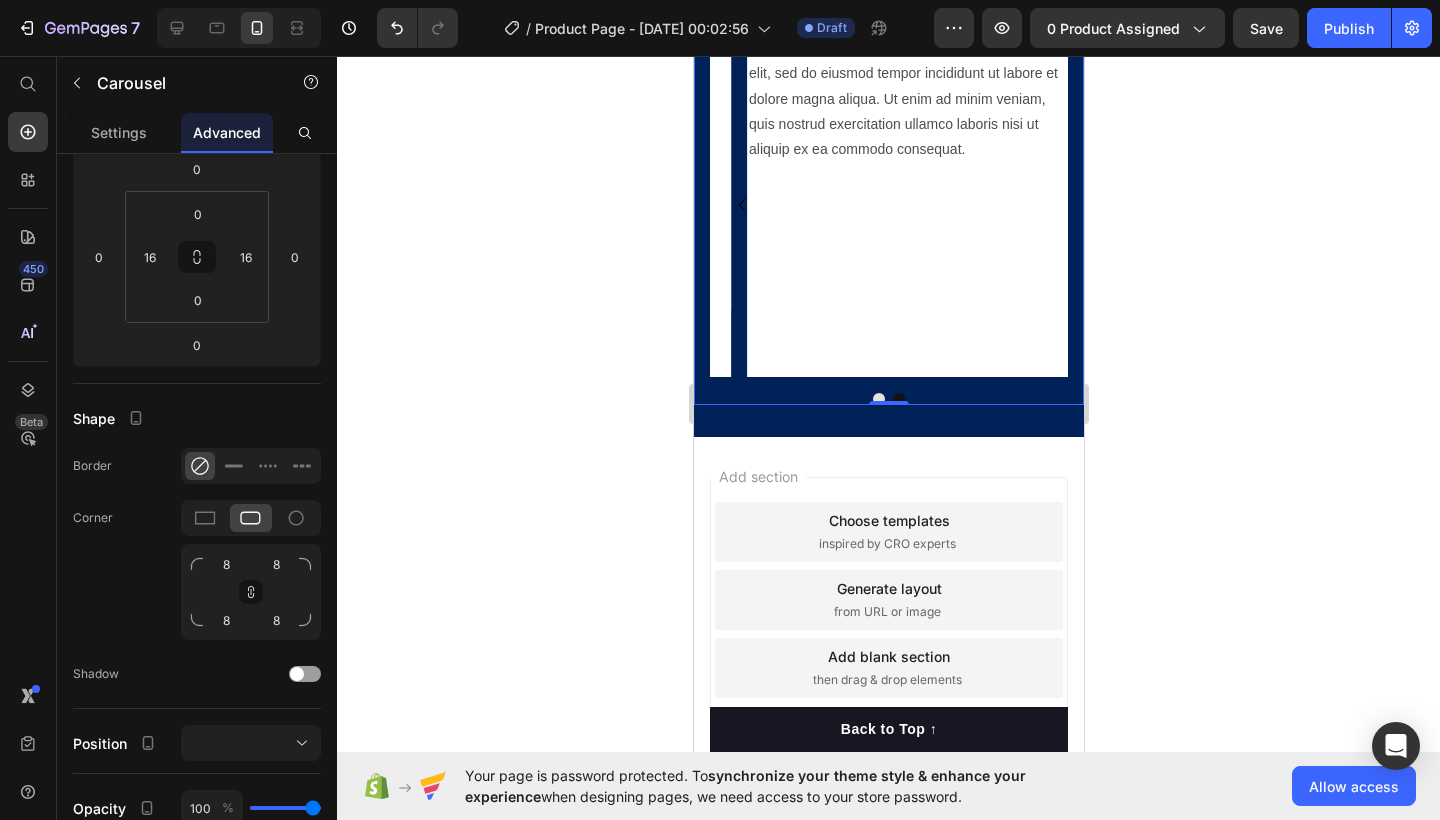 click on "Lorem ipsum dolor sit amet, consectetur adipiscing elit, sed do eiusmod tempor incididunt ut labore et dolore magna aliqua. Ut enim ad minim veniam, quis nostrud exercitation ullamco laboris nisi ut aliquip ex ea commodo consequat. Text Block" at bounding box center (906, 205) 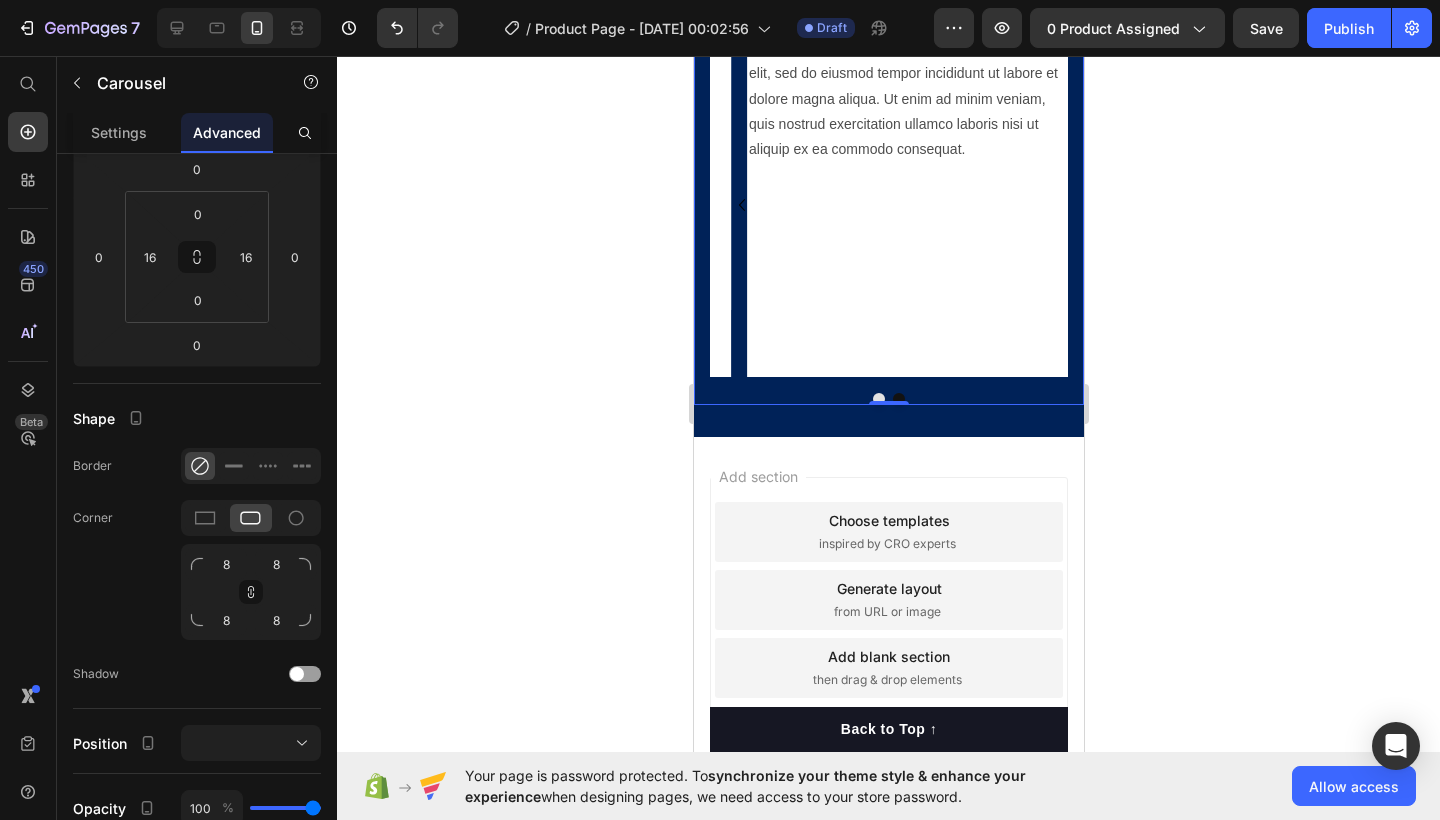click on "Lorem ipsum dolor sit amet, consectetur adipiscing elit, sed do eiusmod tempor incididunt ut labore et dolore magna aliqua. Ut enim ad minim veniam, quis nostrud exercitation ullamco laboris nisi ut aliquip ex ea commodo consequat. Text Block" at bounding box center [906, 205] 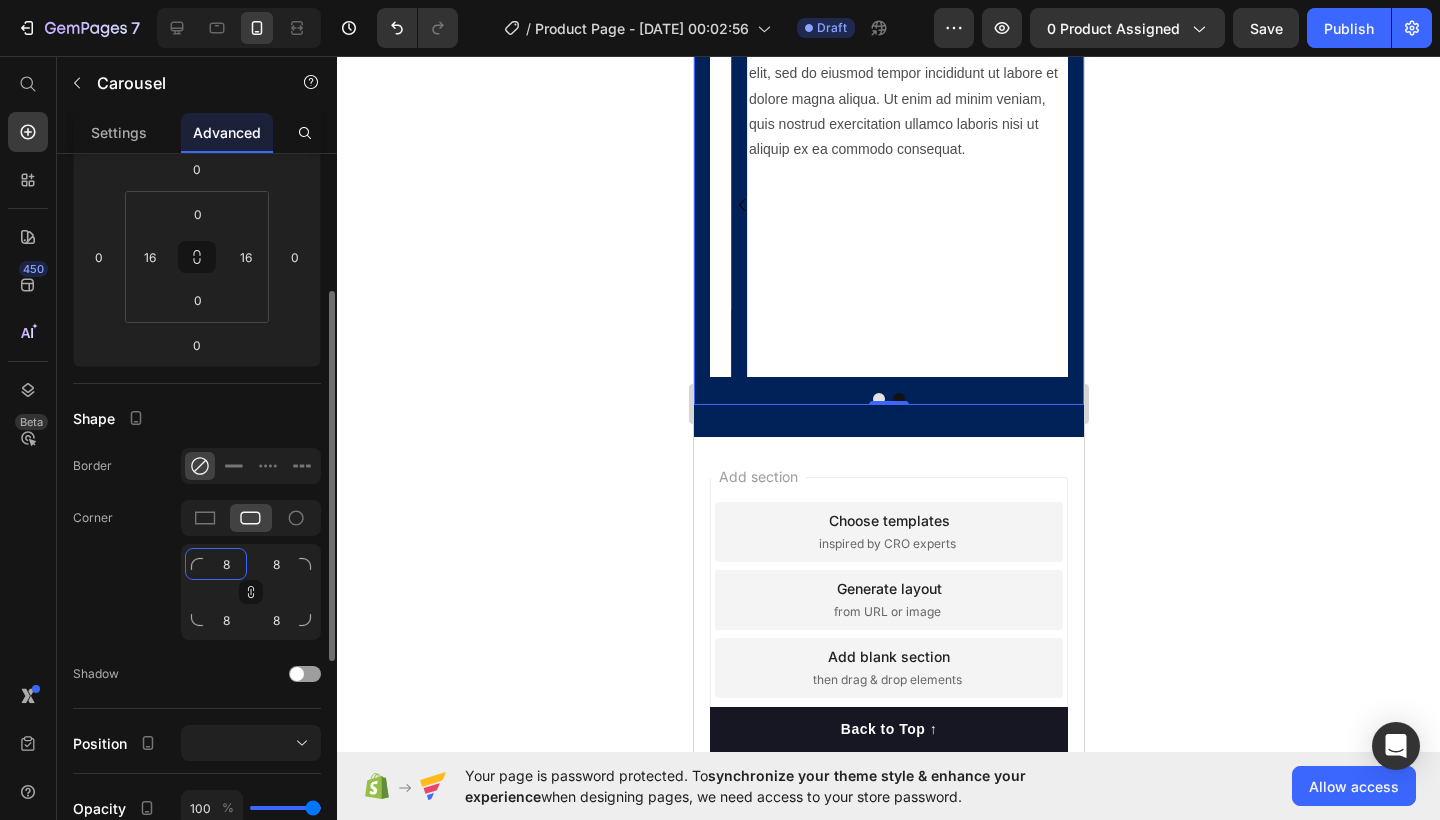 click on "8" 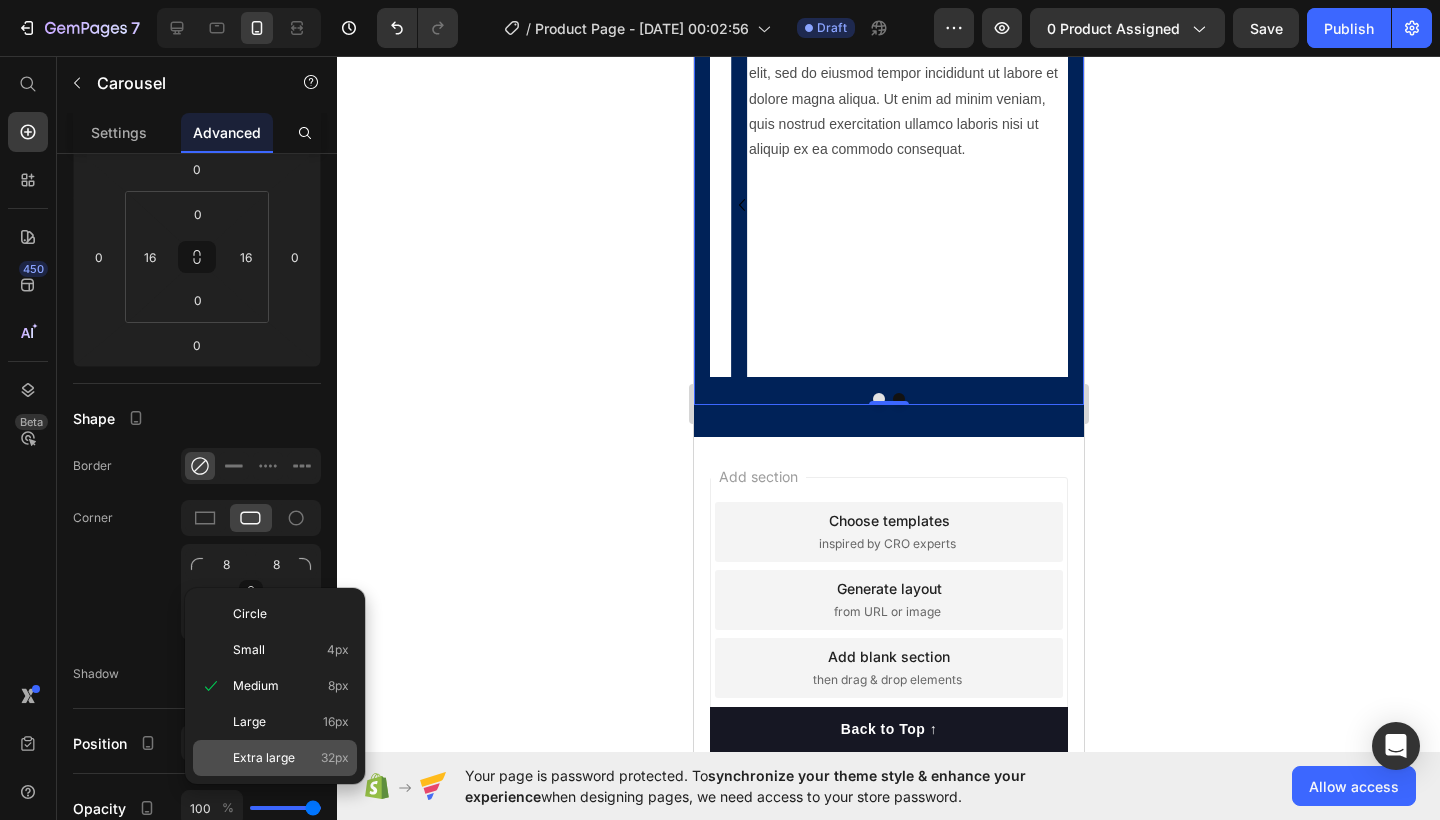 click on "Extra large 32px" 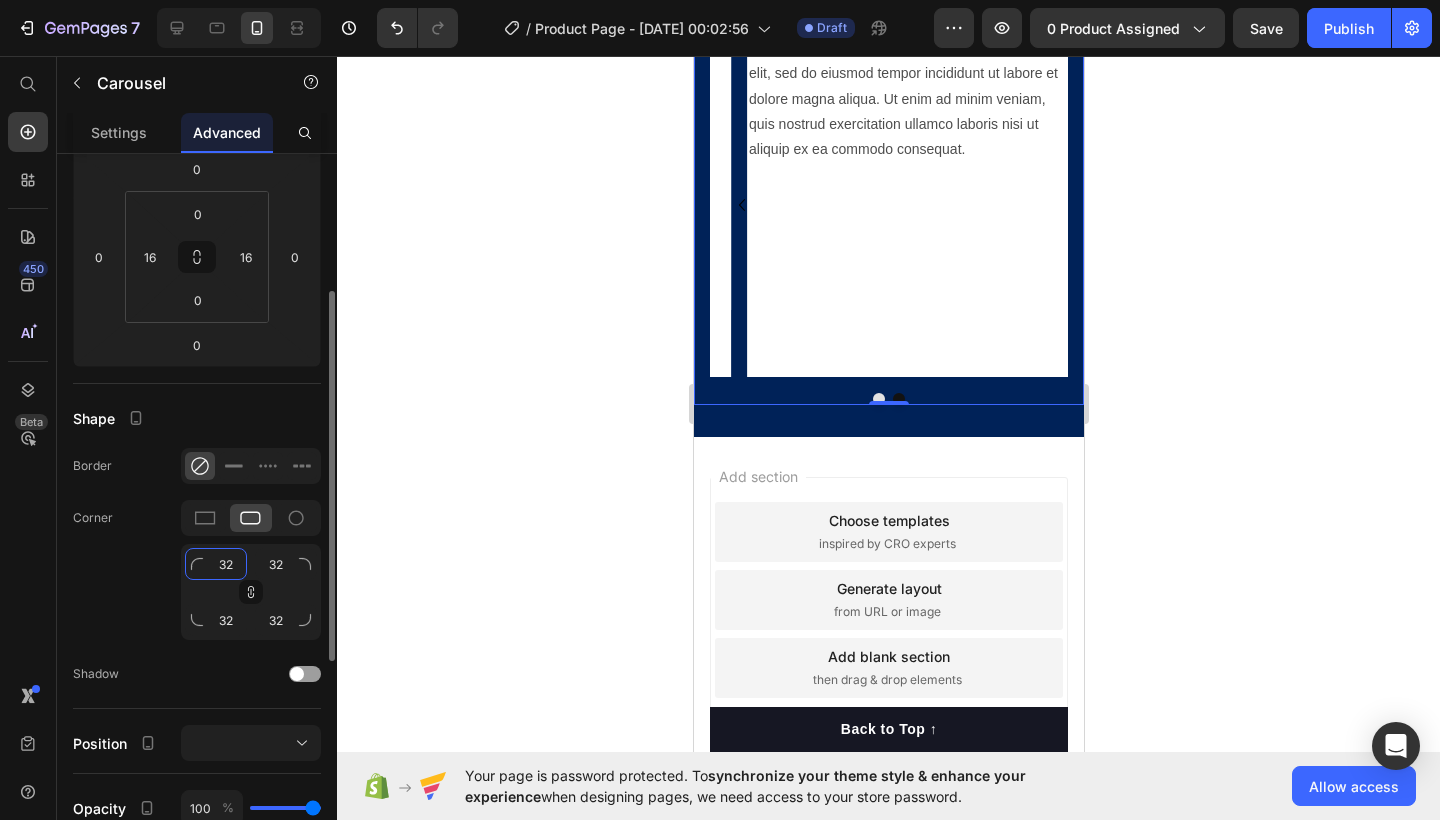 click on "32" 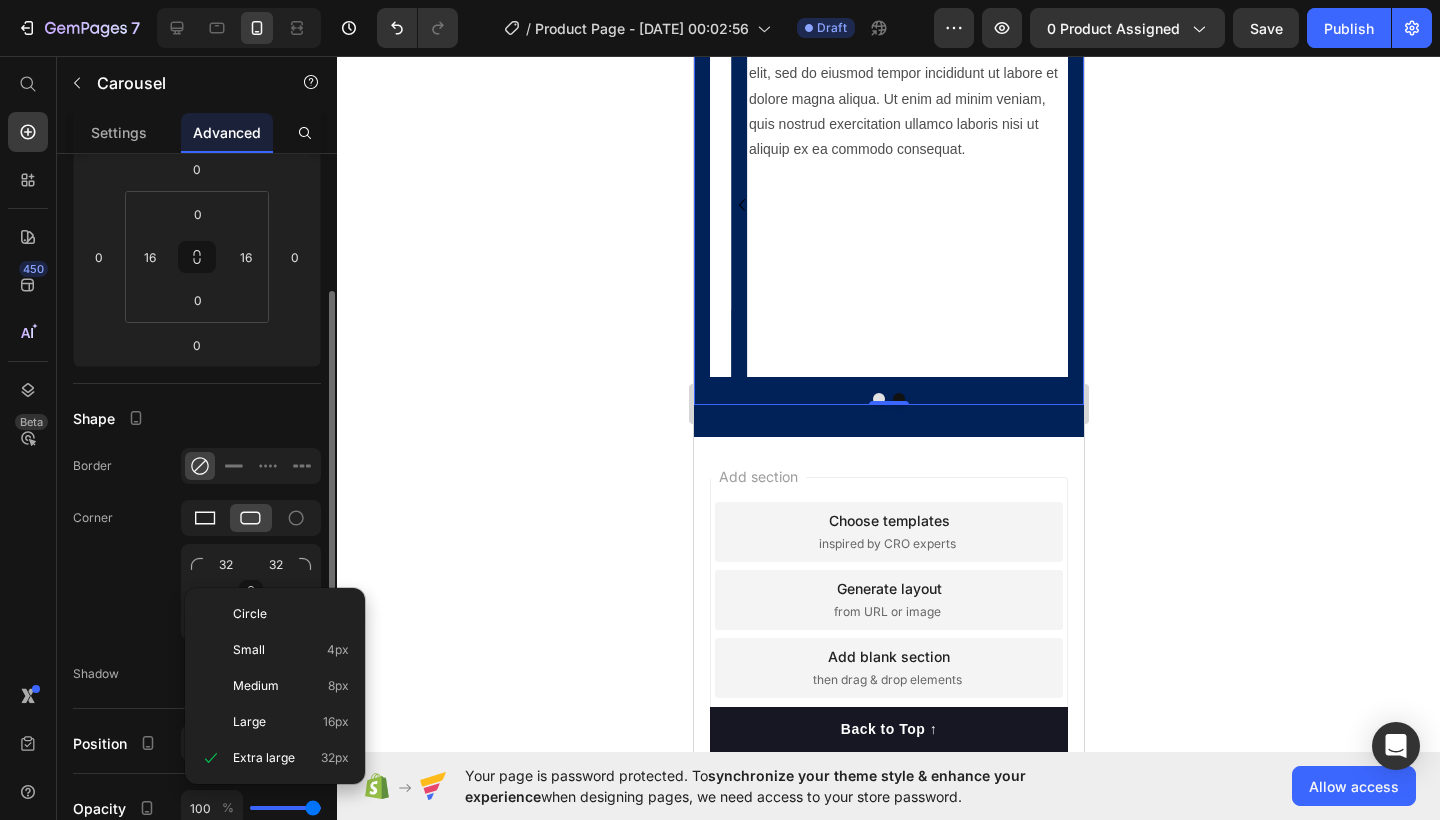 click 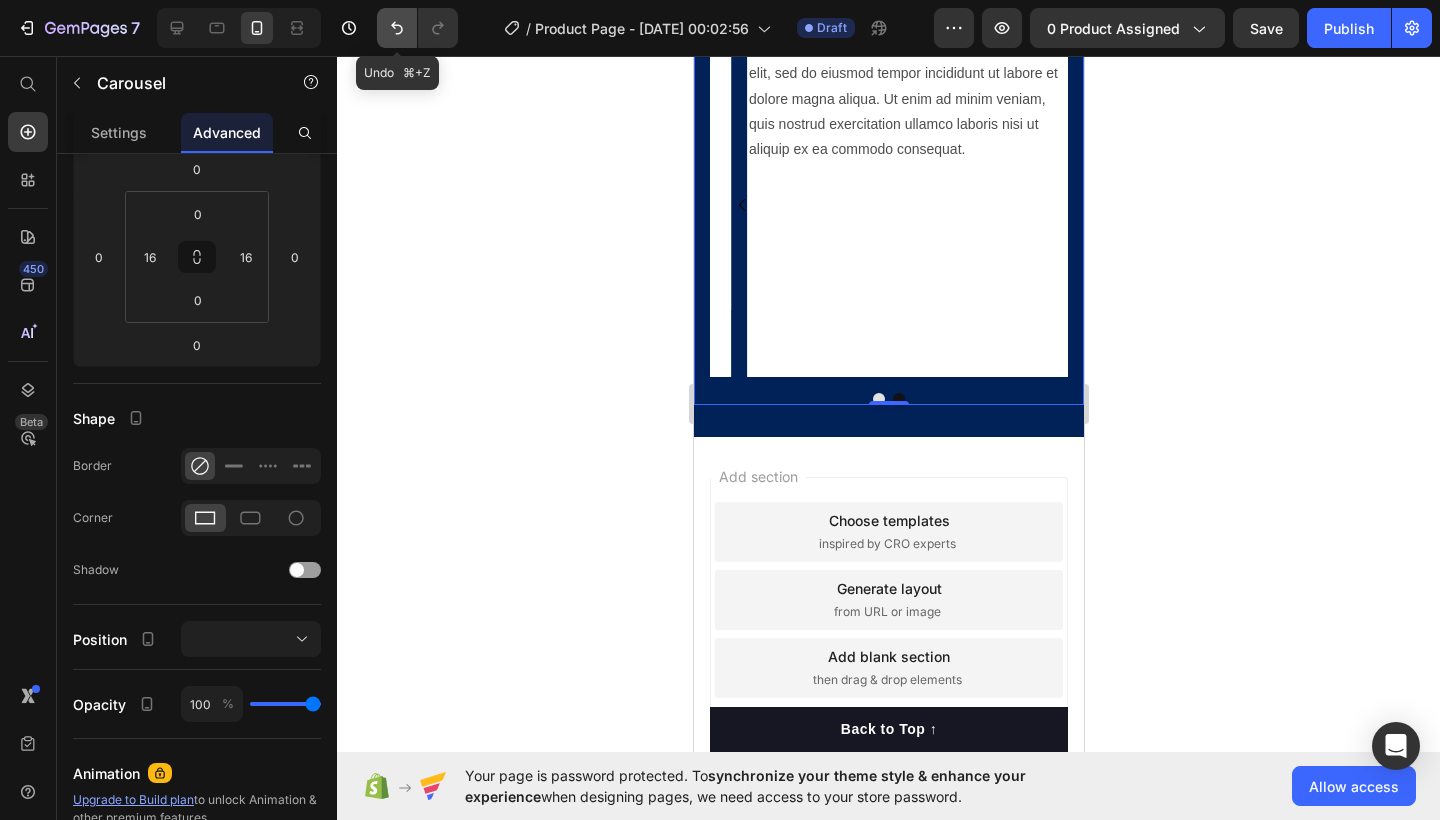 click 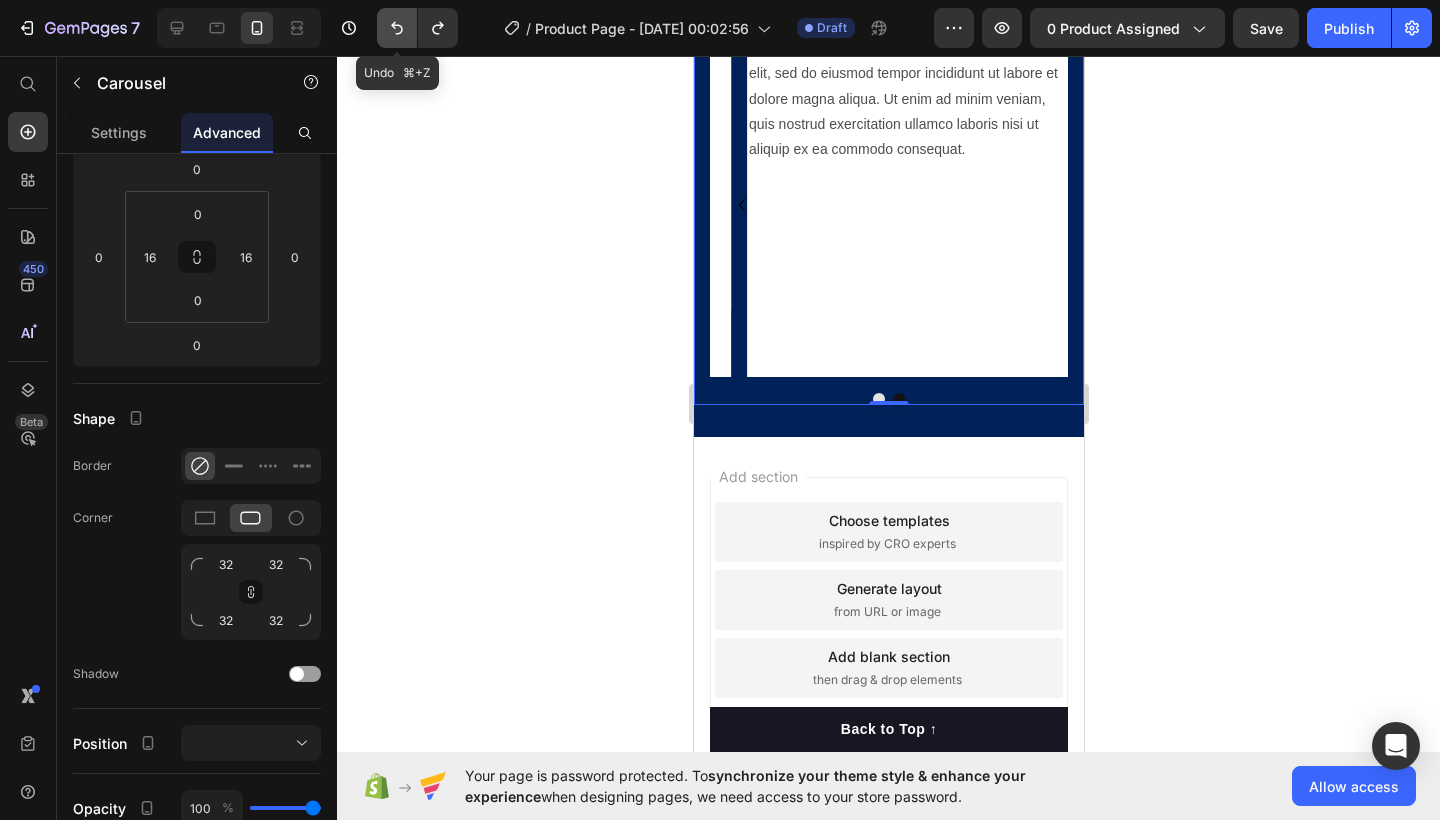 click 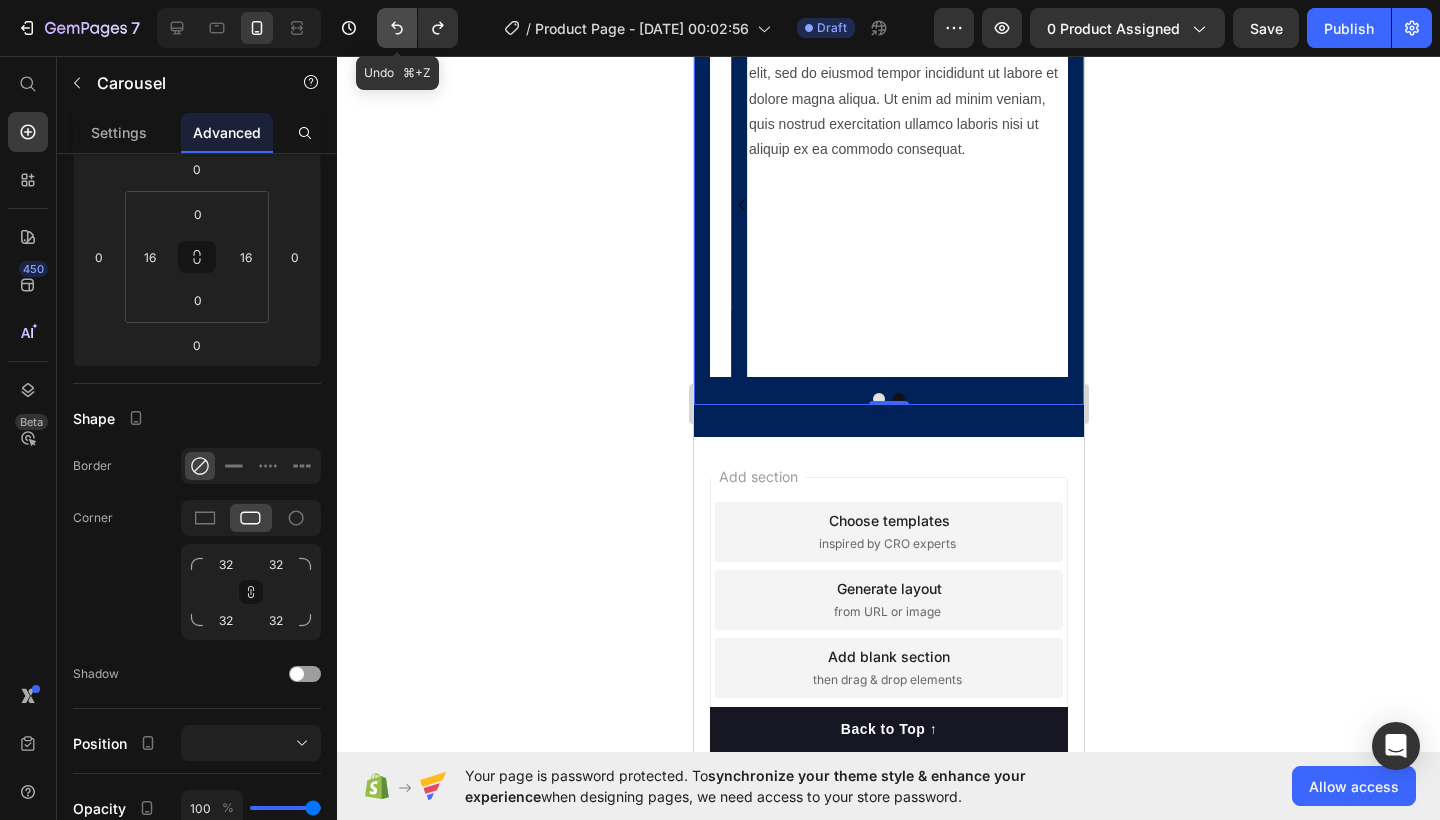 type on "8" 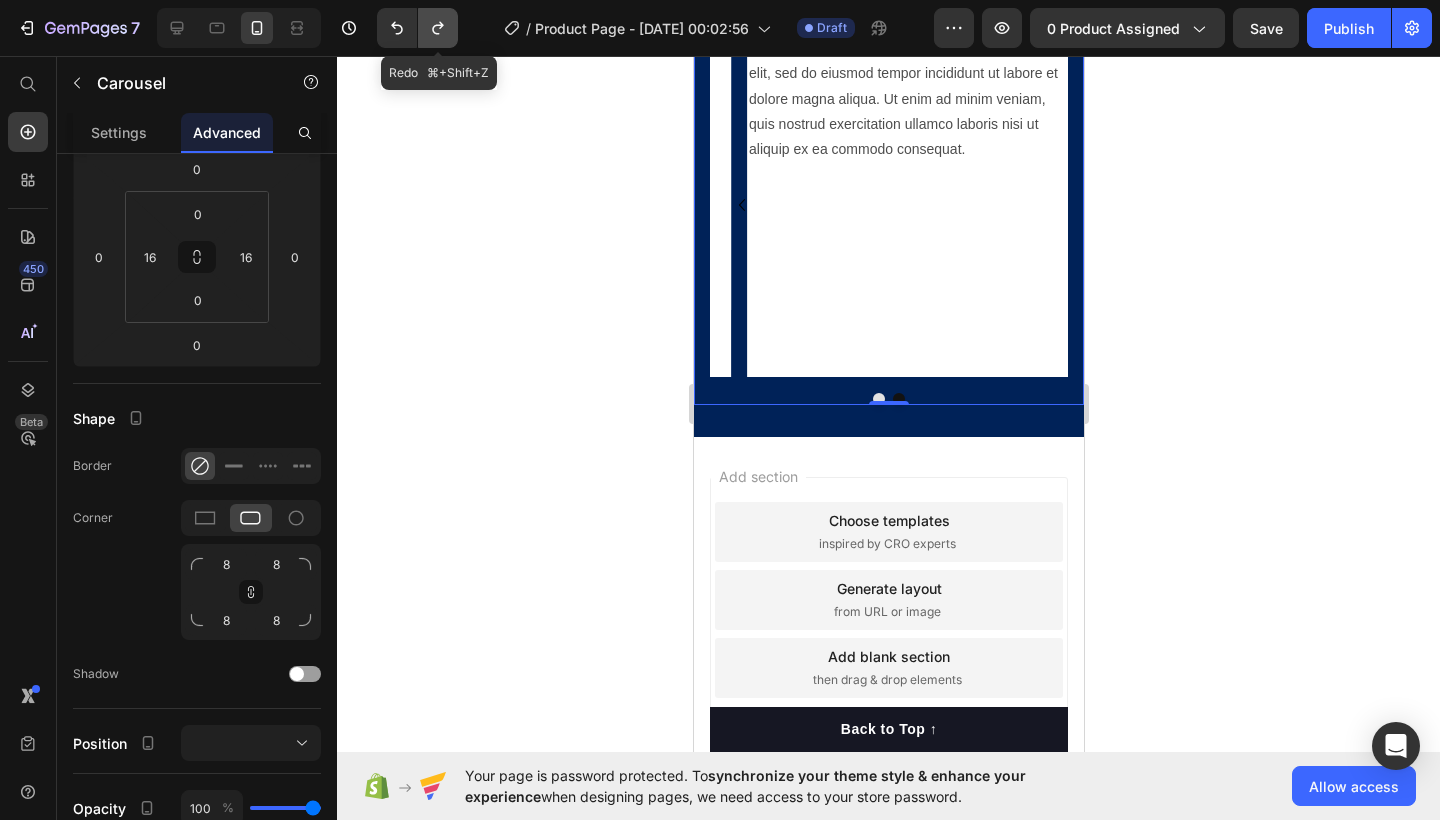 click 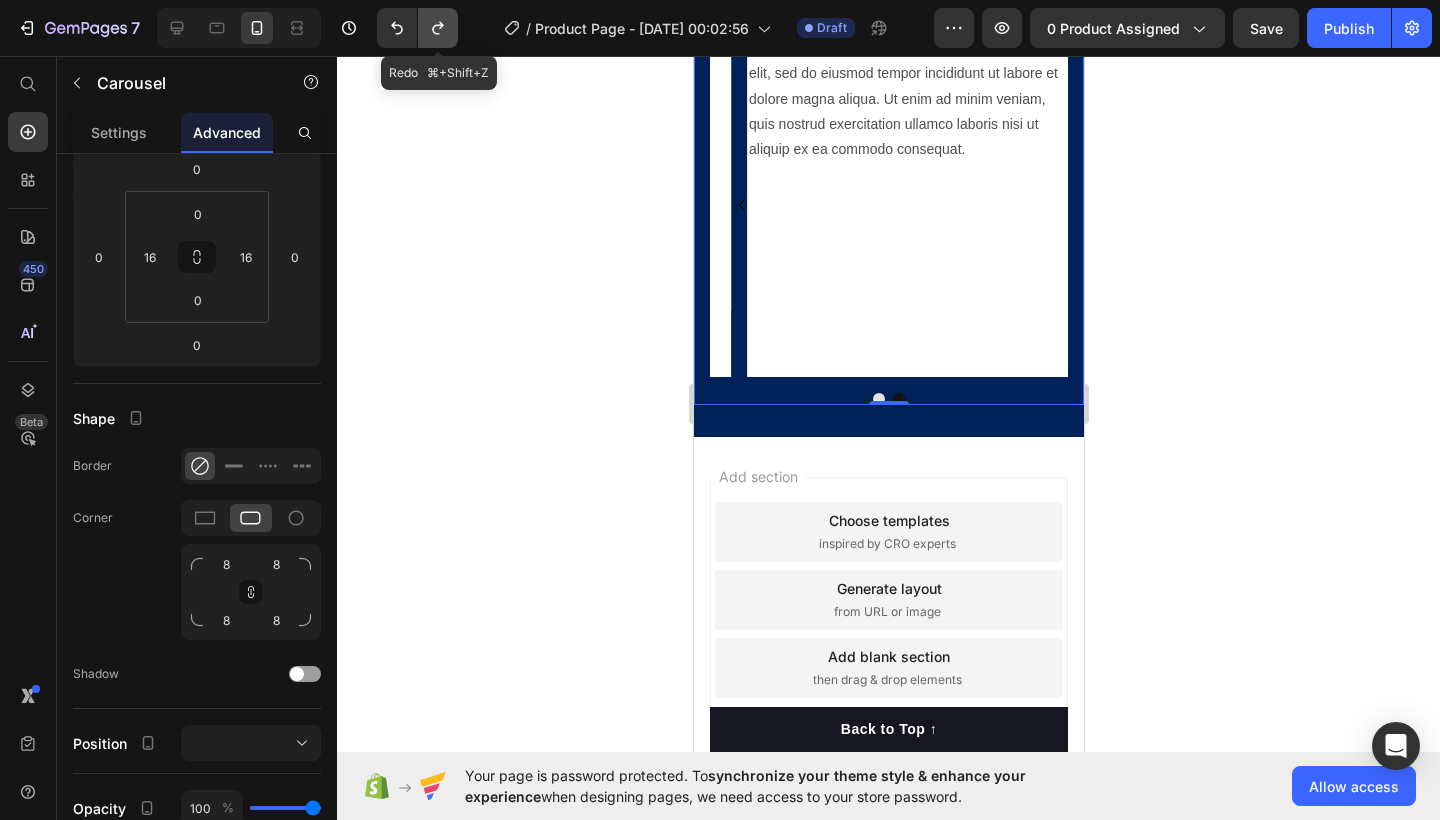 type on "32" 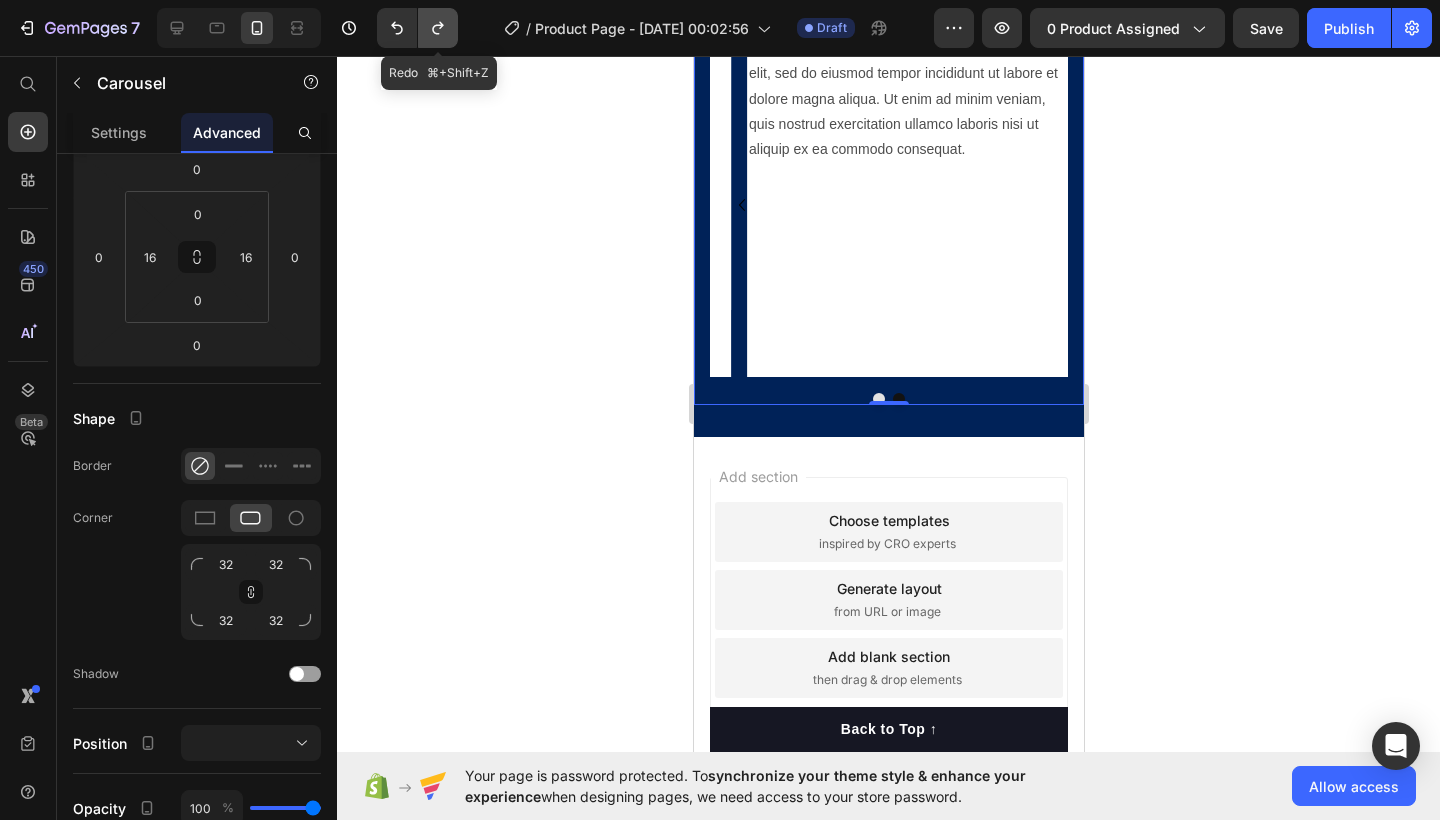 click 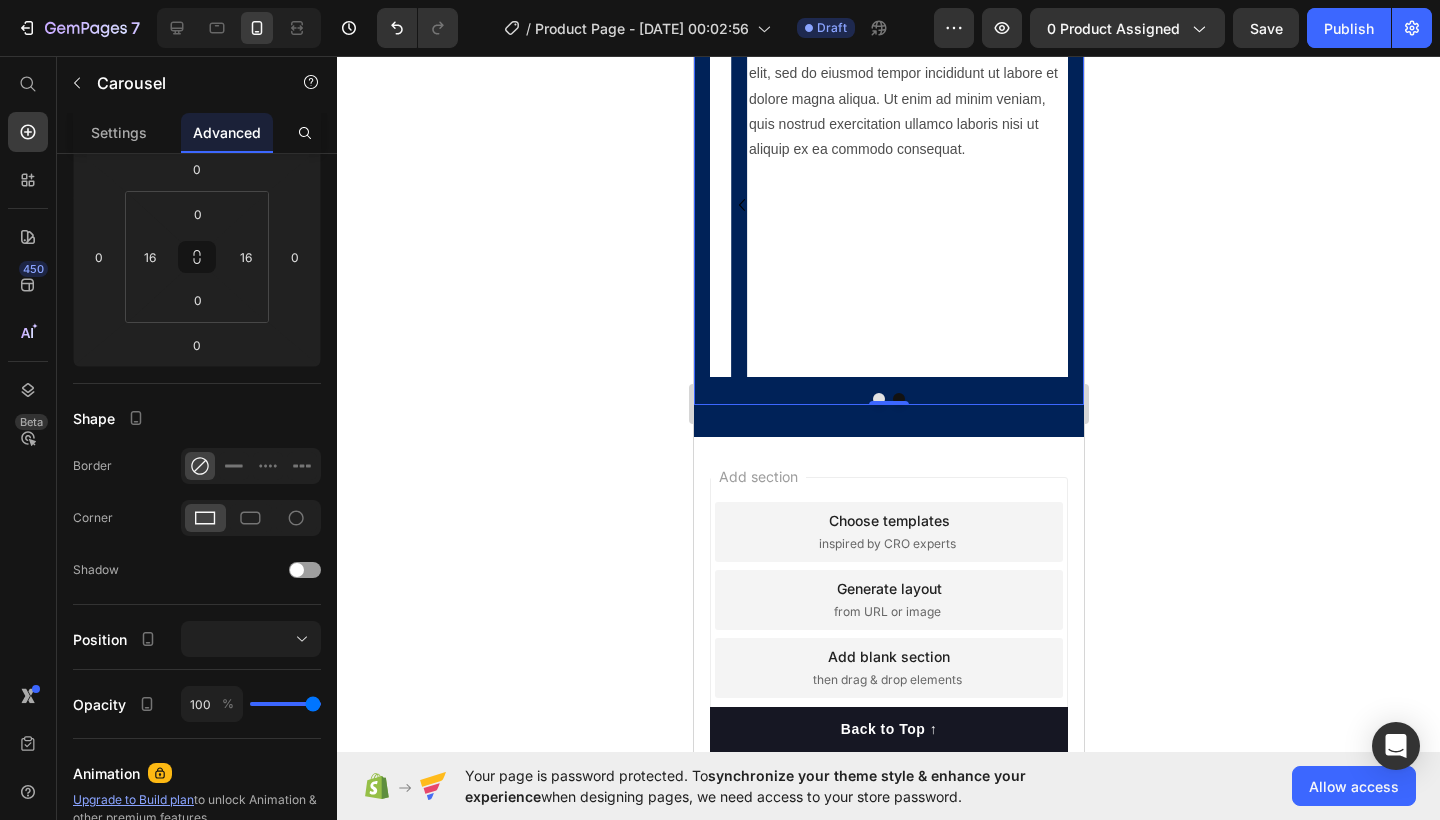 click at bounding box center [878, 399] 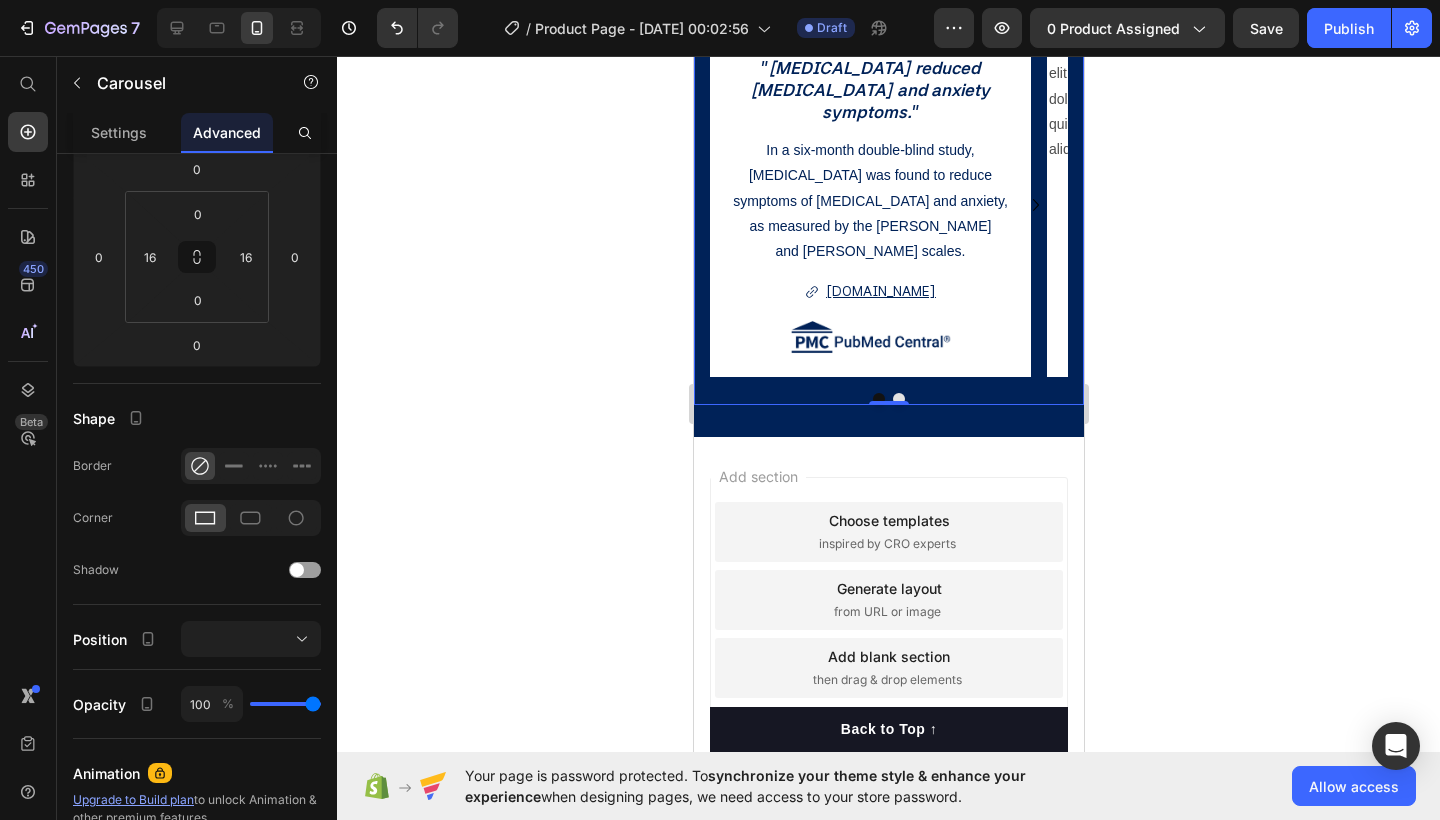 click 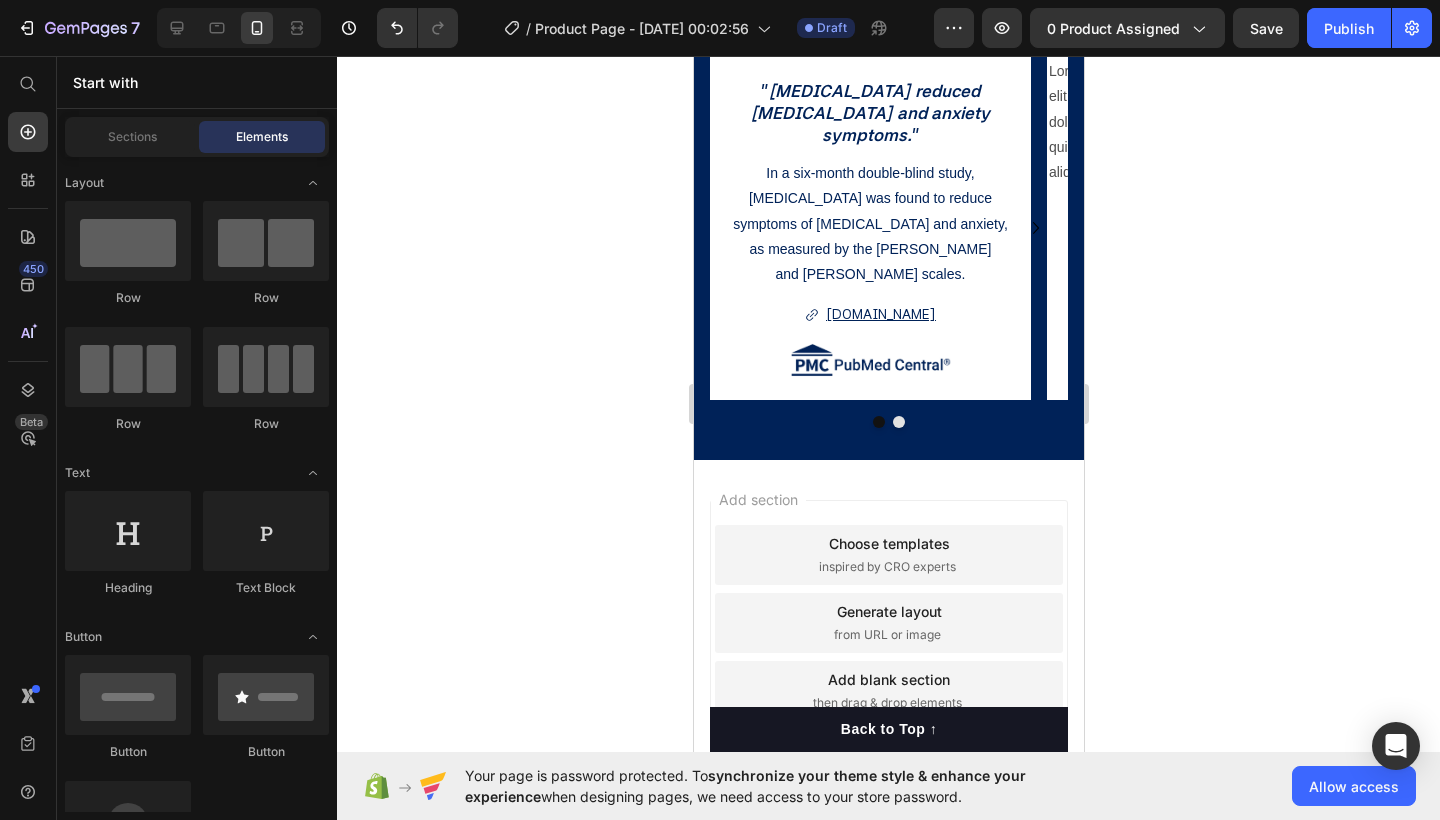 scroll, scrollTop: 1985, scrollLeft: 0, axis: vertical 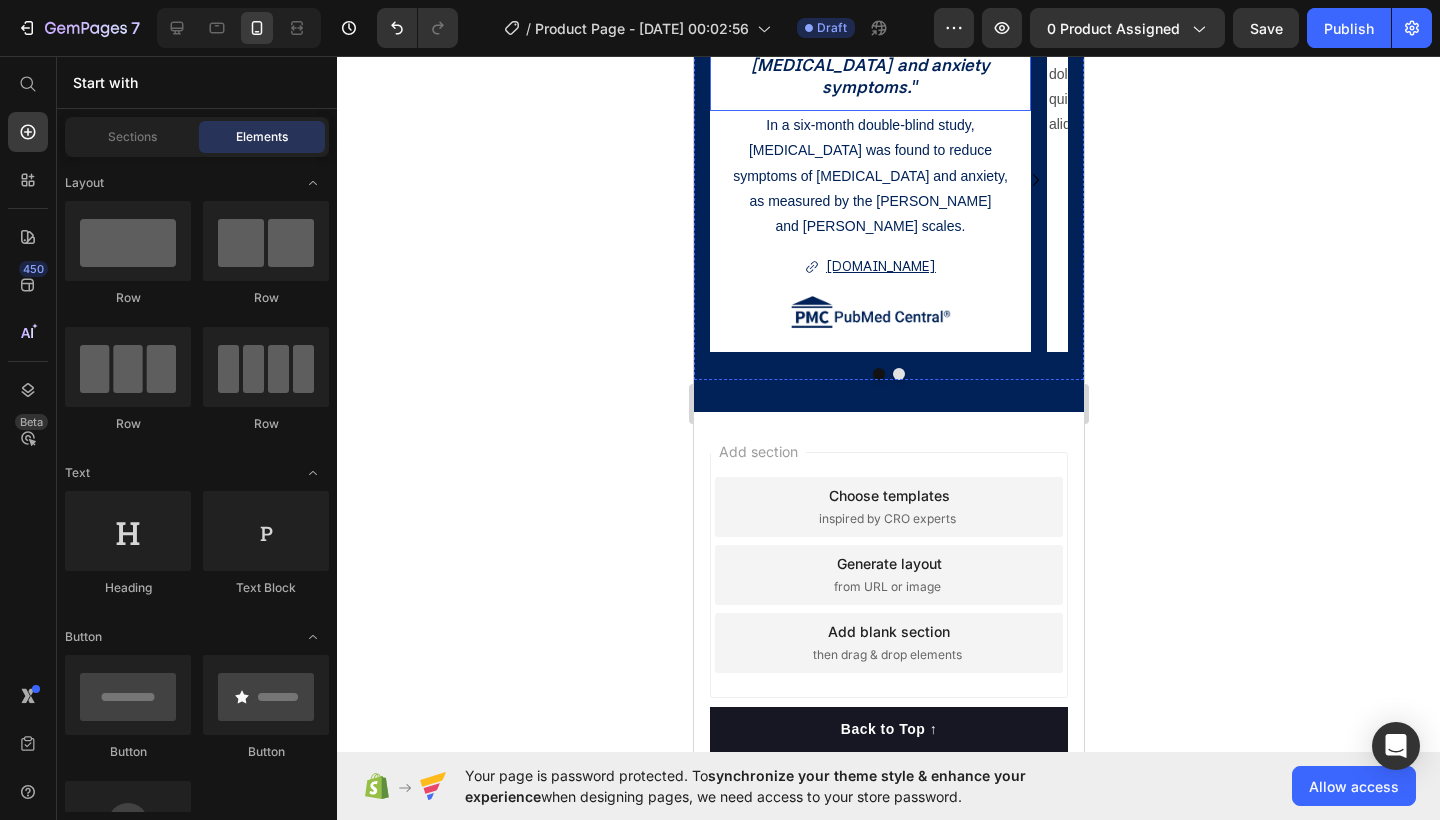 click on "[MEDICAL_DATA] and anxiety" at bounding box center [869, 66] 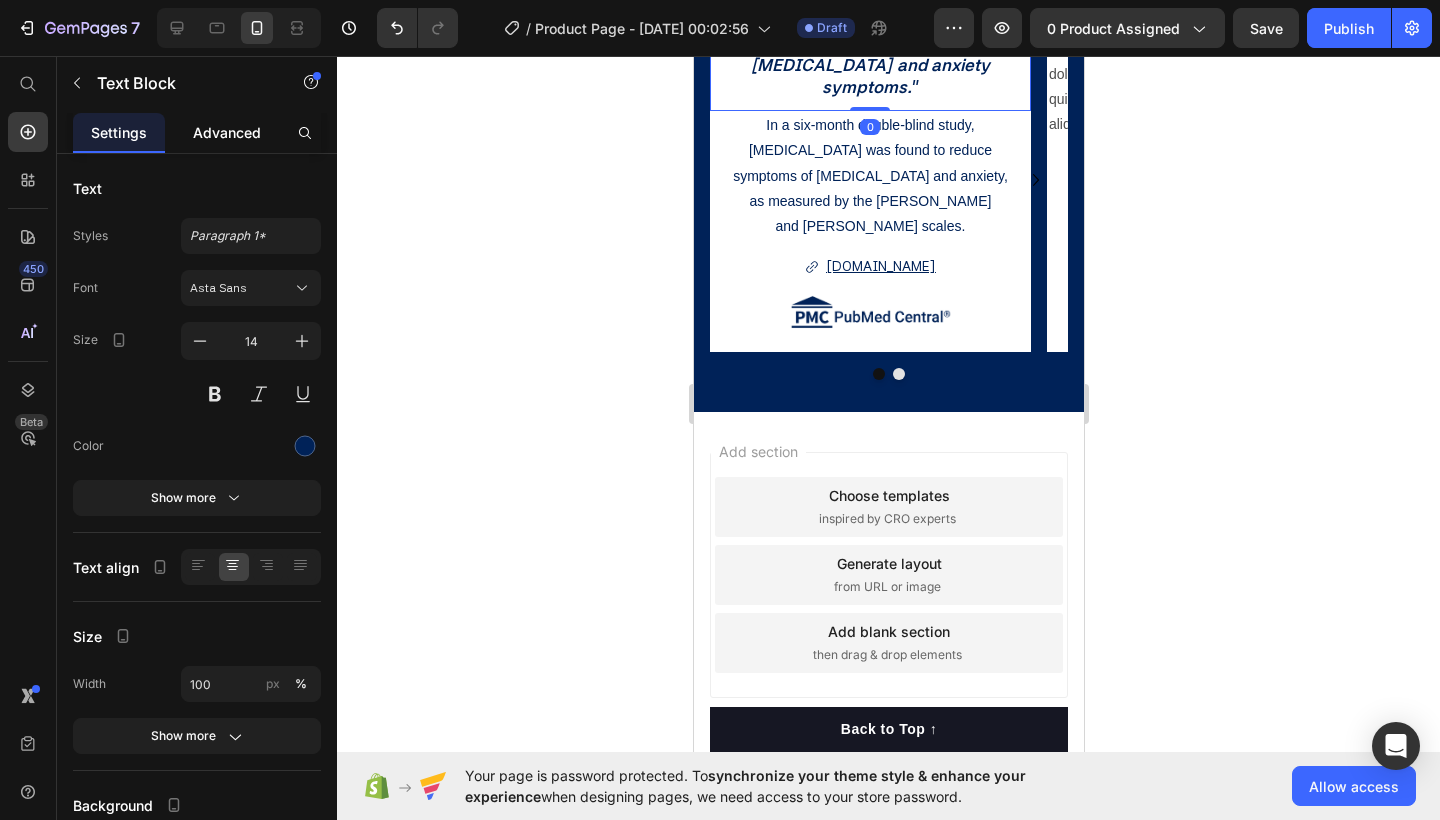 click on "Advanced" at bounding box center (227, 132) 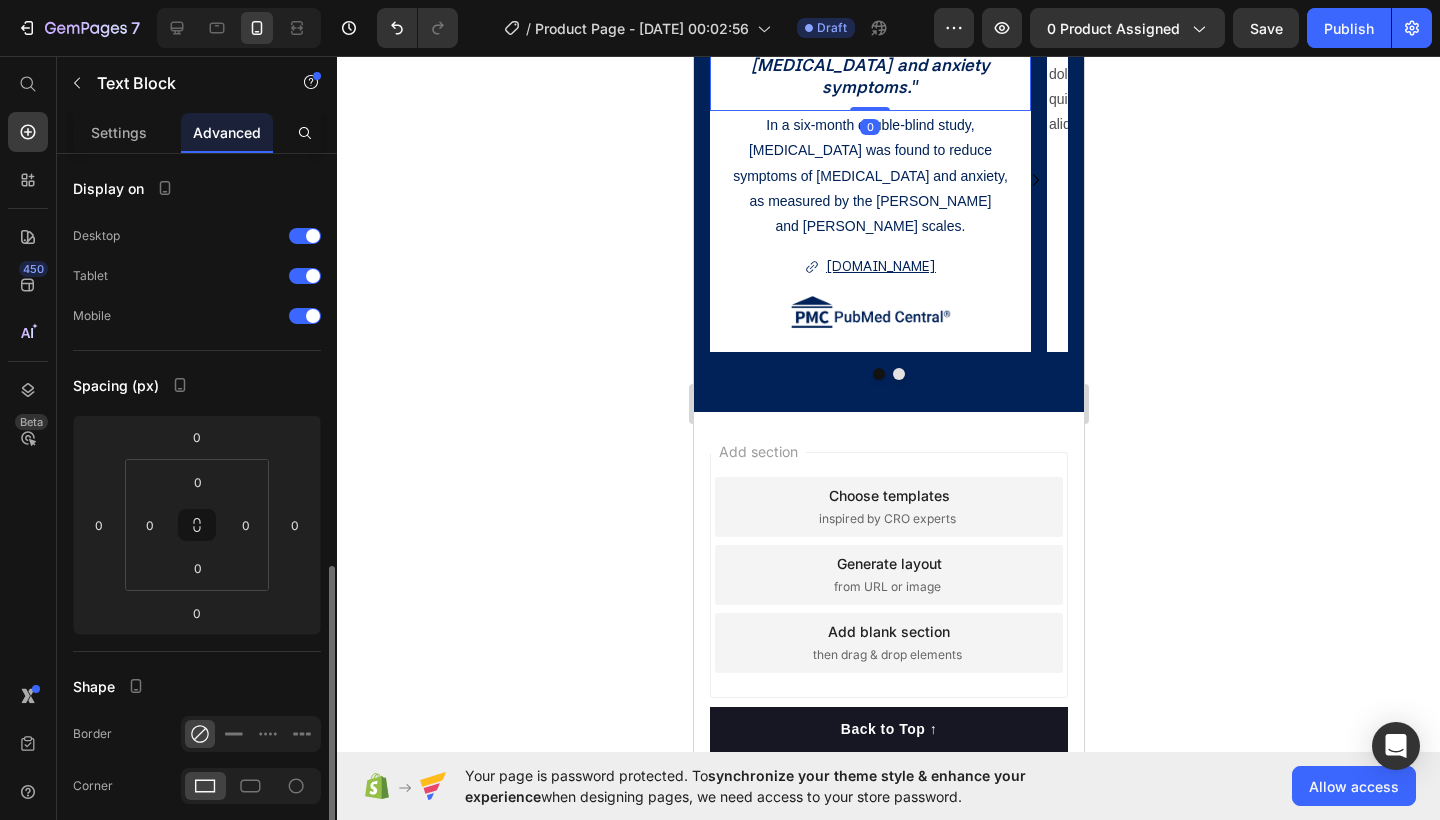 scroll, scrollTop: 582, scrollLeft: 0, axis: vertical 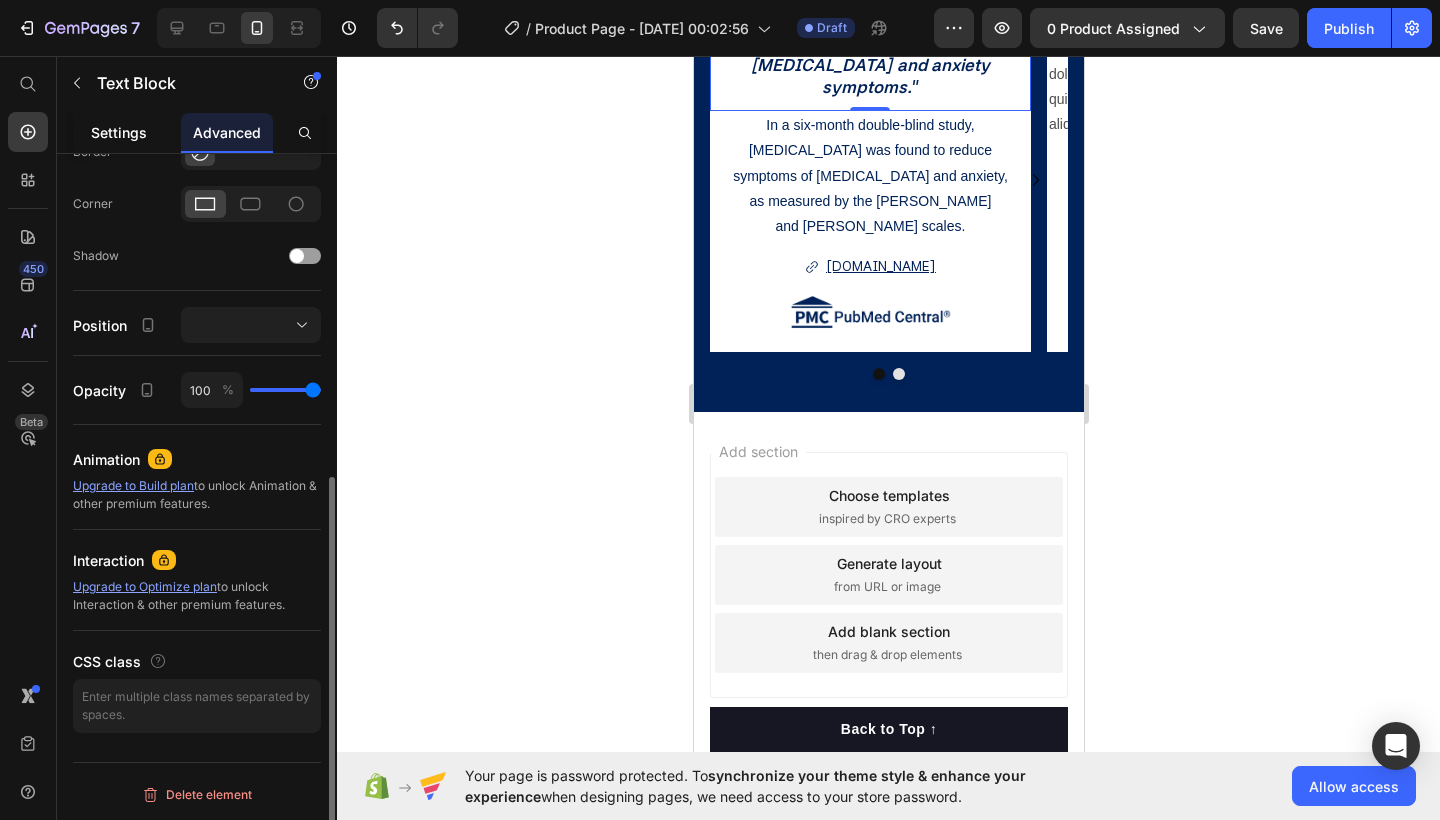 click on "Settings" at bounding box center (119, 132) 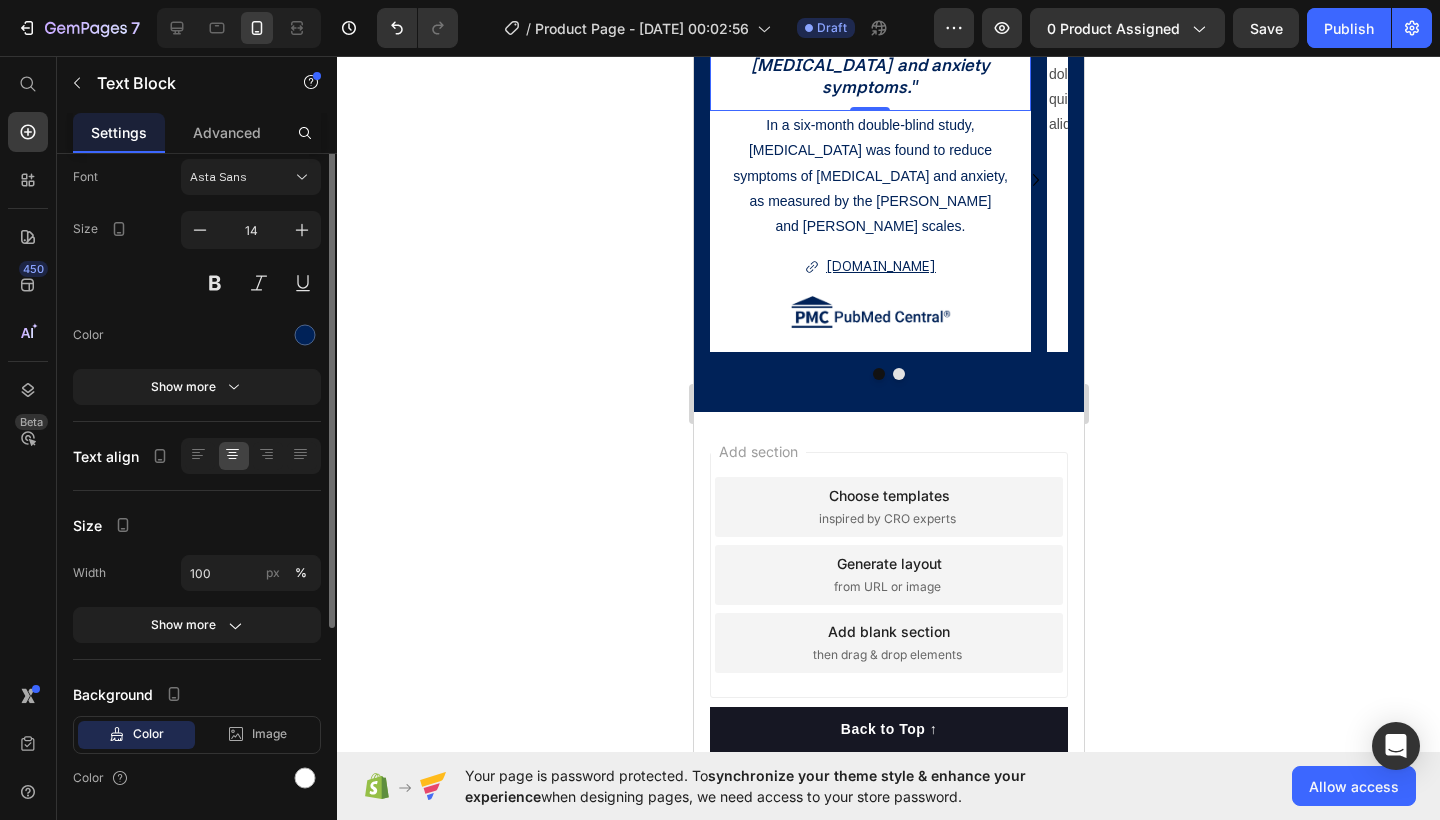 scroll, scrollTop: 172, scrollLeft: 0, axis: vertical 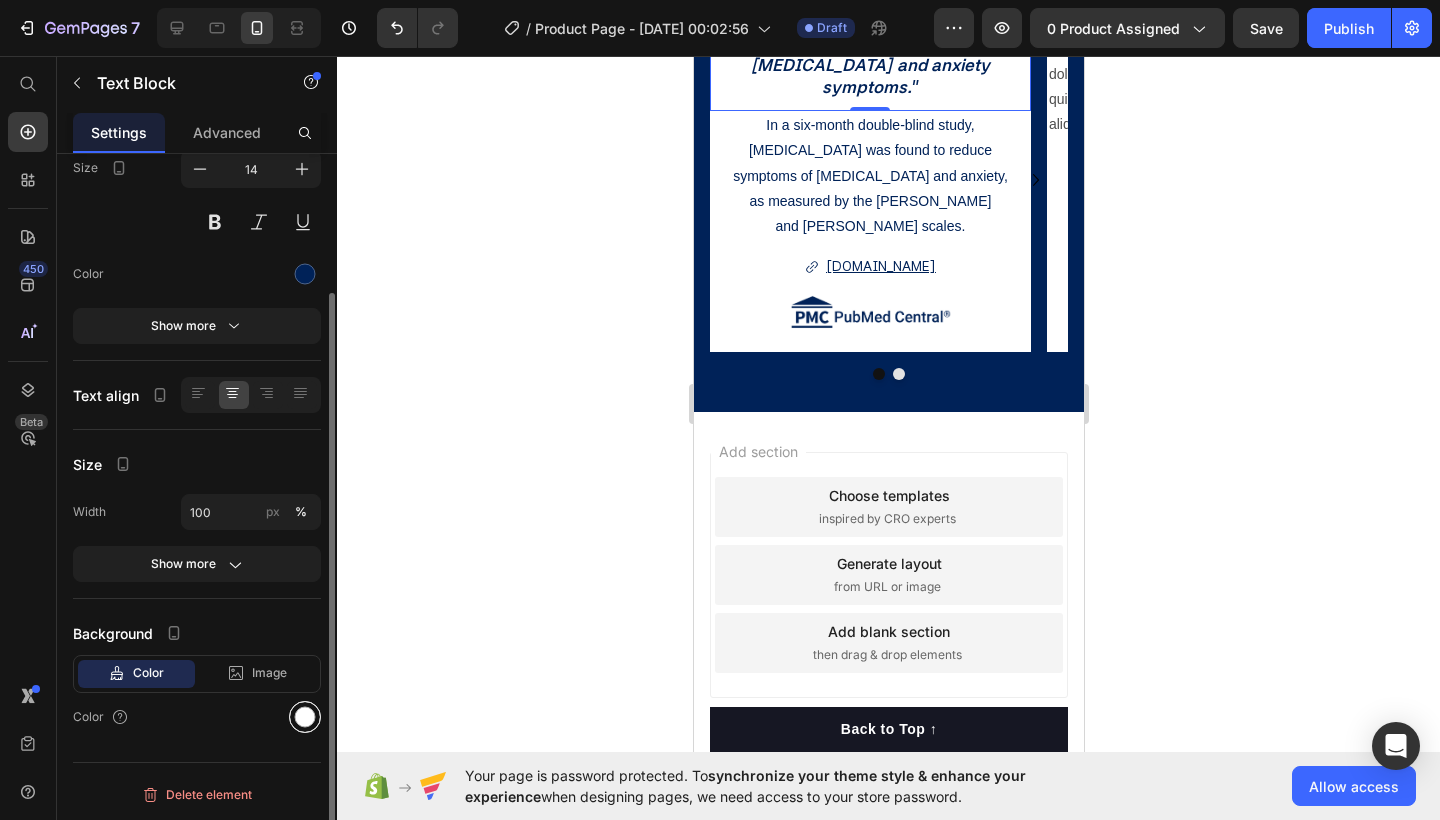 click at bounding box center [305, 717] 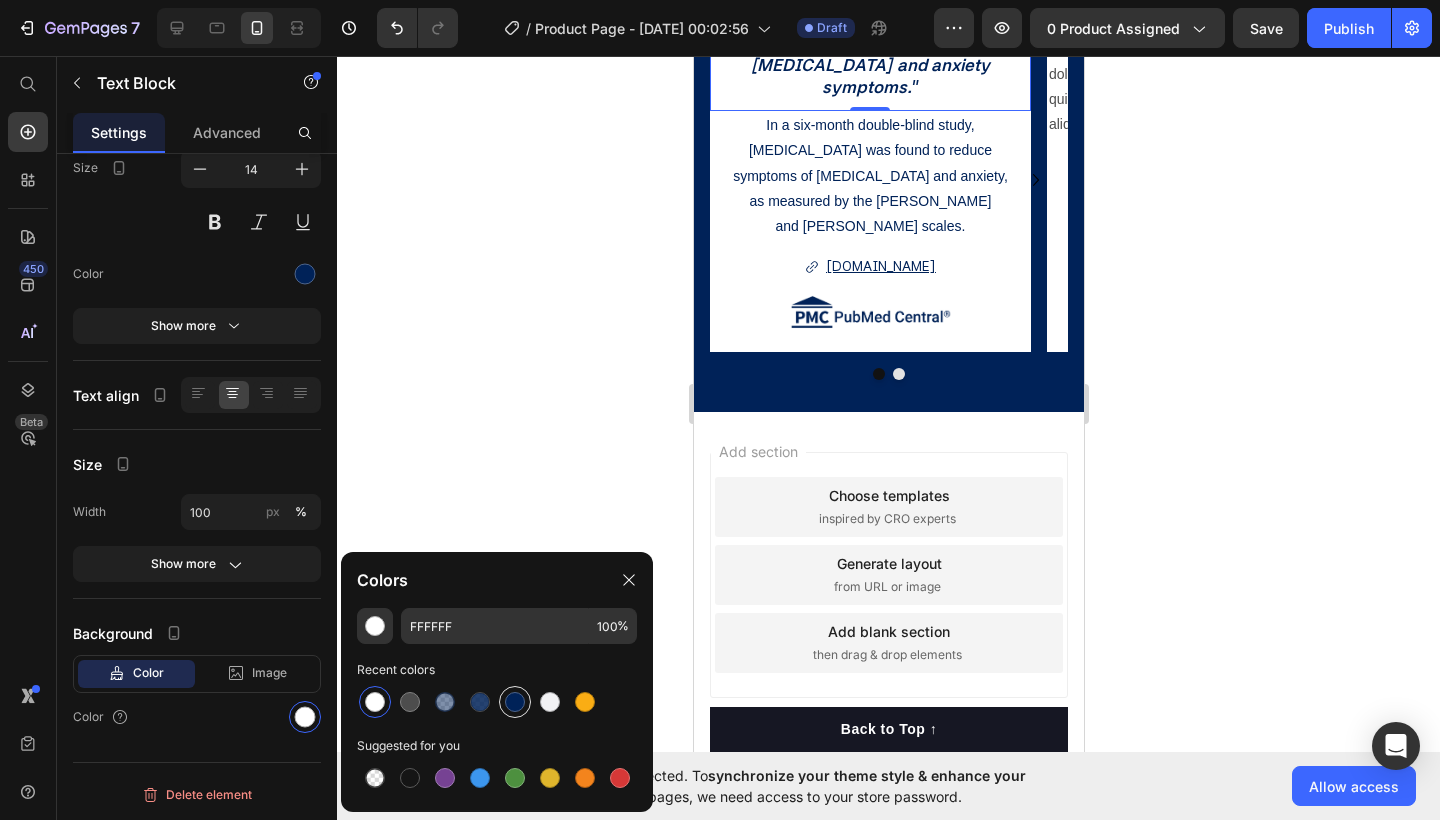 click at bounding box center [515, 702] 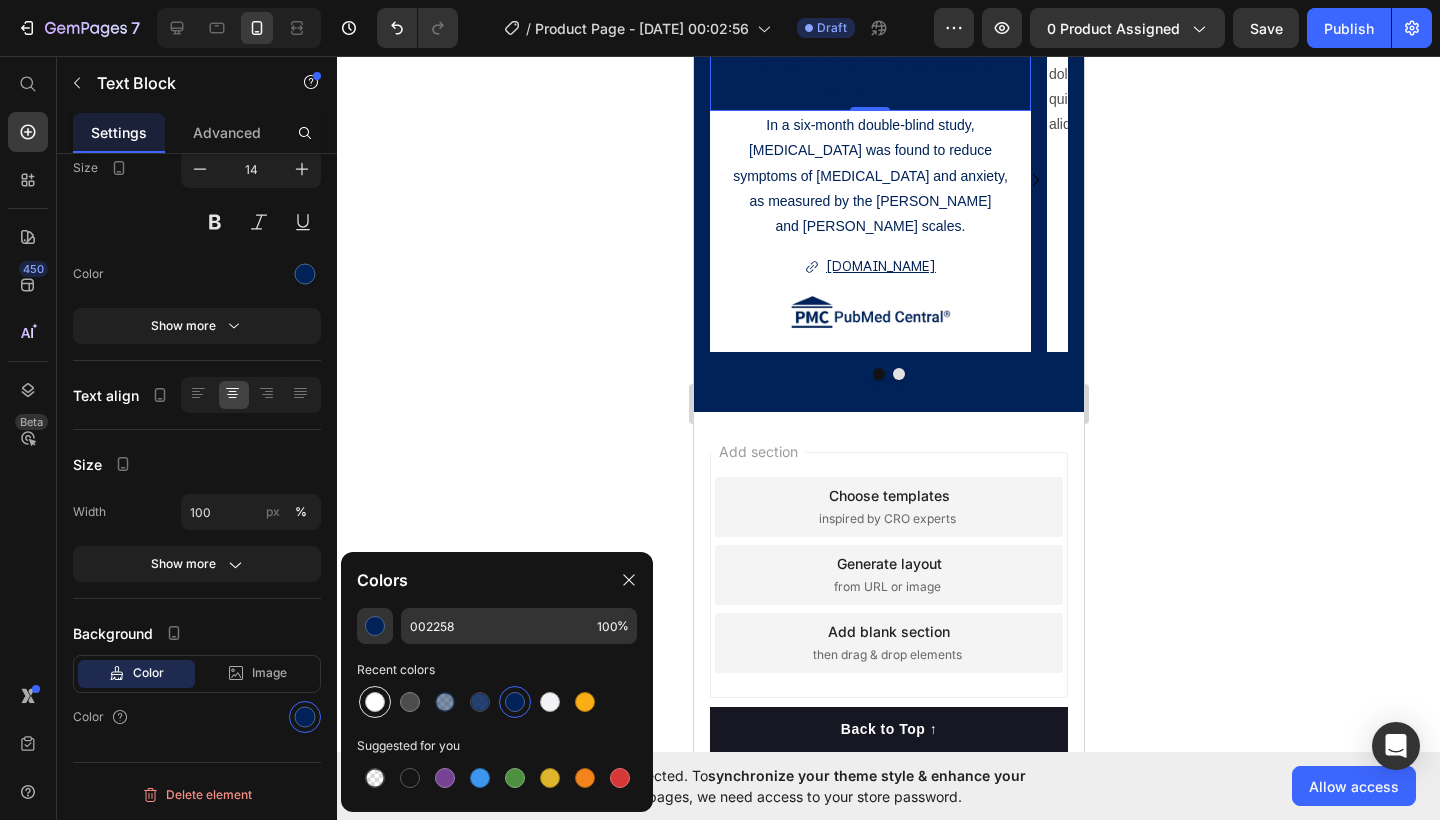 click at bounding box center [375, 702] 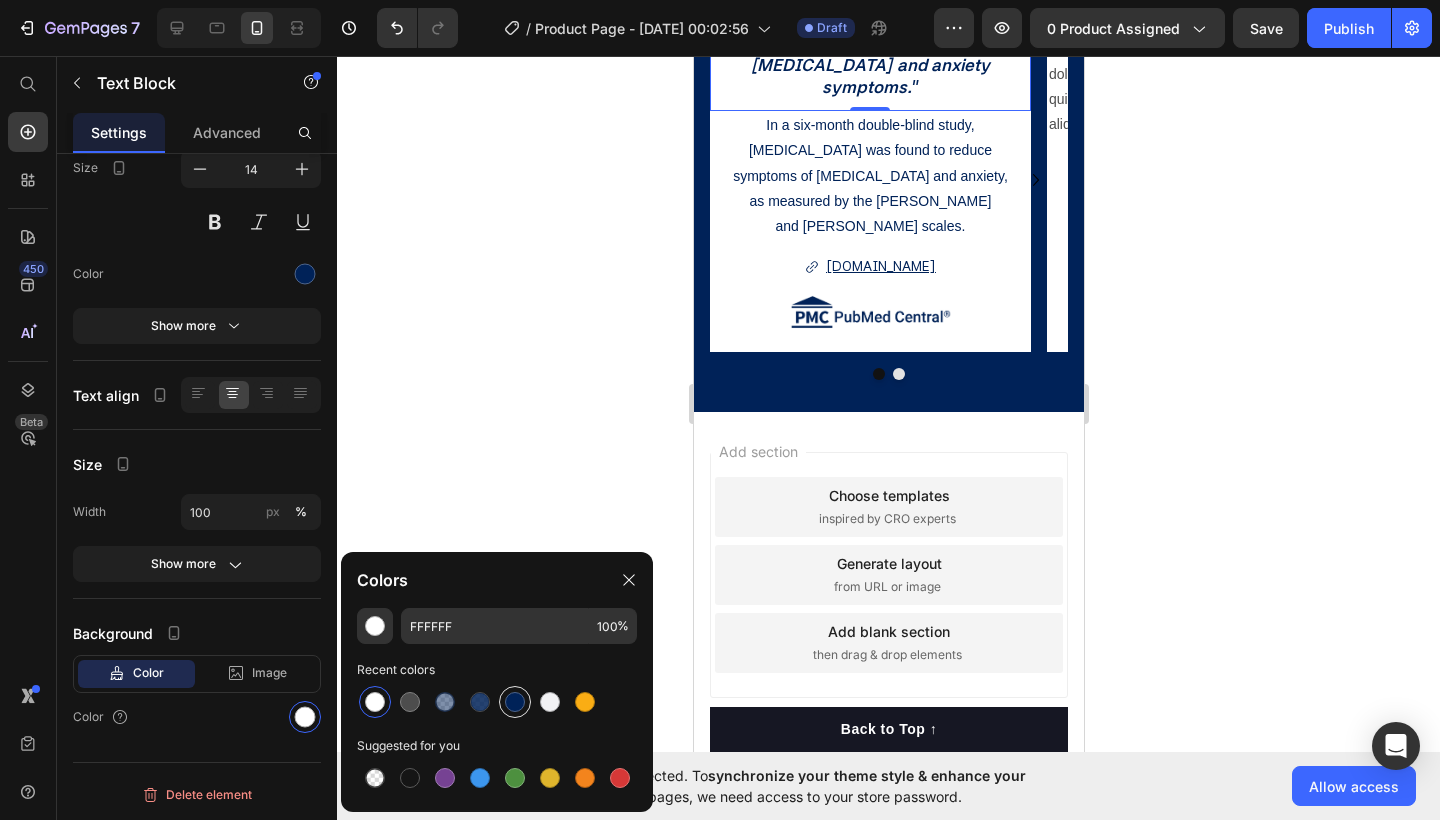 click at bounding box center (515, 702) 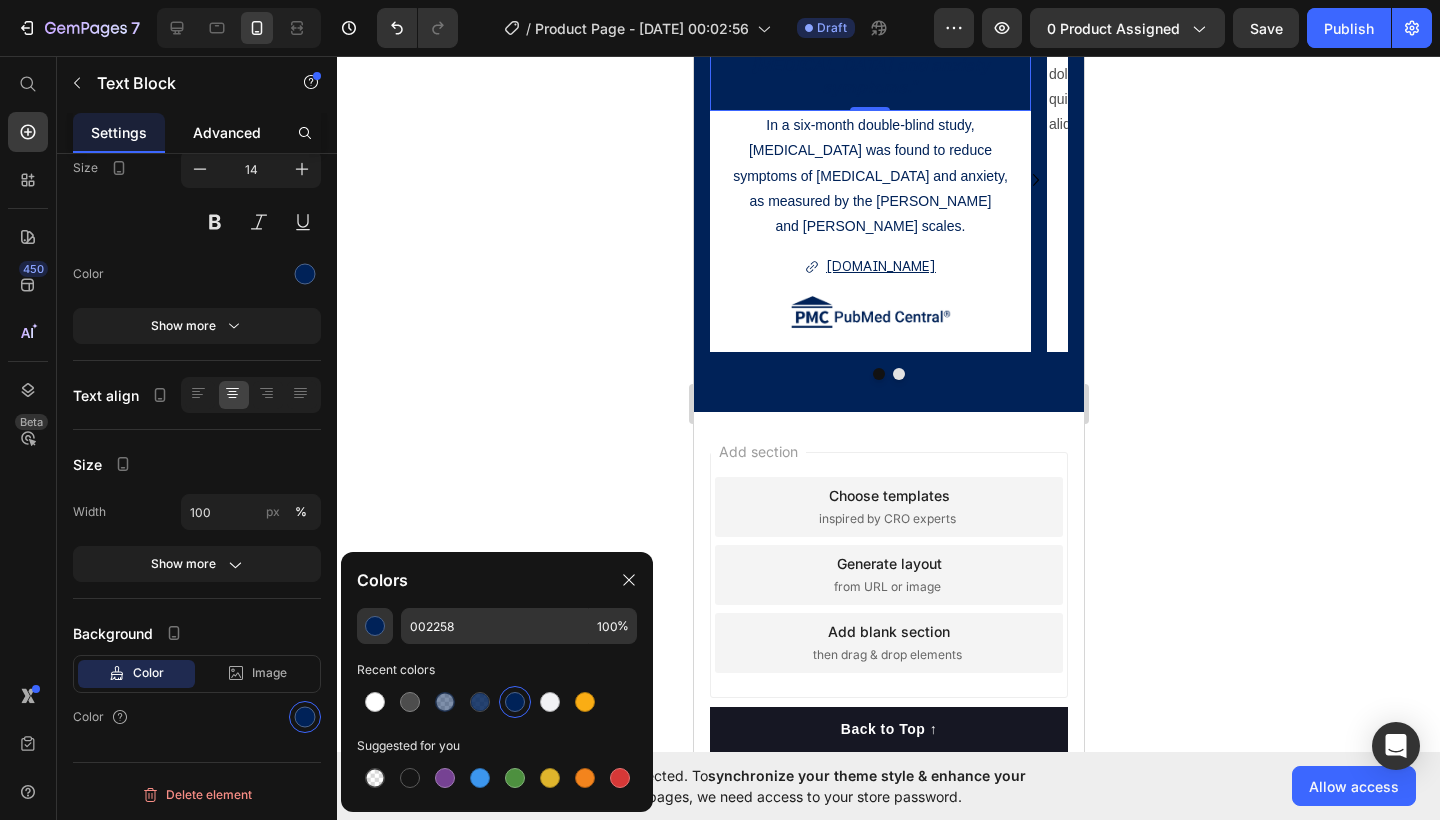 click on "Advanced" at bounding box center (227, 132) 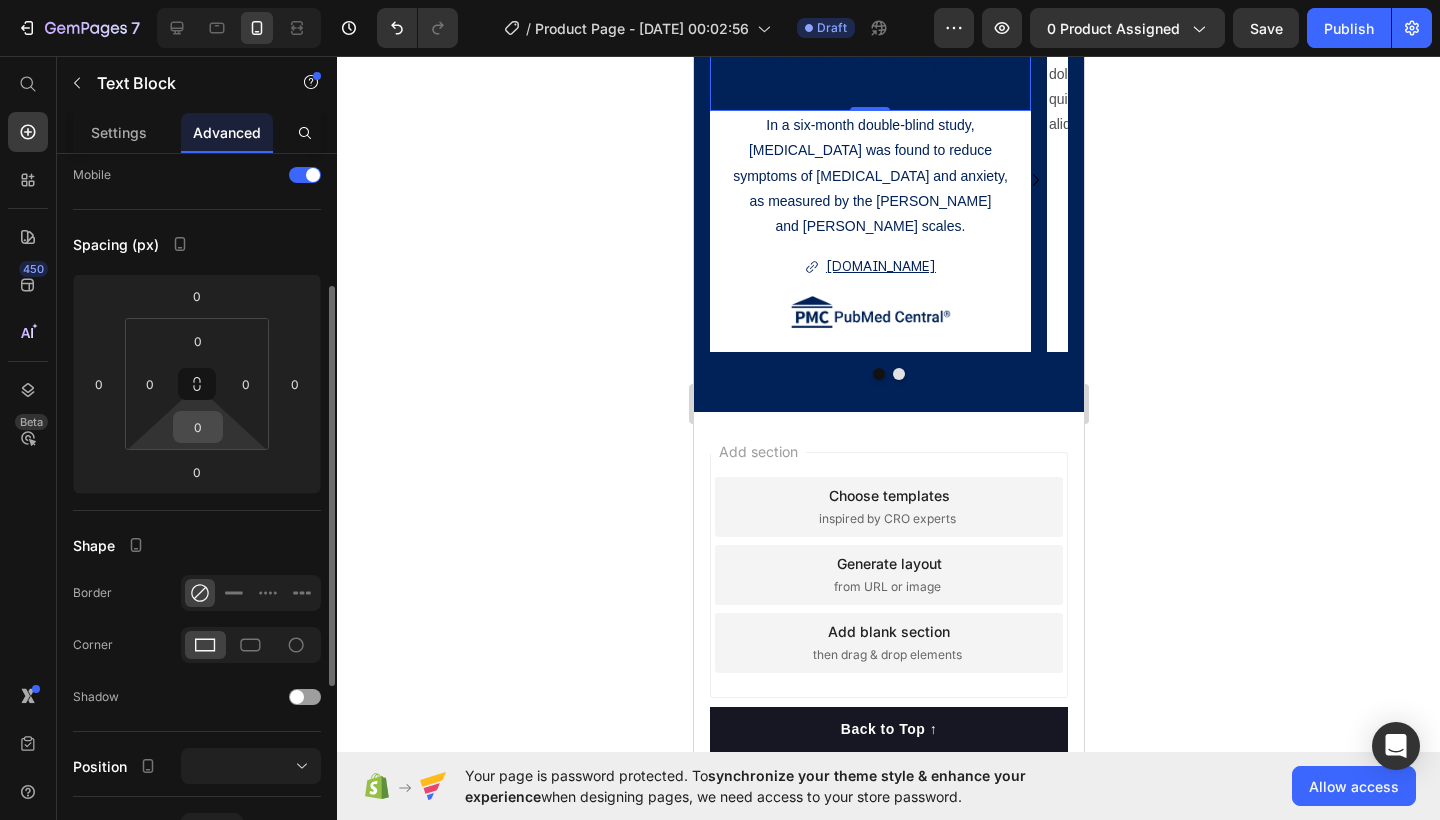 scroll, scrollTop: 176, scrollLeft: 0, axis: vertical 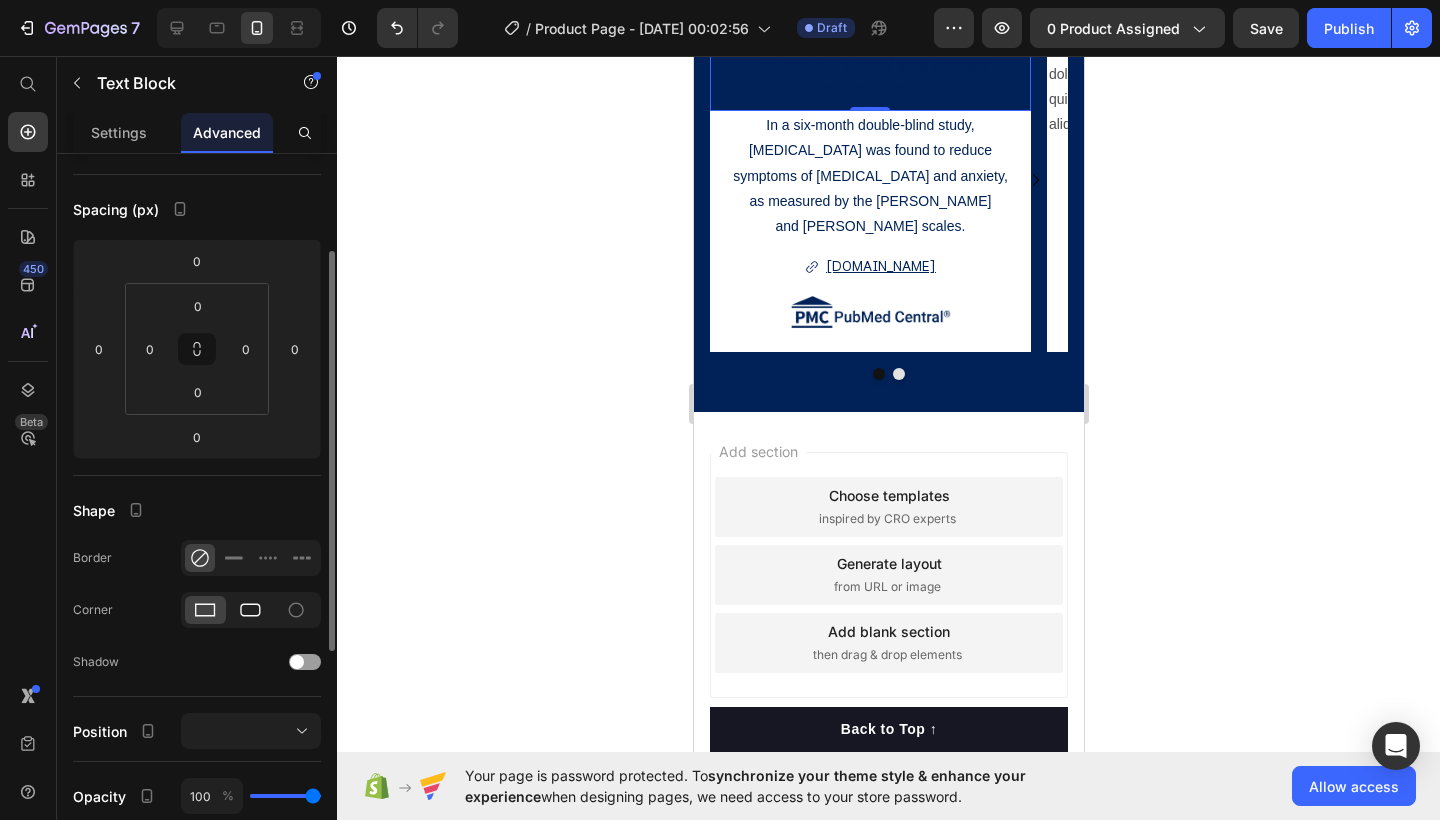 click 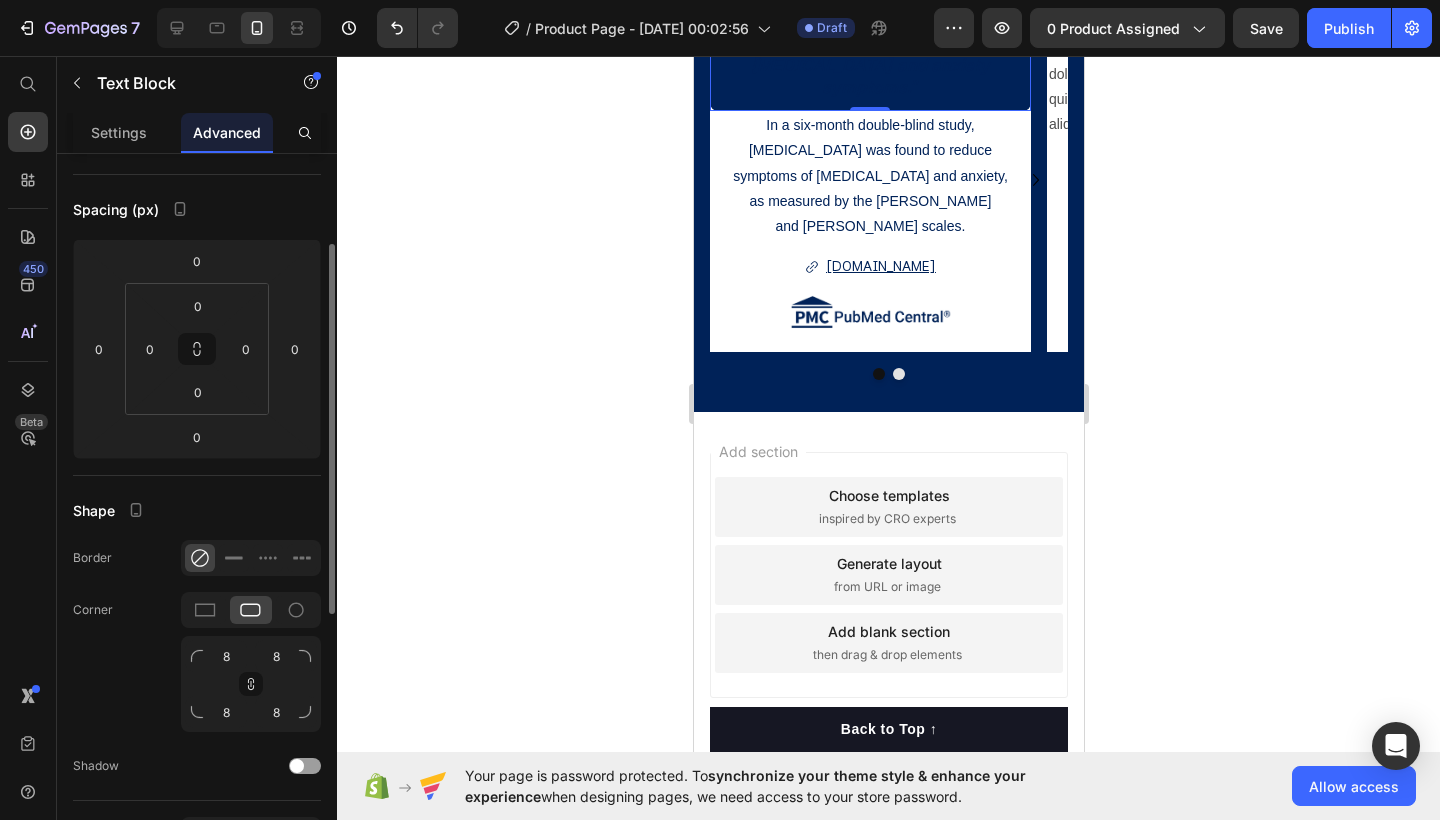 click at bounding box center [197, 656] 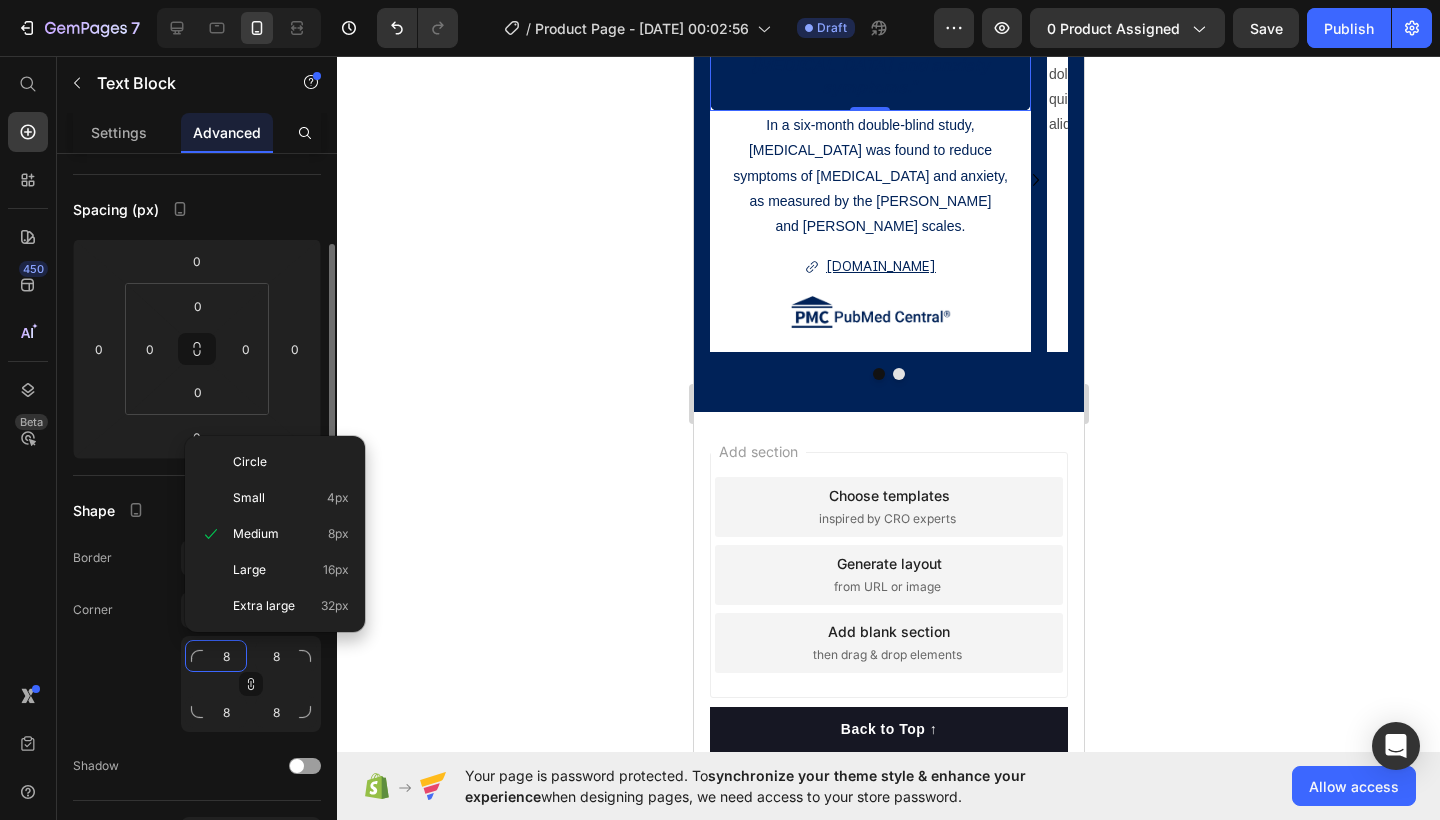 click on "8" 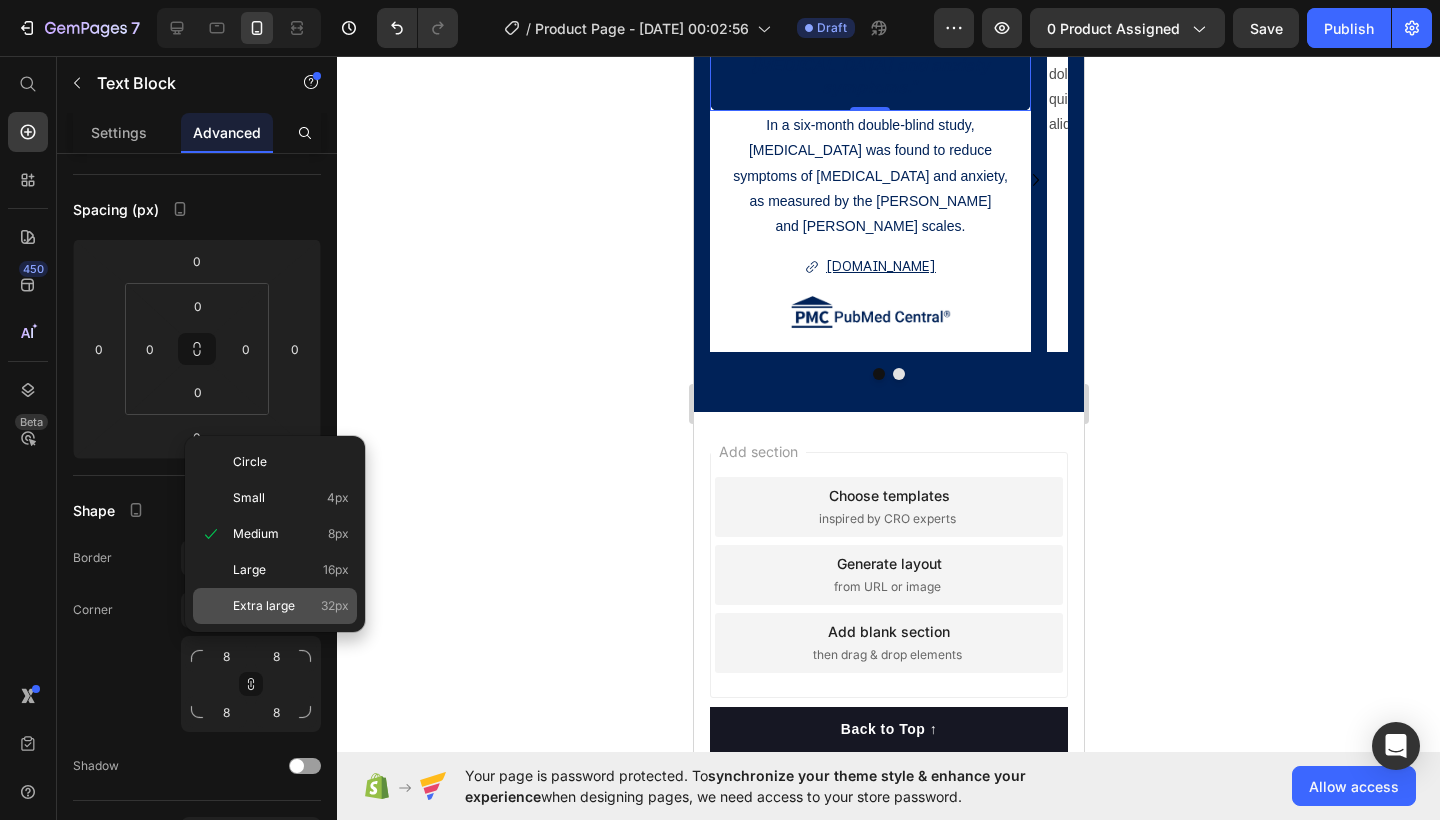 click on "Extra large 32px" 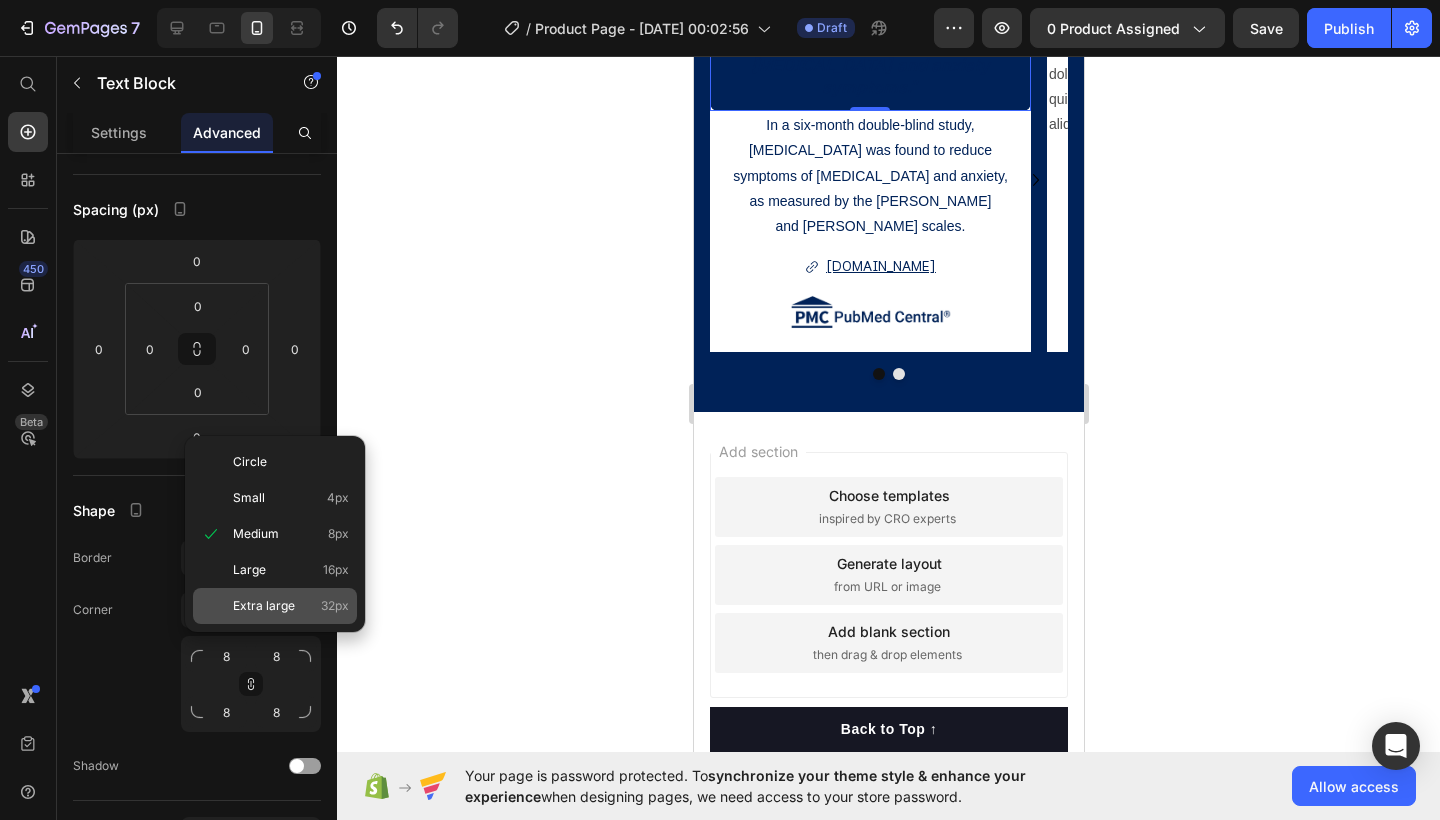type on "32" 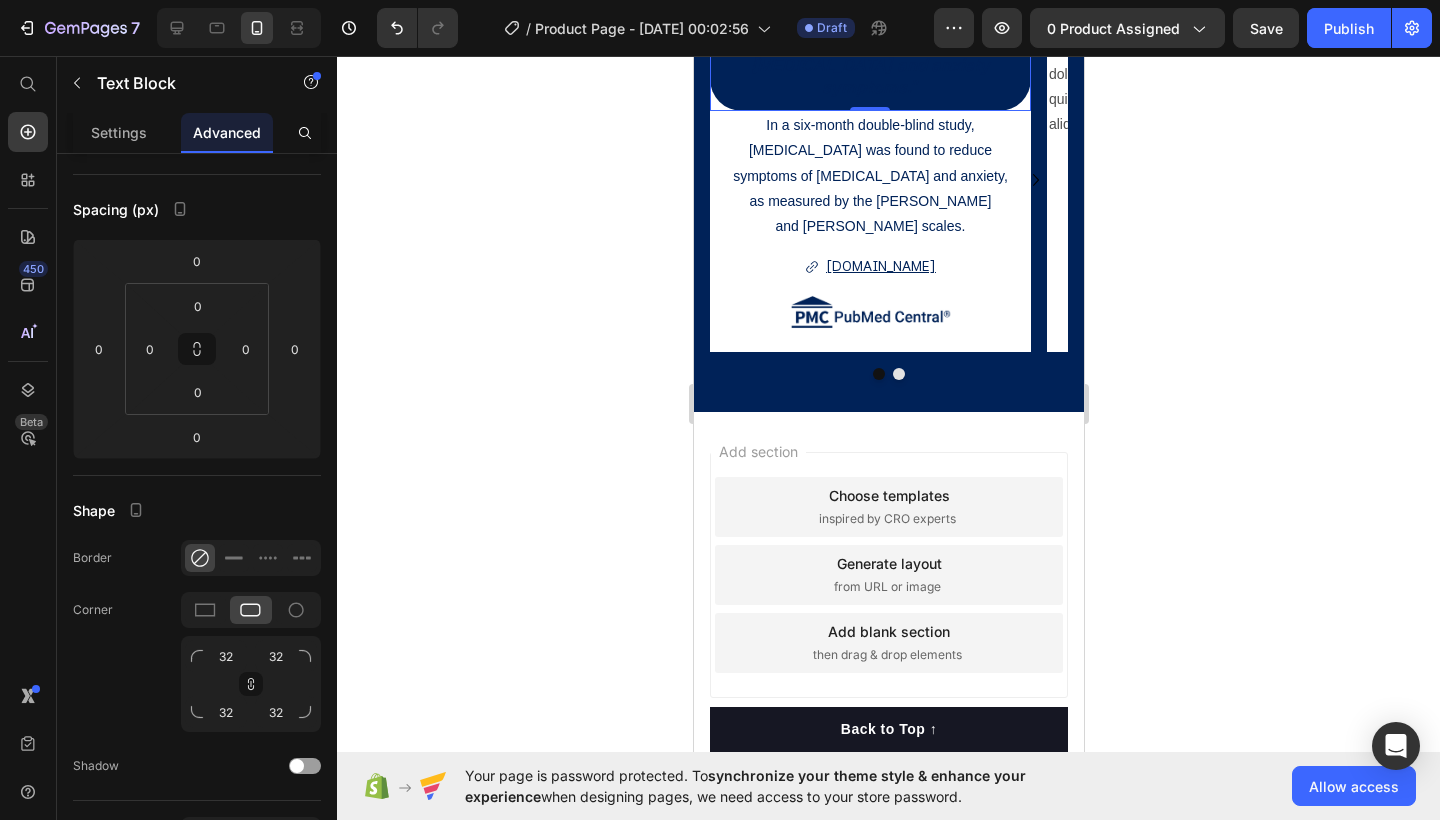 click 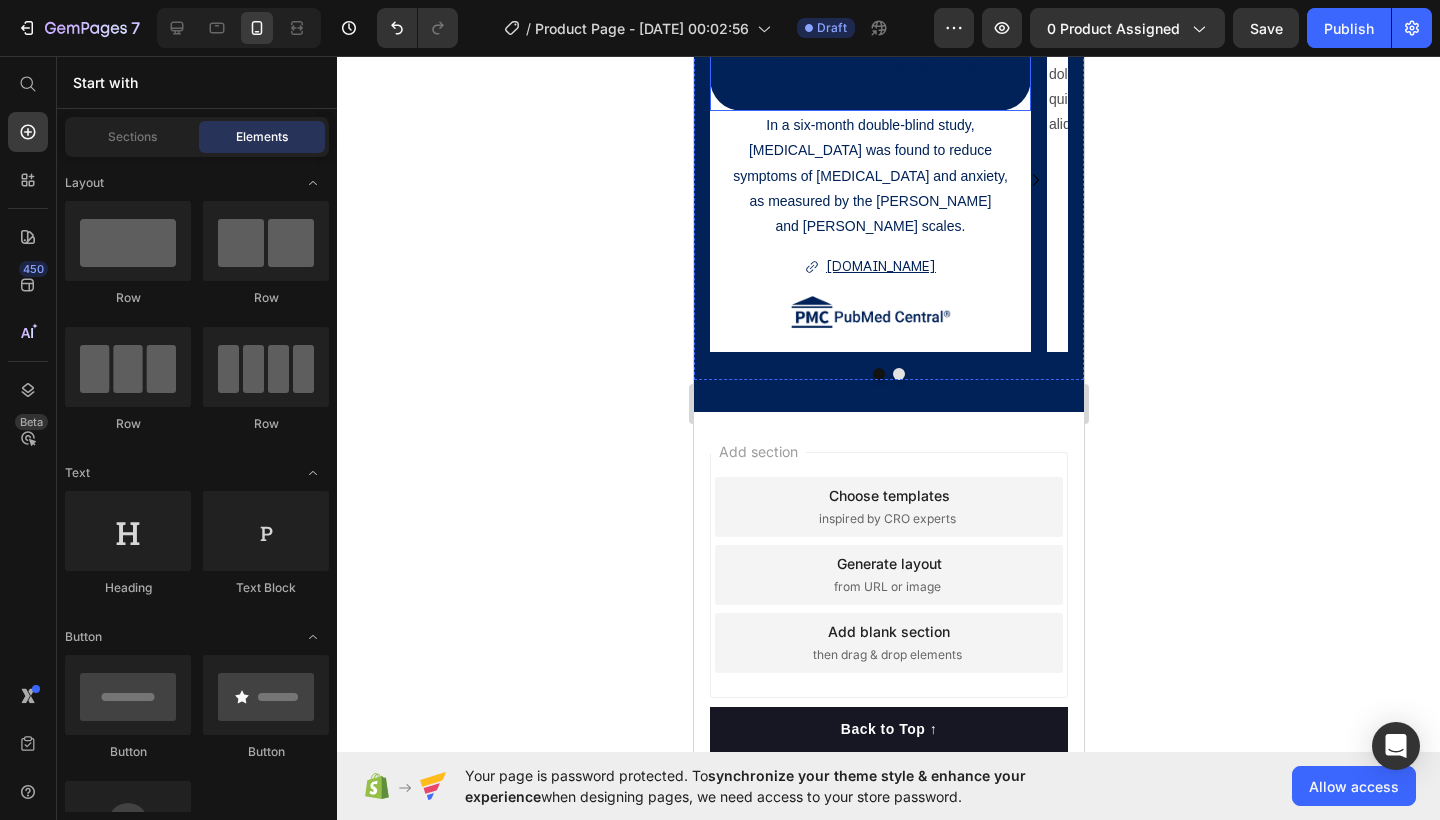 click on "" [MEDICAL_DATA] reduced  [MEDICAL_DATA] and anxiety  symptoms. "" at bounding box center [869, 60] 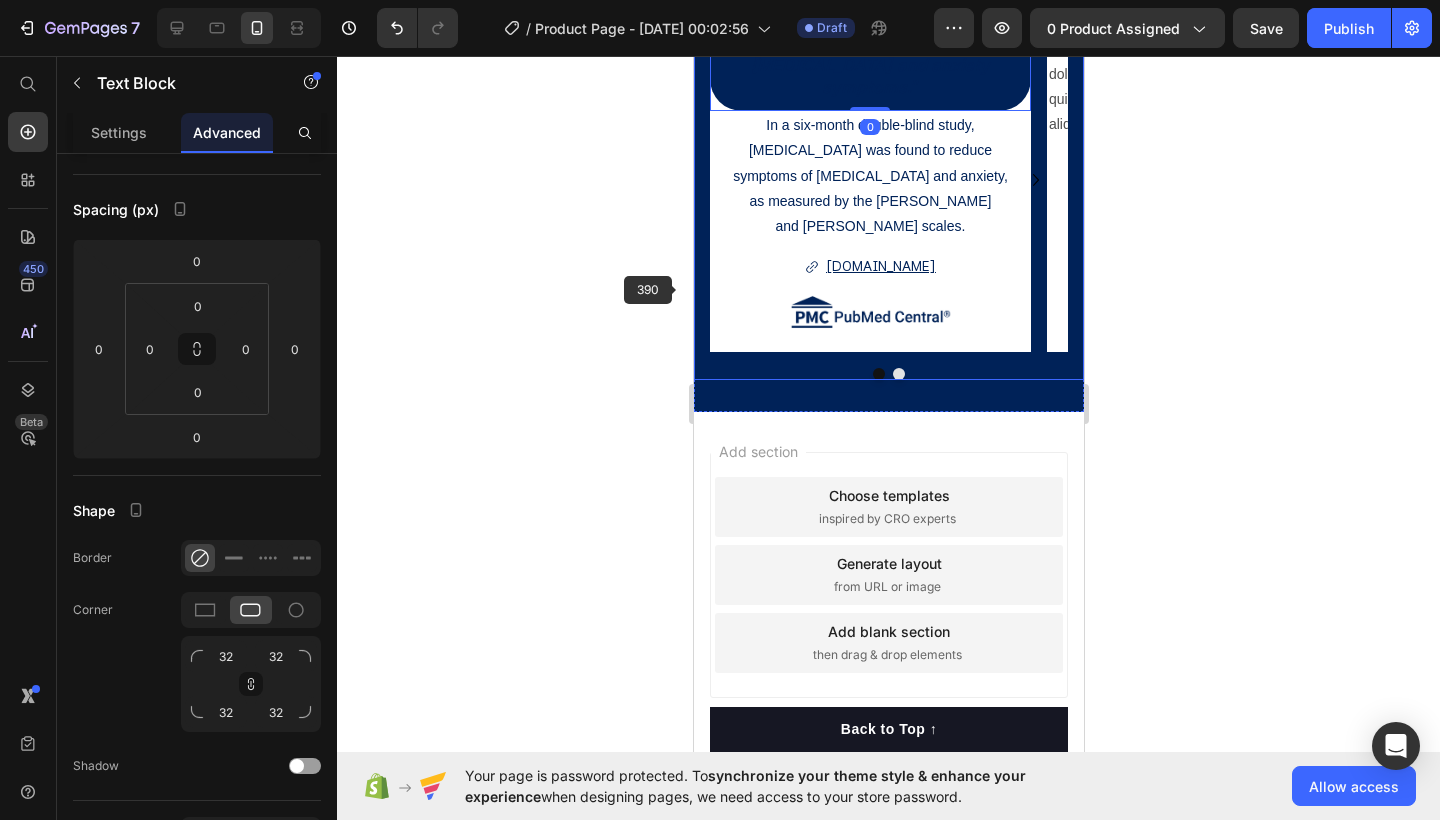 click 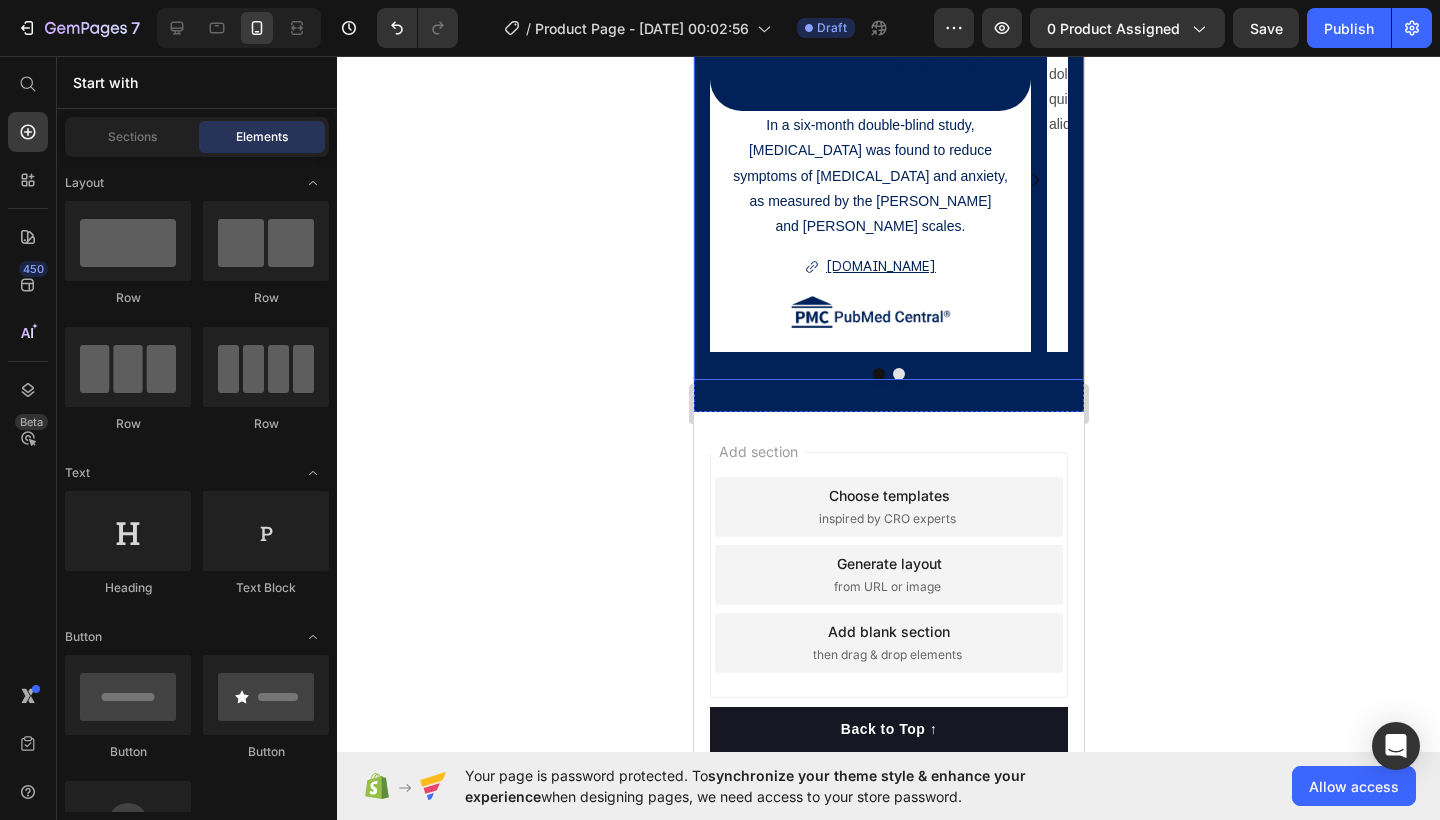 click on "" [MEDICAL_DATA] reduced  [MEDICAL_DATA] and anxiety  symptoms. " Text Block In a six-month double-blind study,  [MEDICAL_DATA] was found to reduce  symptoms of [MEDICAL_DATA] and anxiety,  as measured by the [PERSON_NAME]  and [PERSON_NAME] scales. Text Block
[DOMAIN_NAME] Button Image Lorem ipsum dolor sit amet, consectetur adipiscing elit, sed do eiusmod tempor incididunt ut labore et dolore magna aliqua. Ut enim ad minim veniam, quis nostrud exercitation ullamco laboris nisi ut aliquip ex ea commodo consequat. Text Block
[GEOGRAPHIC_DATA]" at bounding box center (888, 194) 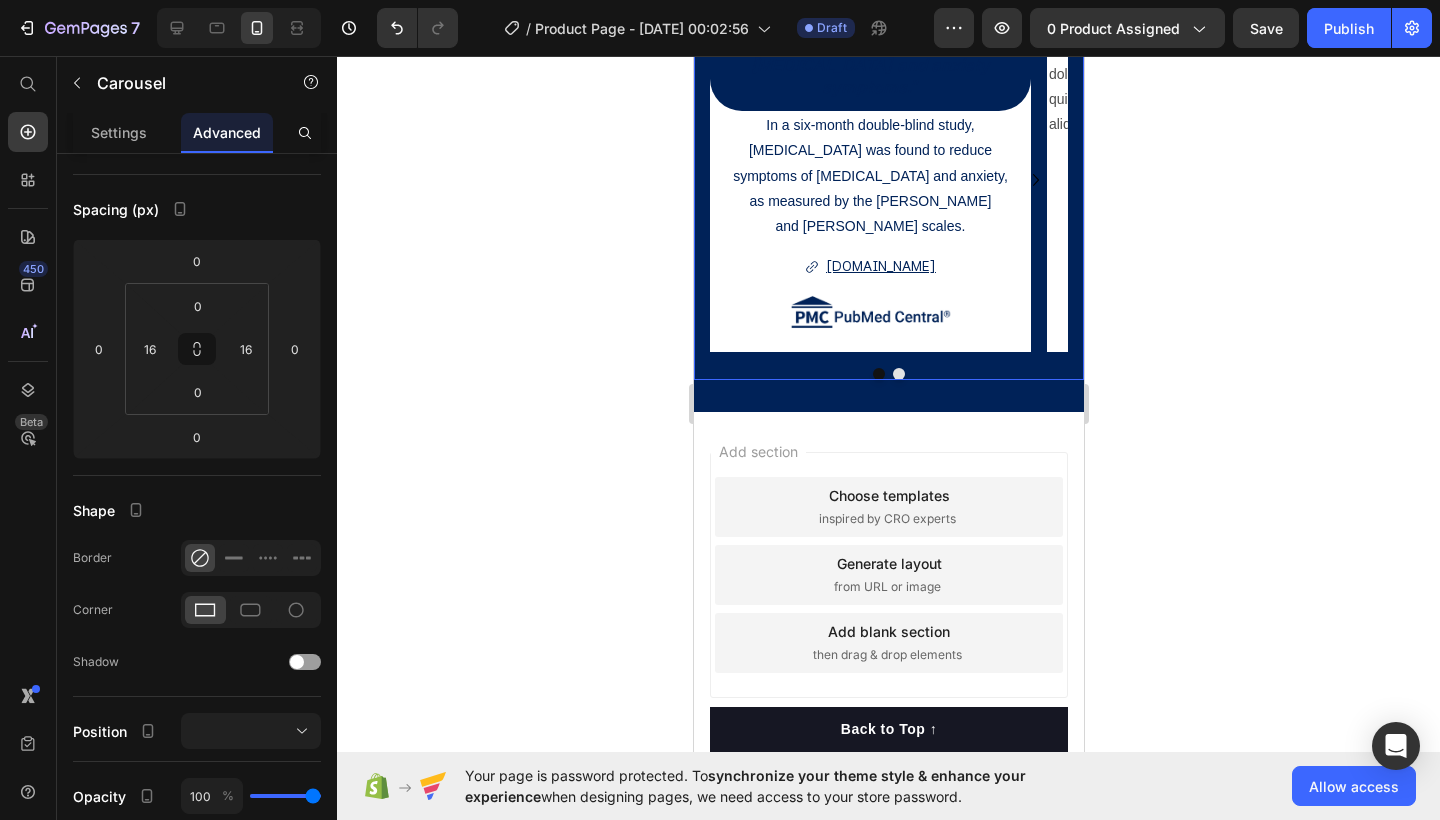 scroll, scrollTop: 0, scrollLeft: 0, axis: both 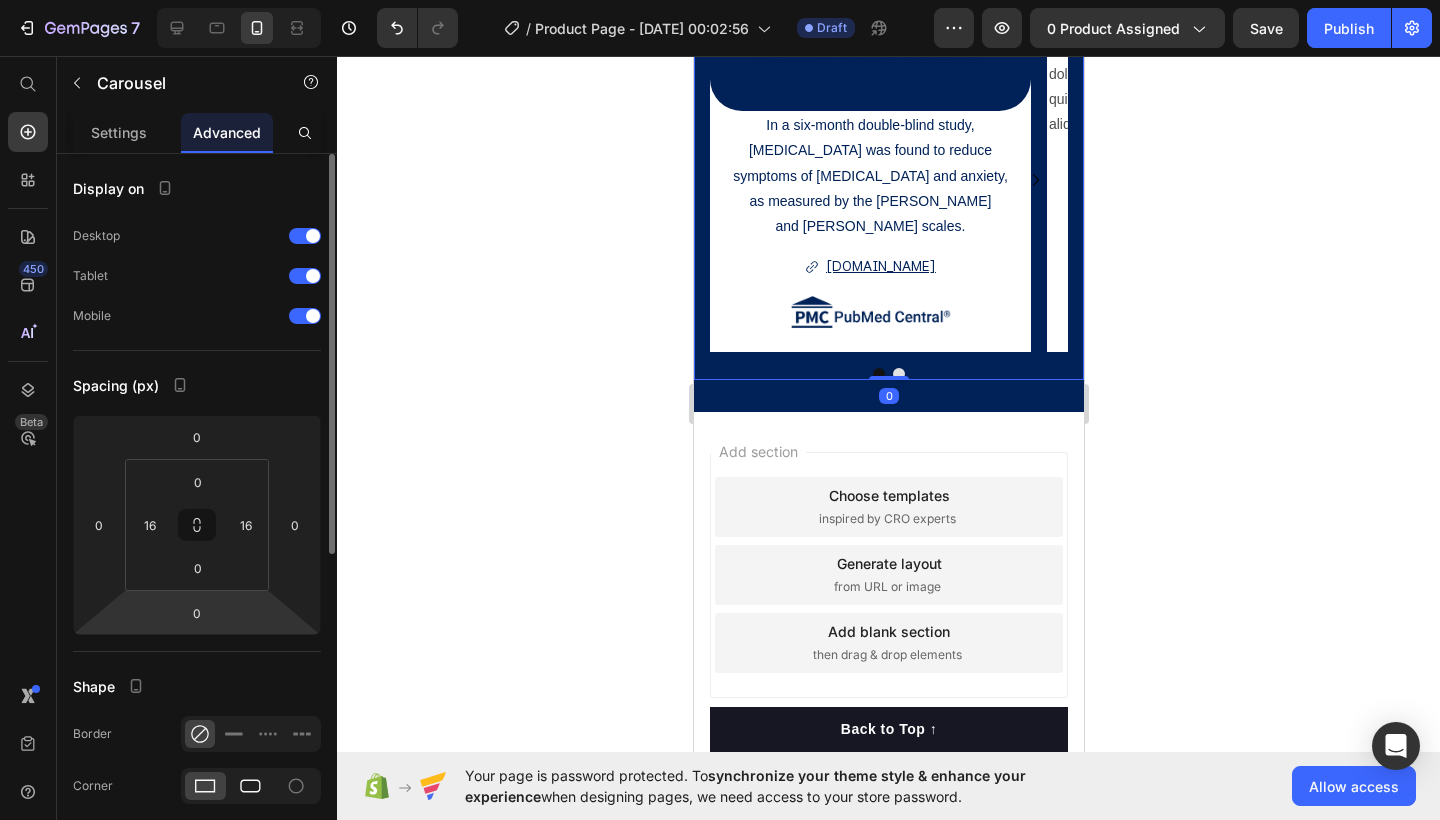 click 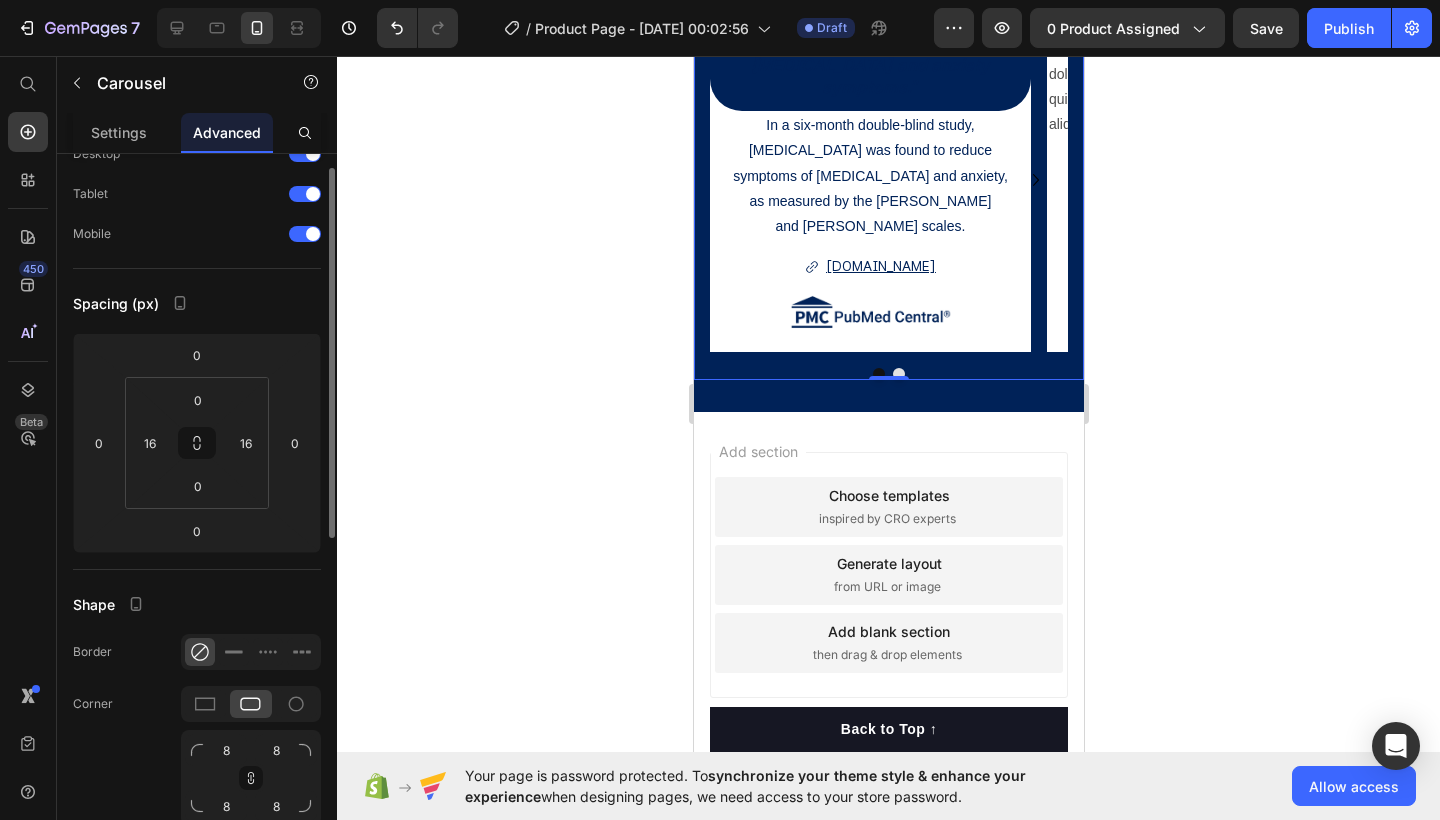 scroll, scrollTop: 94, scrollLeft: 0, axis: vertical 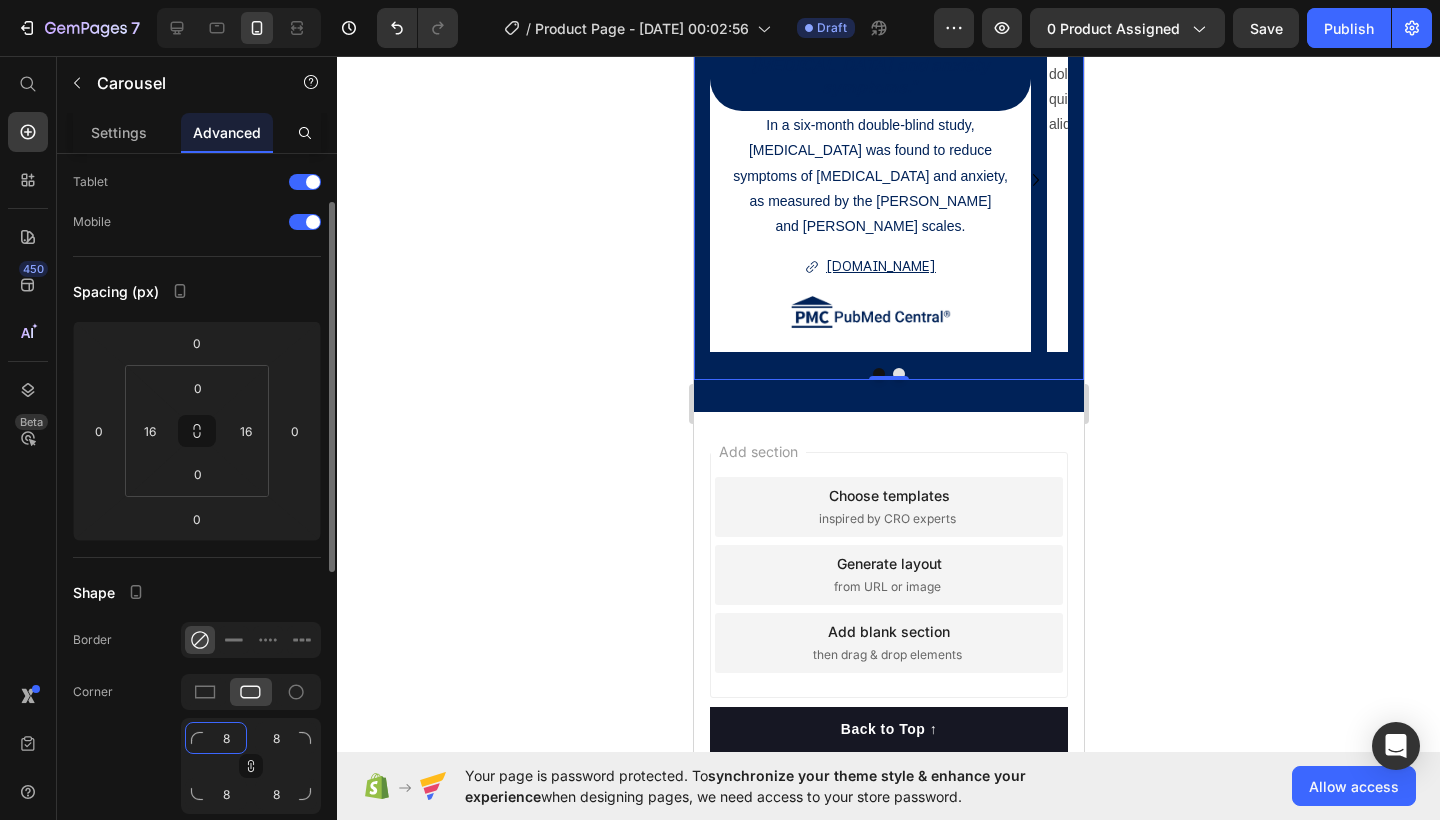 click on "8" 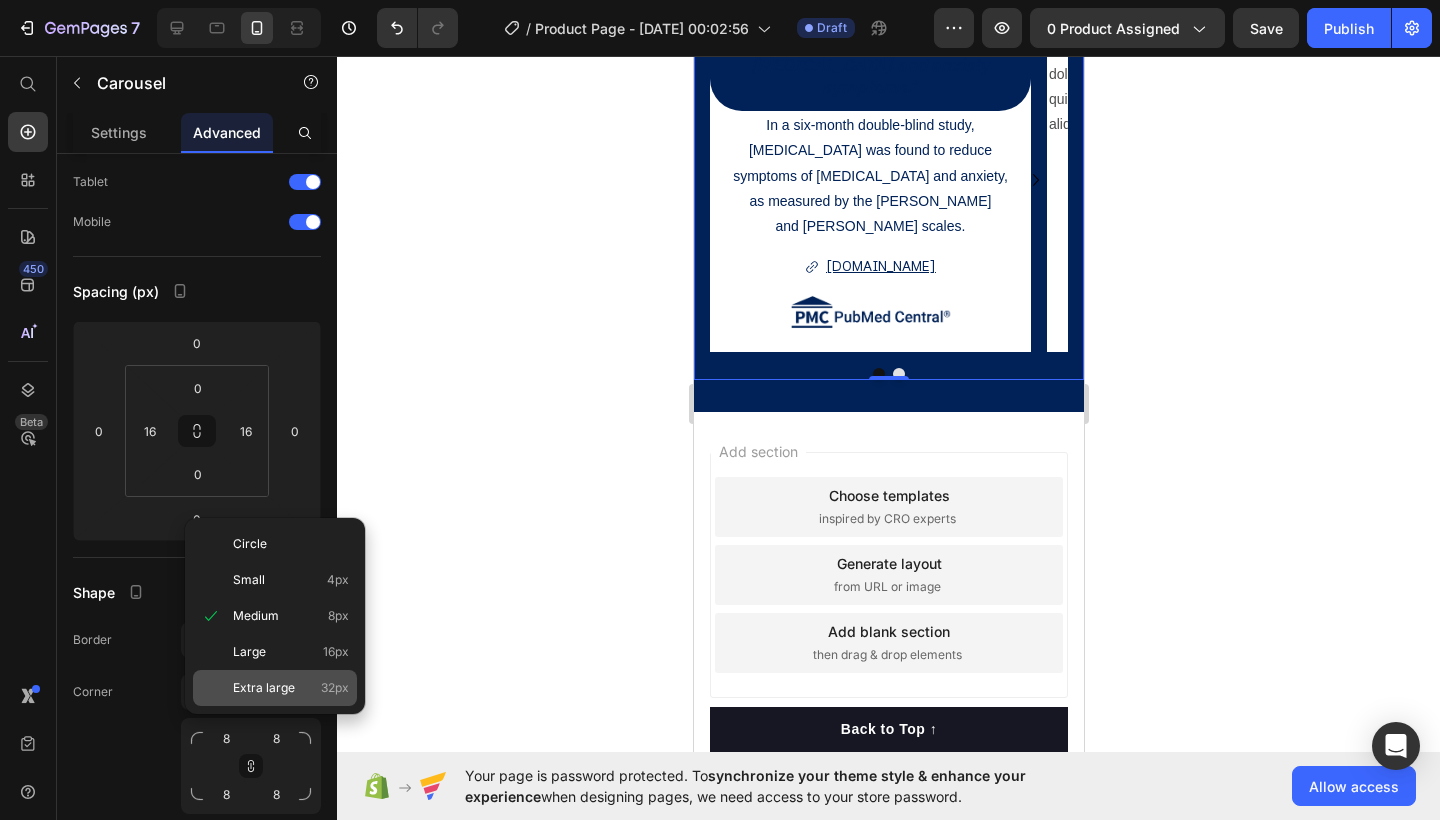 click on "Extra large" at bounding box center (264, 688) 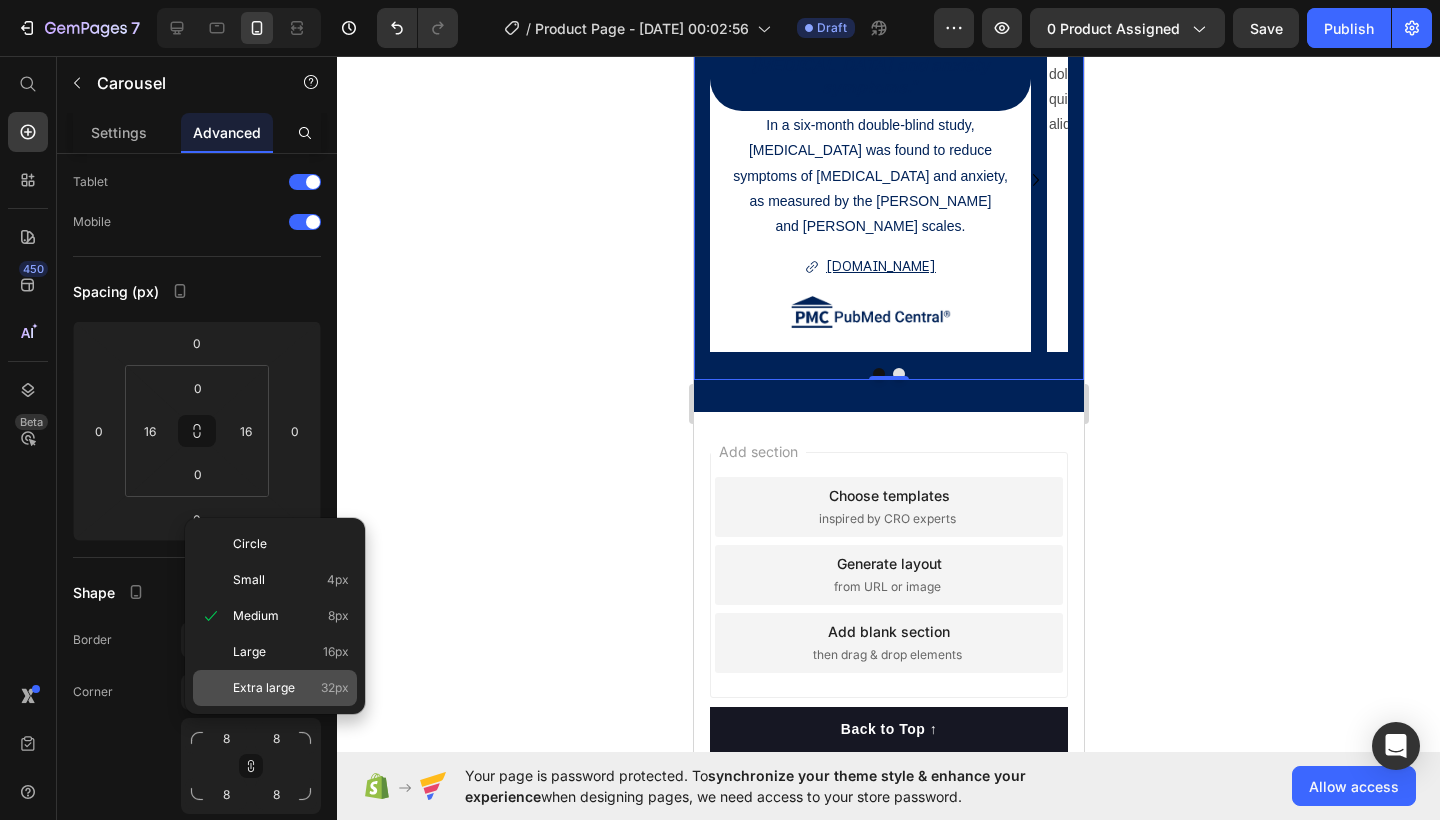 type on "32" 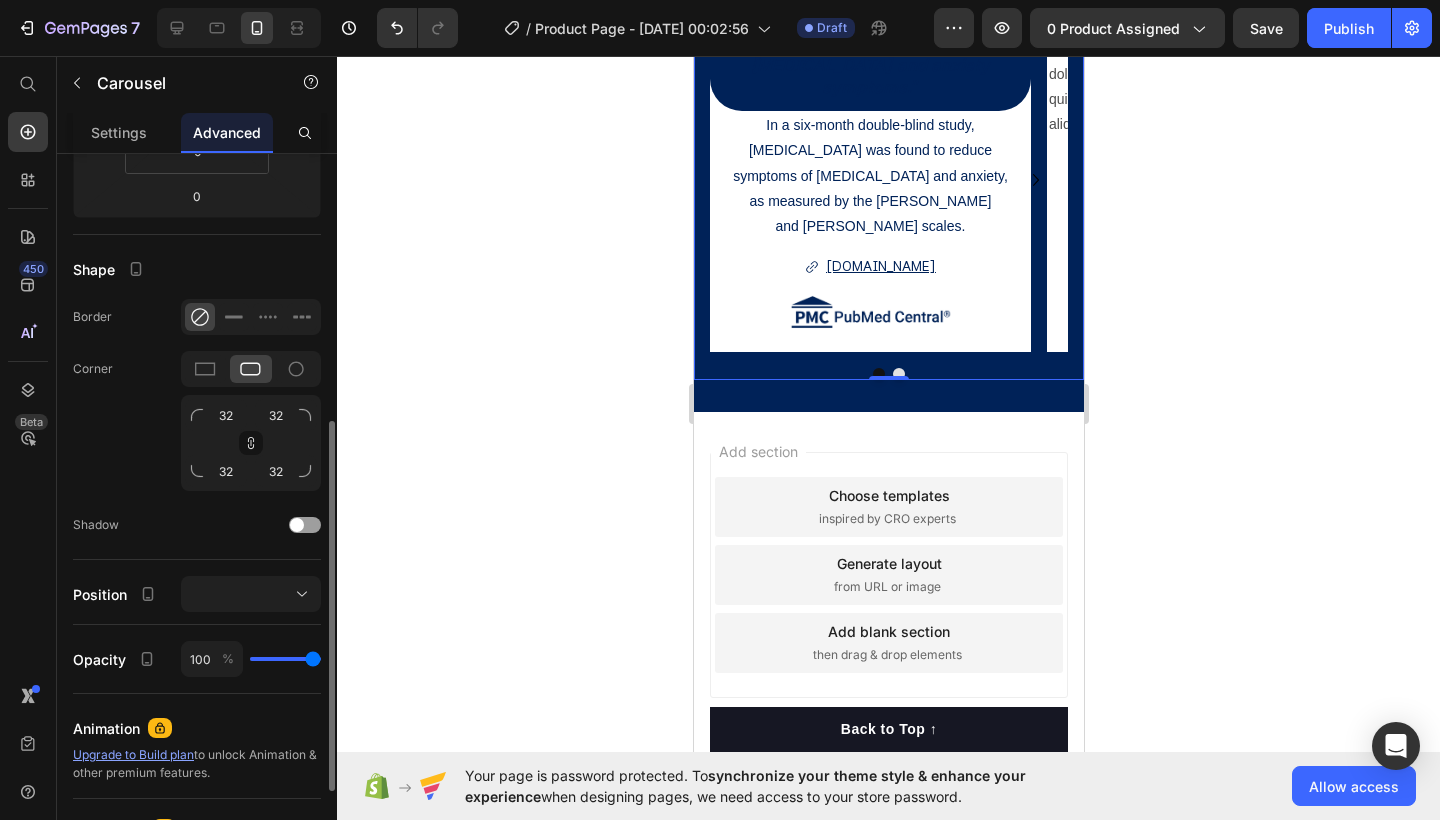 scroll, scrollTop: 452, scrollLeft: 0, axis: vertical 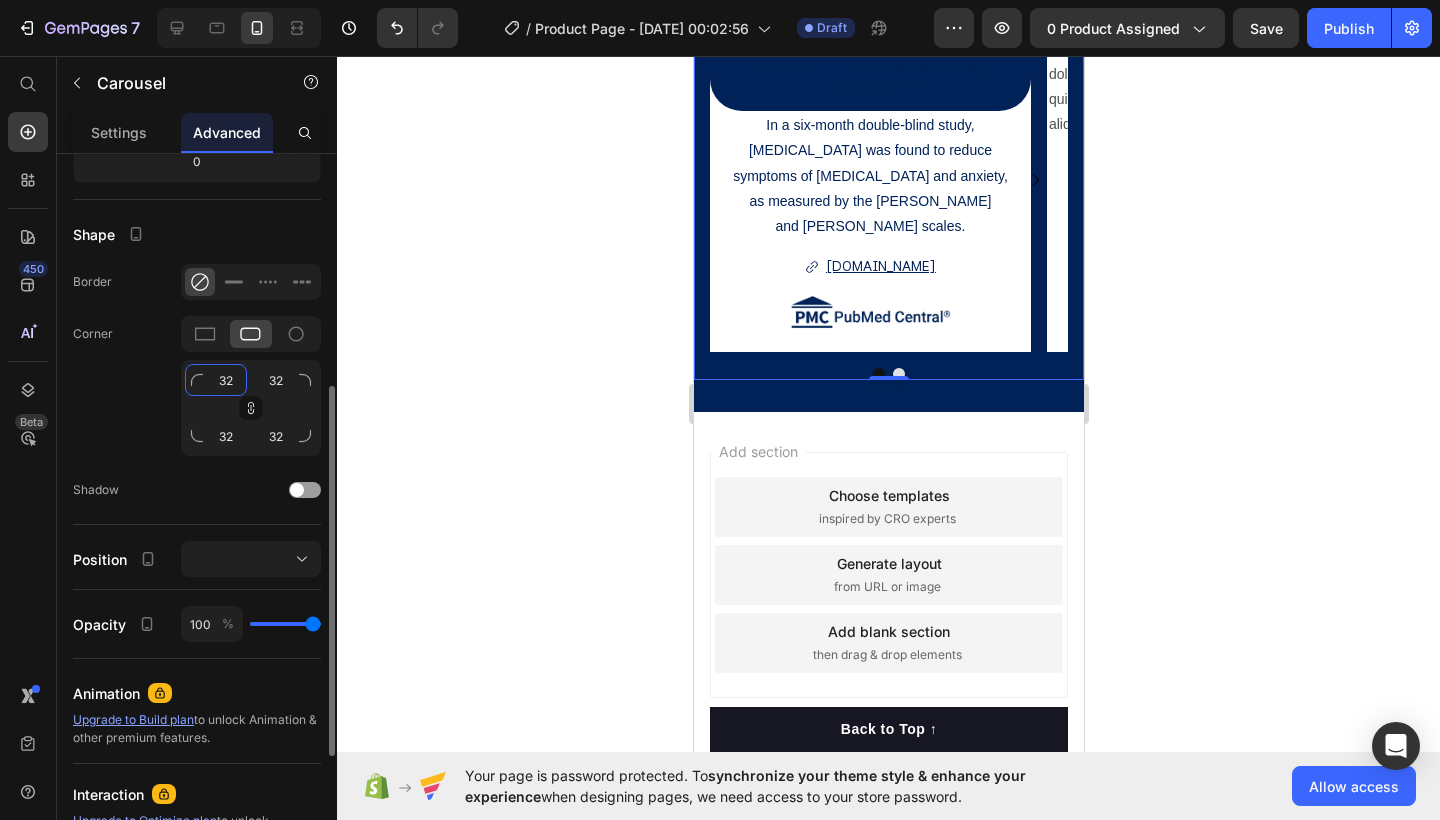 click on "32" 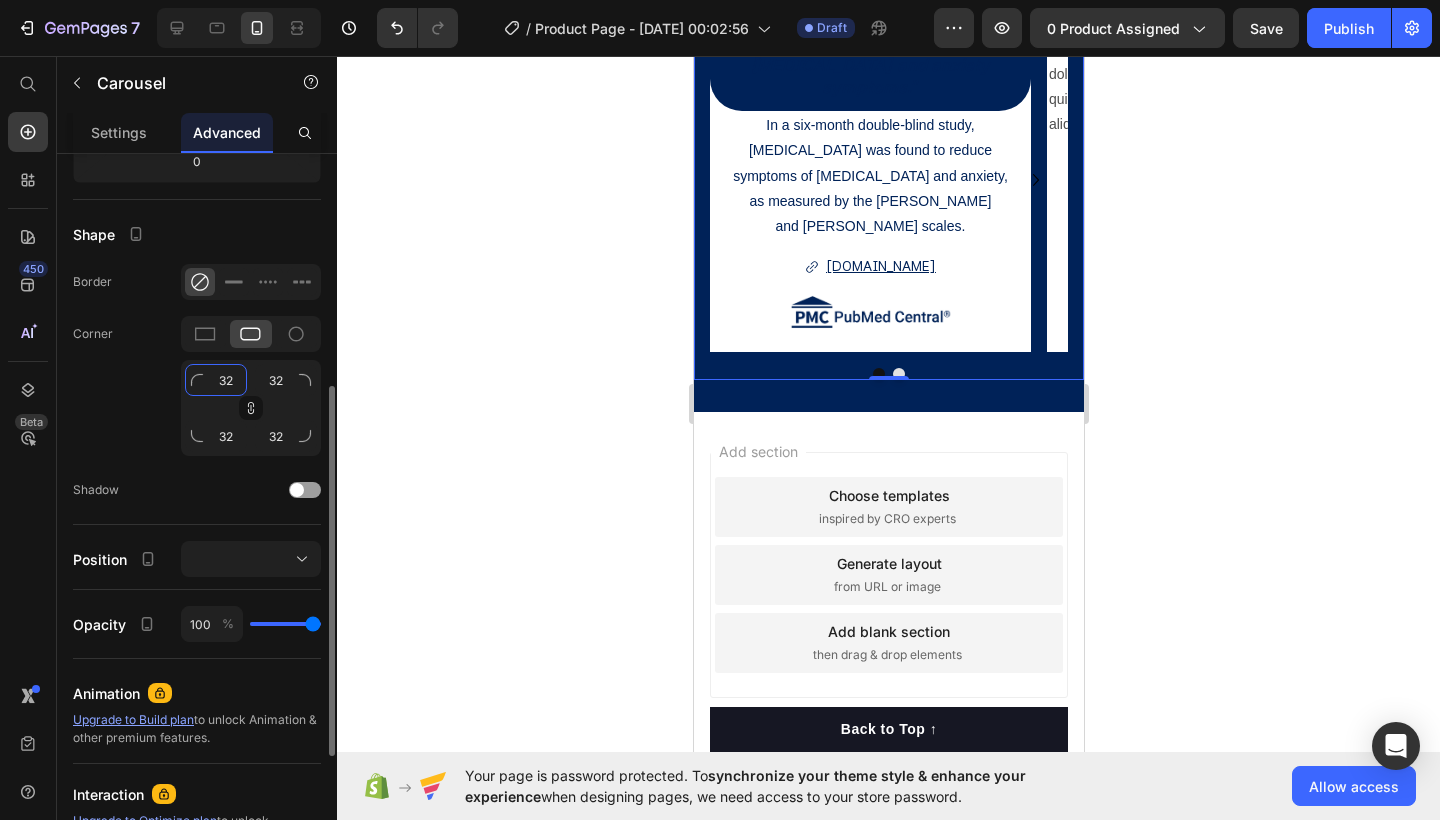 click on "32" 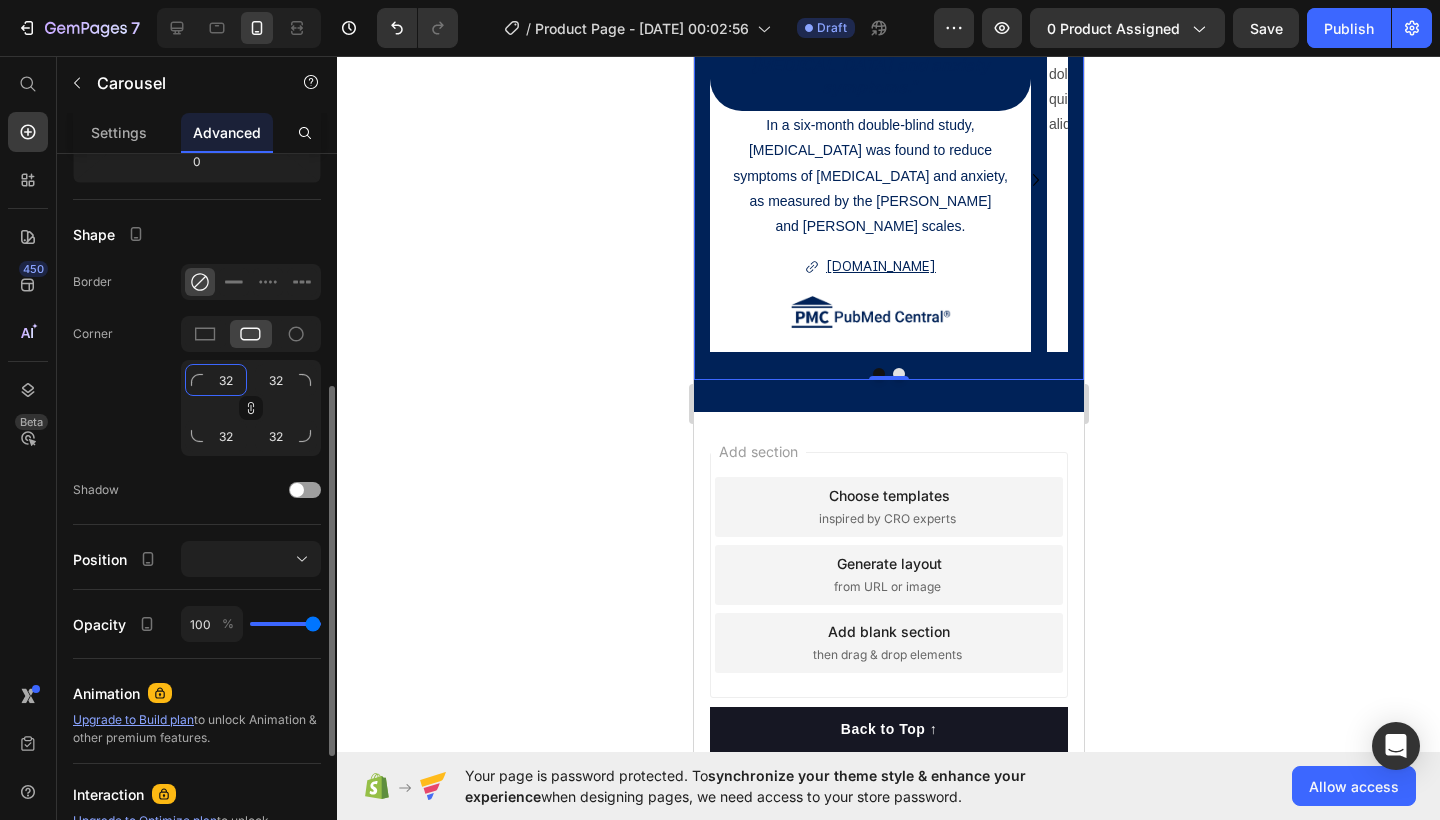 click on "32" 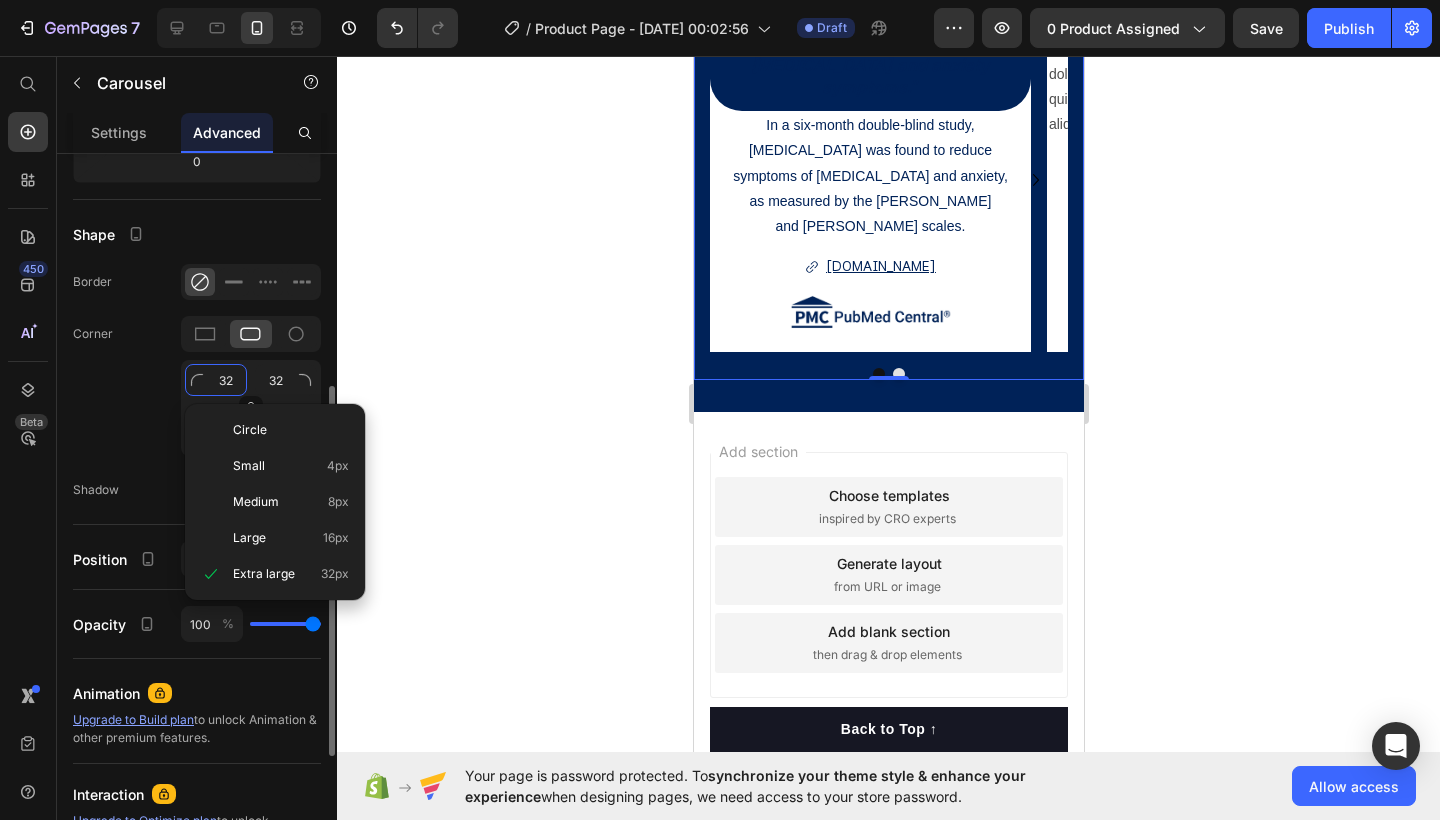 type on "0" 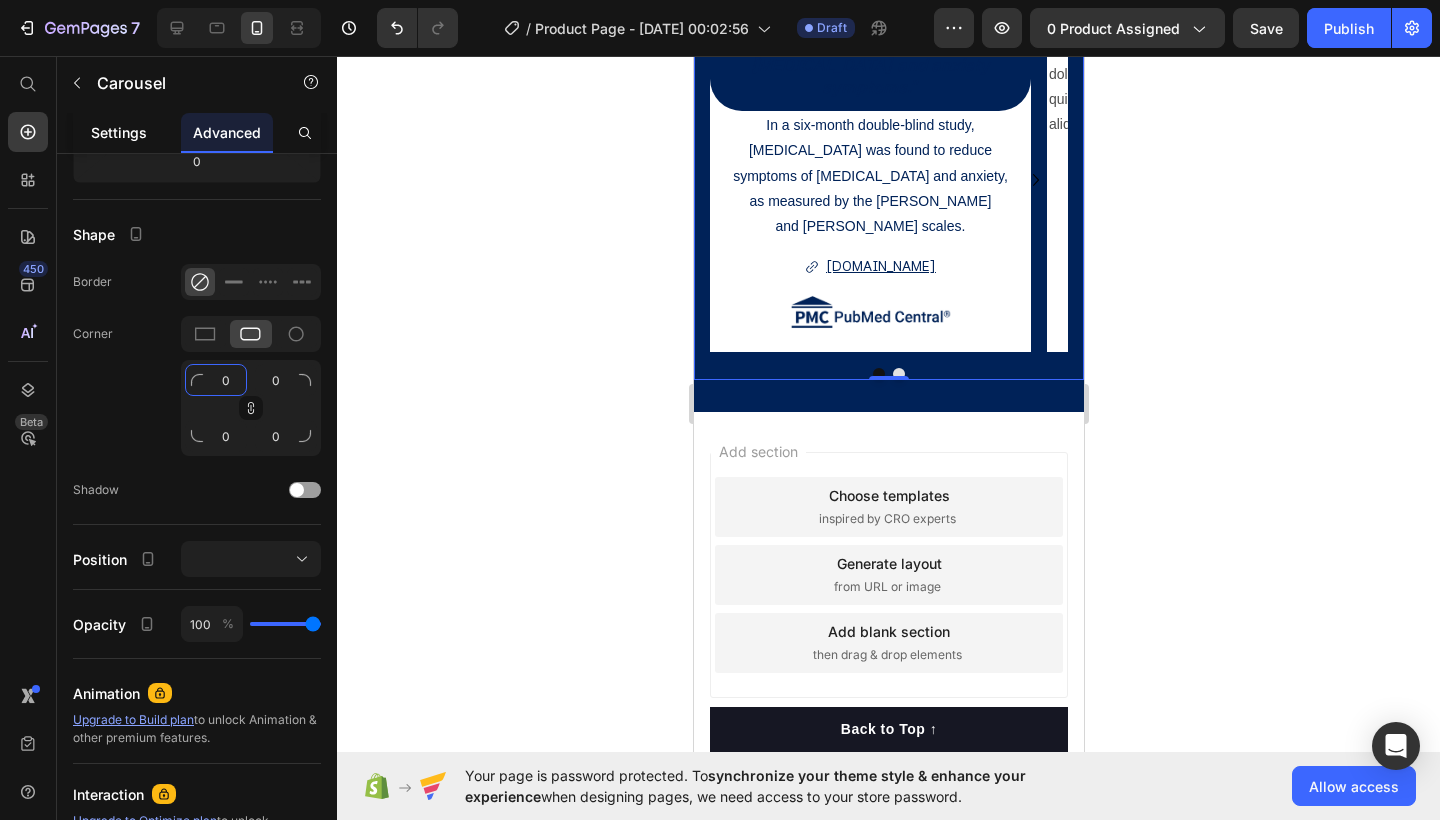 click on "Settings" at bounding box center [119, 132] 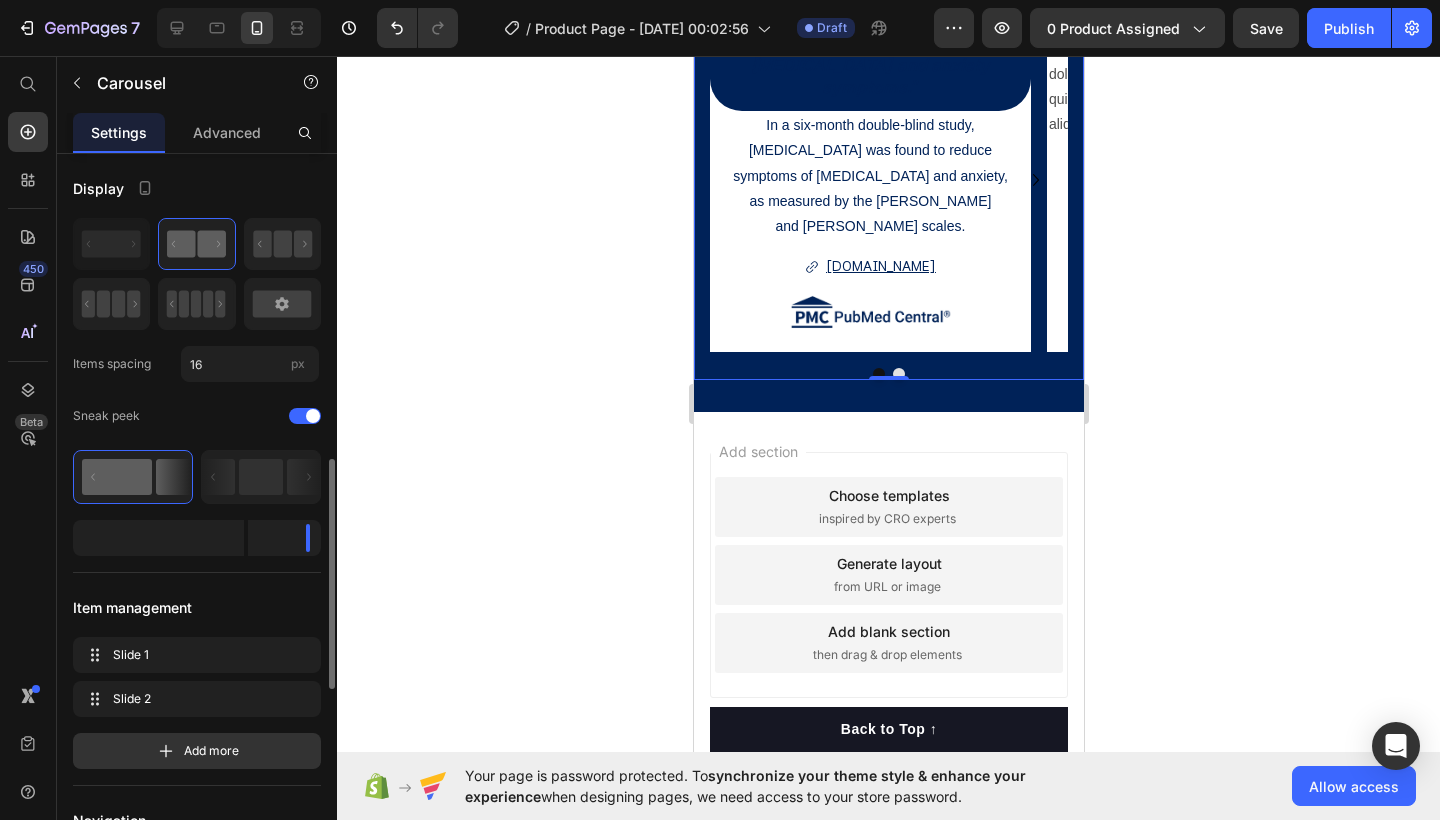scroll, scrollTop: 303, scrollLeft: 0, axis: vertical 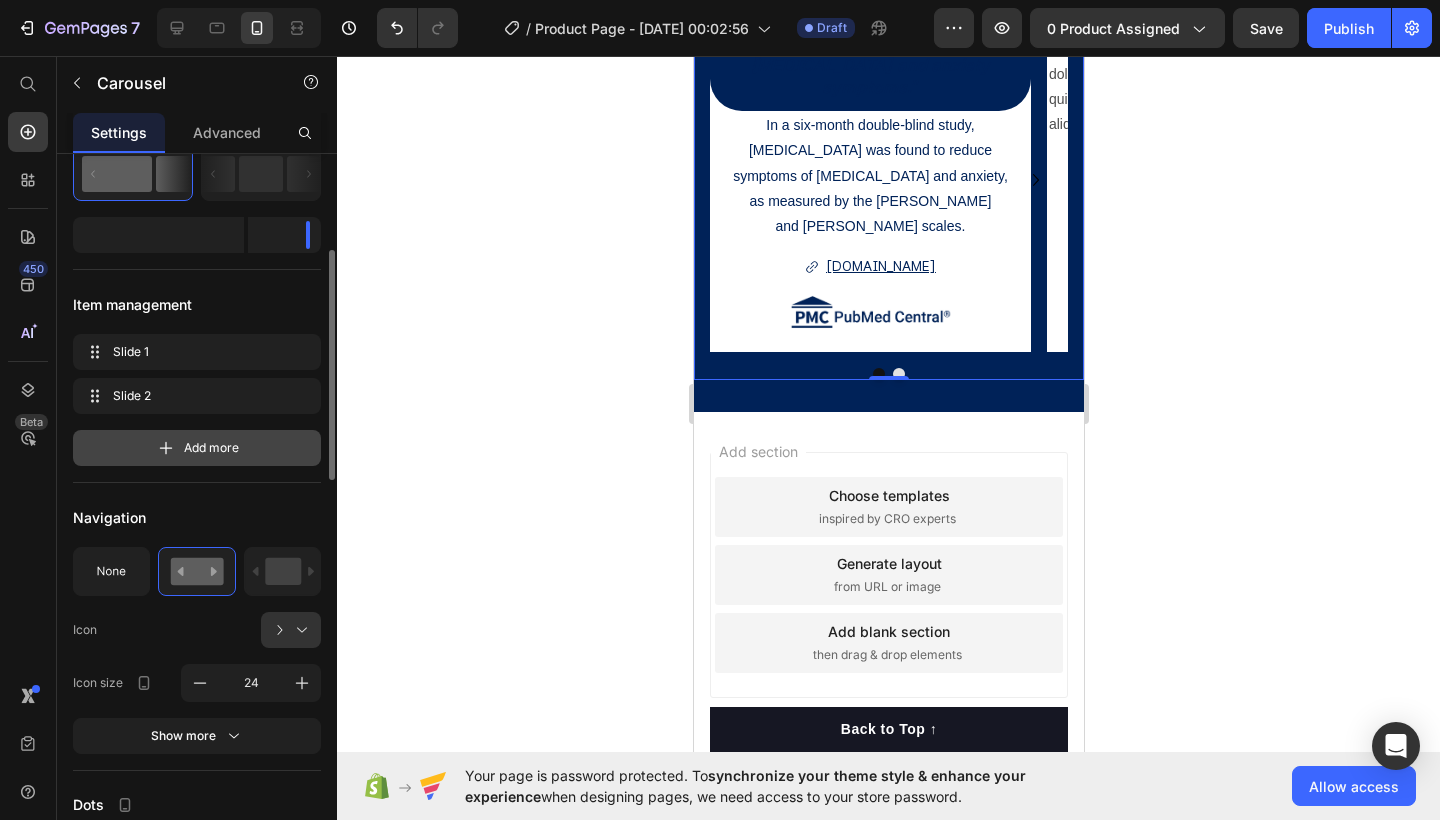 click on "Add more" at bounding box center (197, 448) 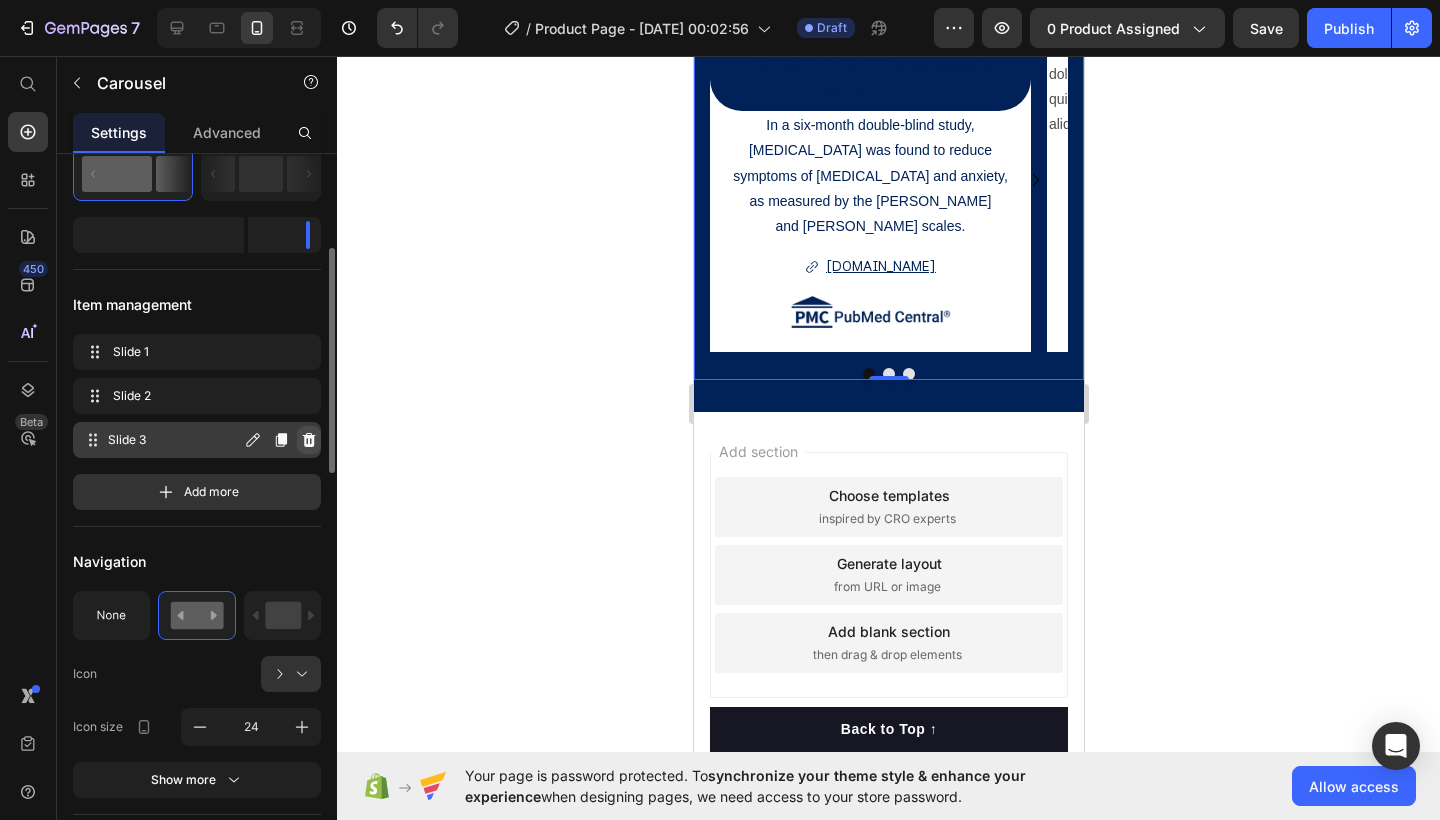 click 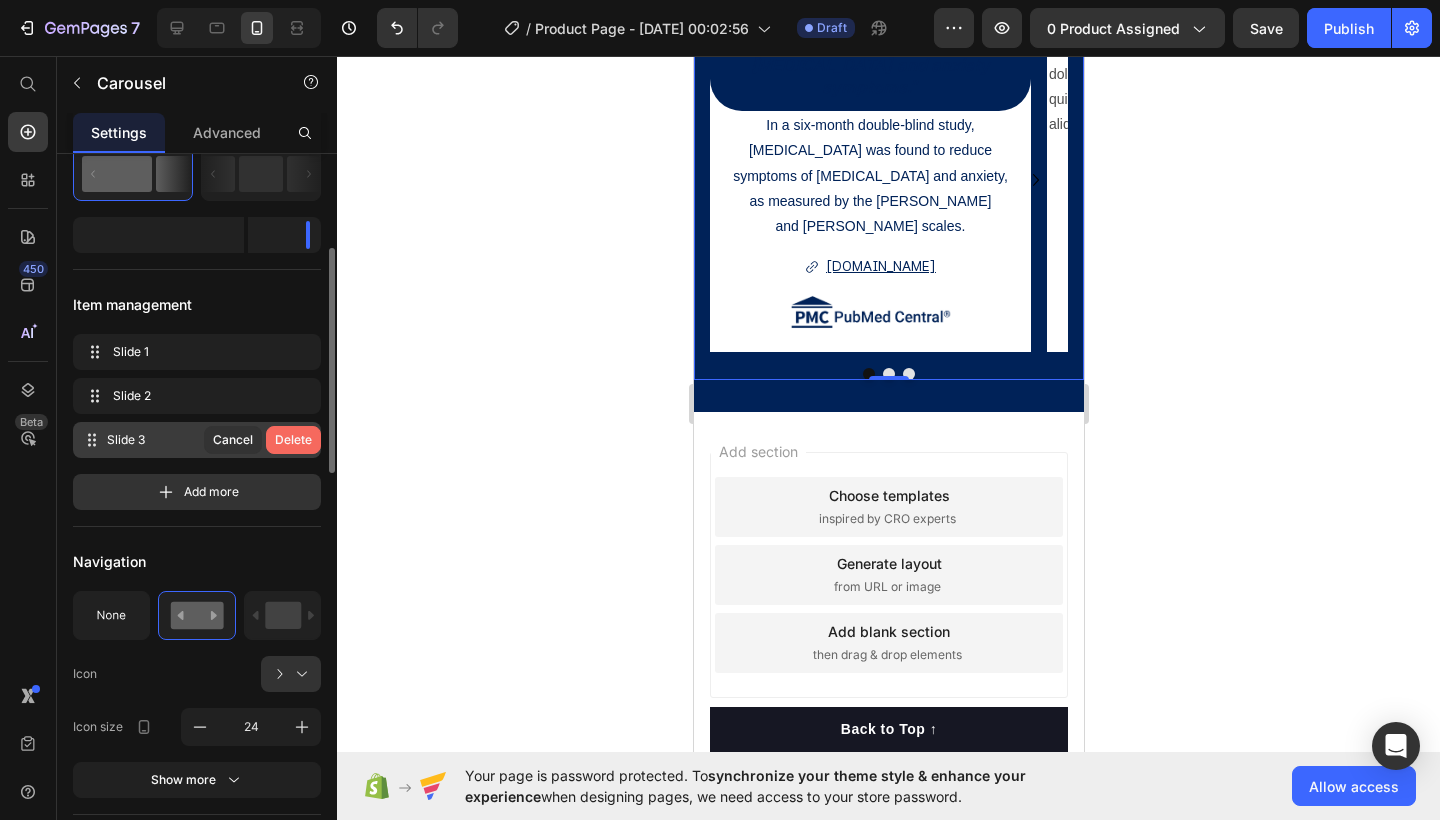 click on "Delete" at bounding box center (293, 440) 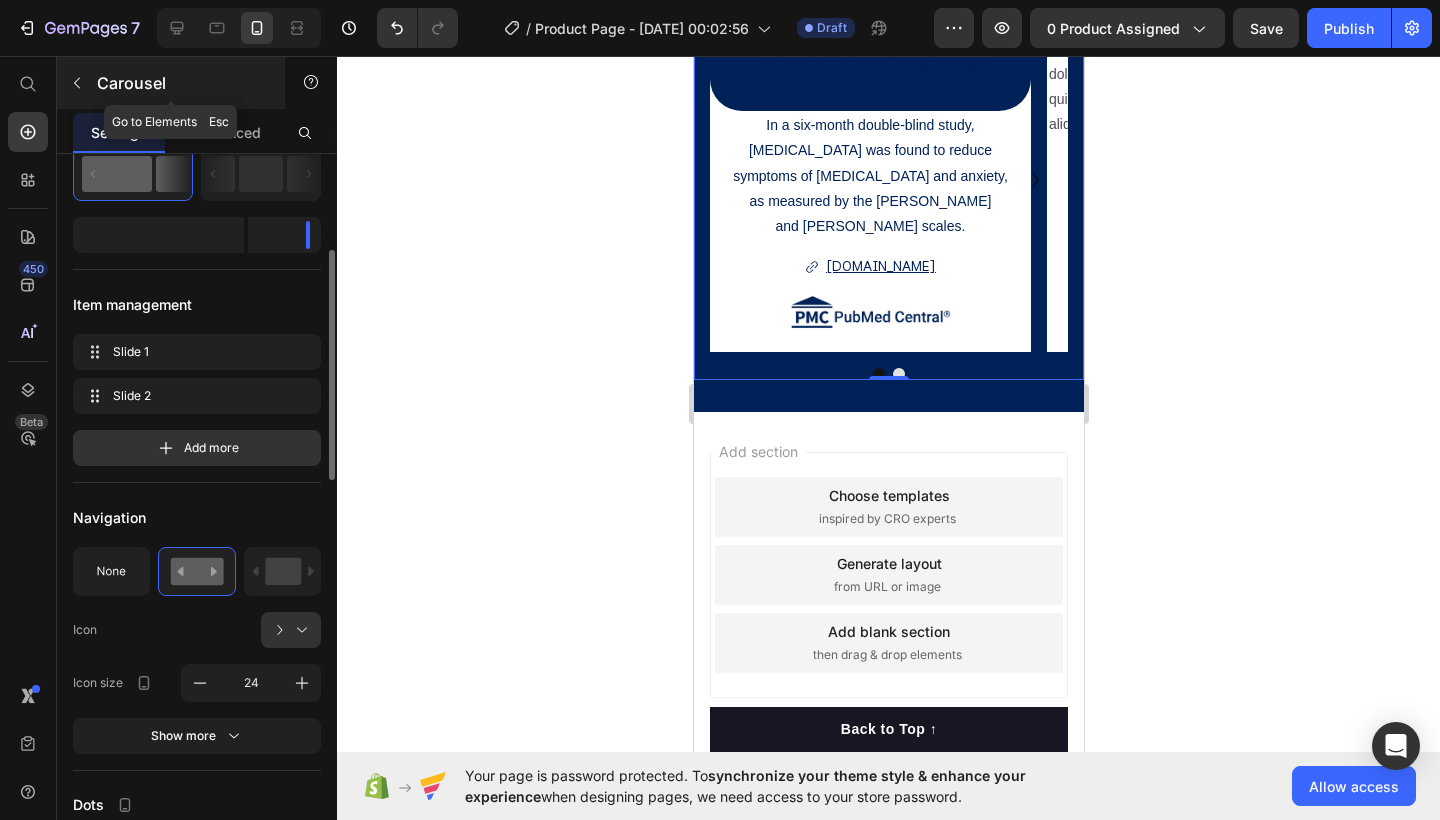 click 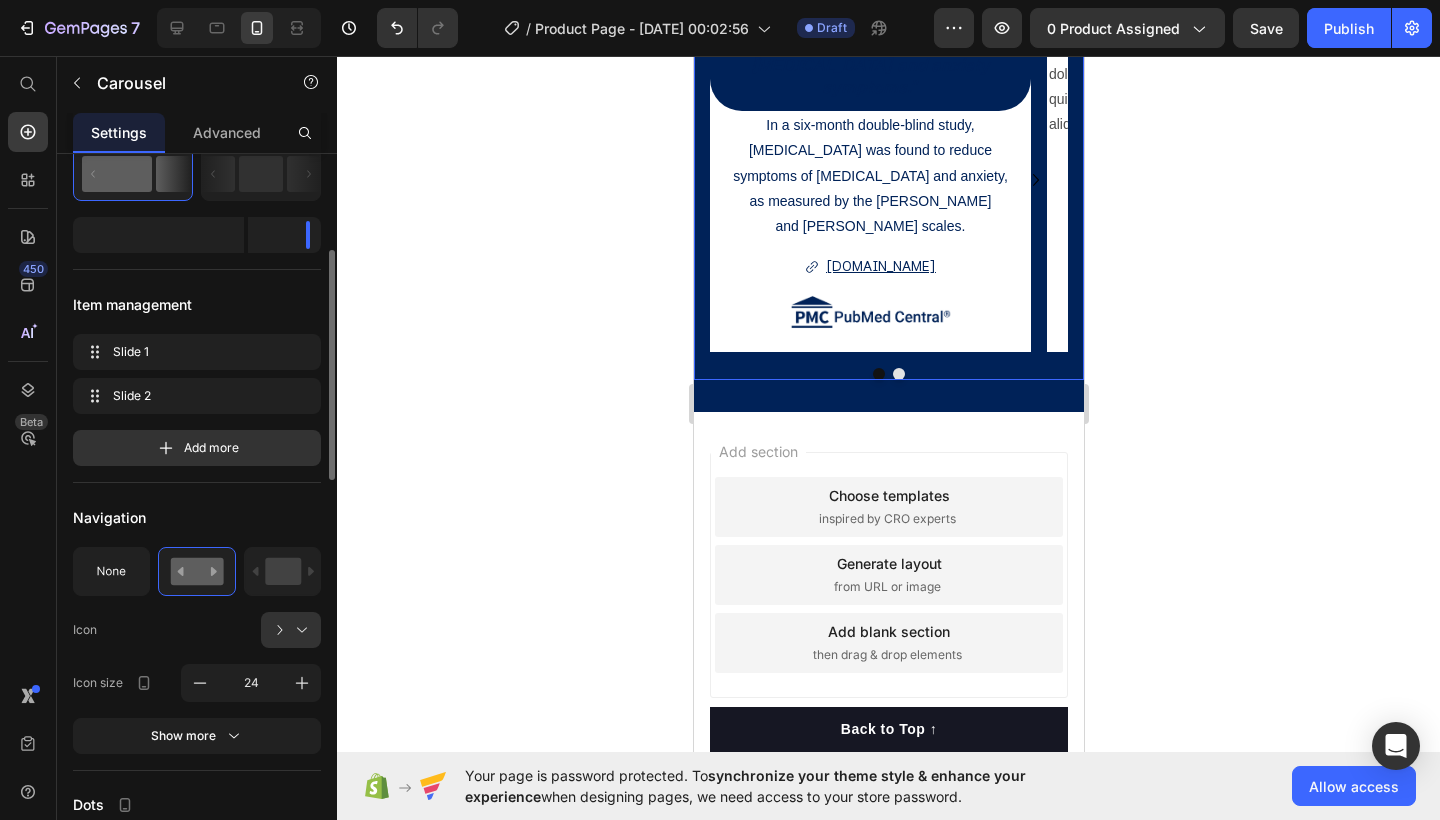 drag, startPoint x: 1053, startPoint y: 566, endPoint x: 1042, endPoint y: 563, distance: 11.401754 